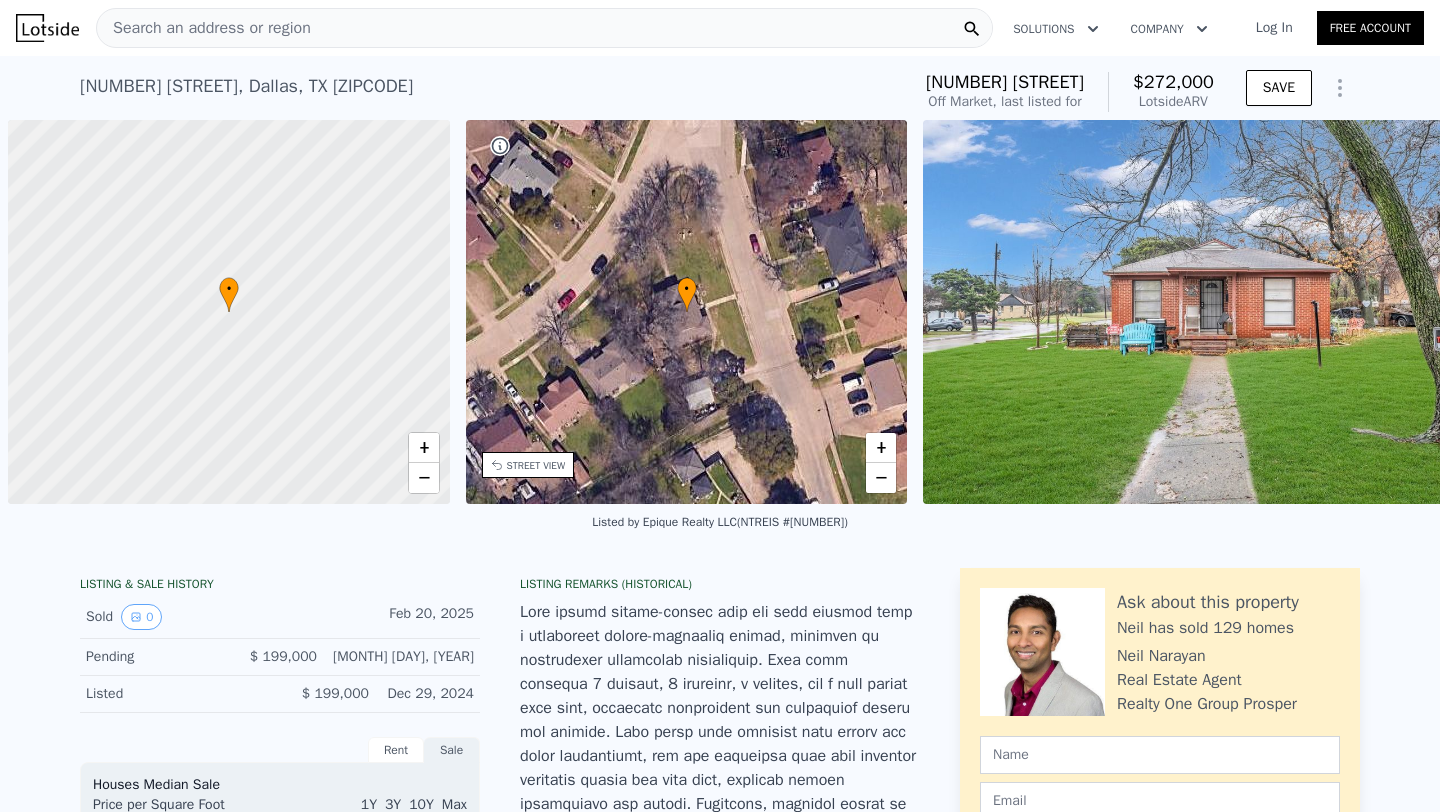 scroll, scrollTop: 0, scrollLeft: 0, axis: both 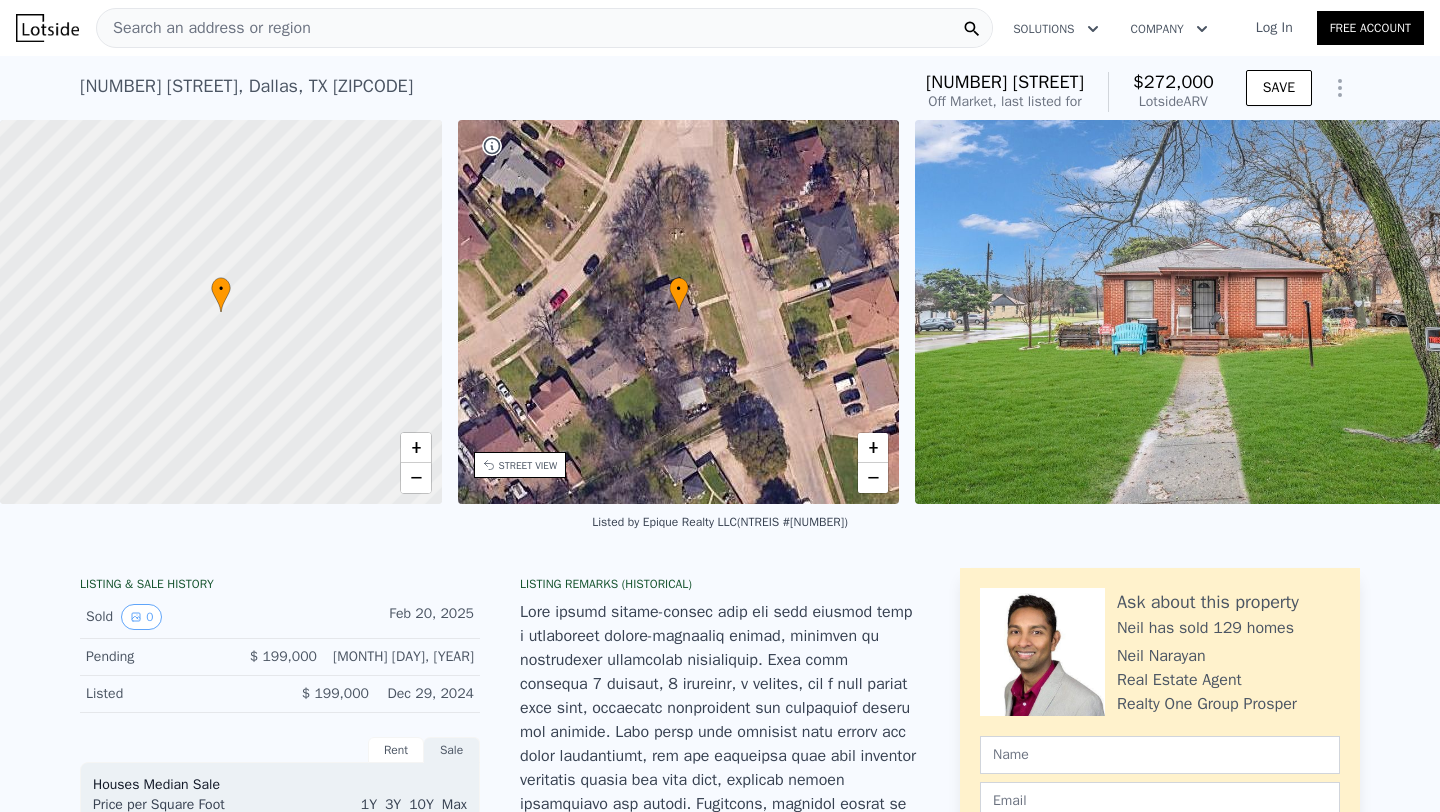 click on "Search an address or region" at bounding box center [544, 28] 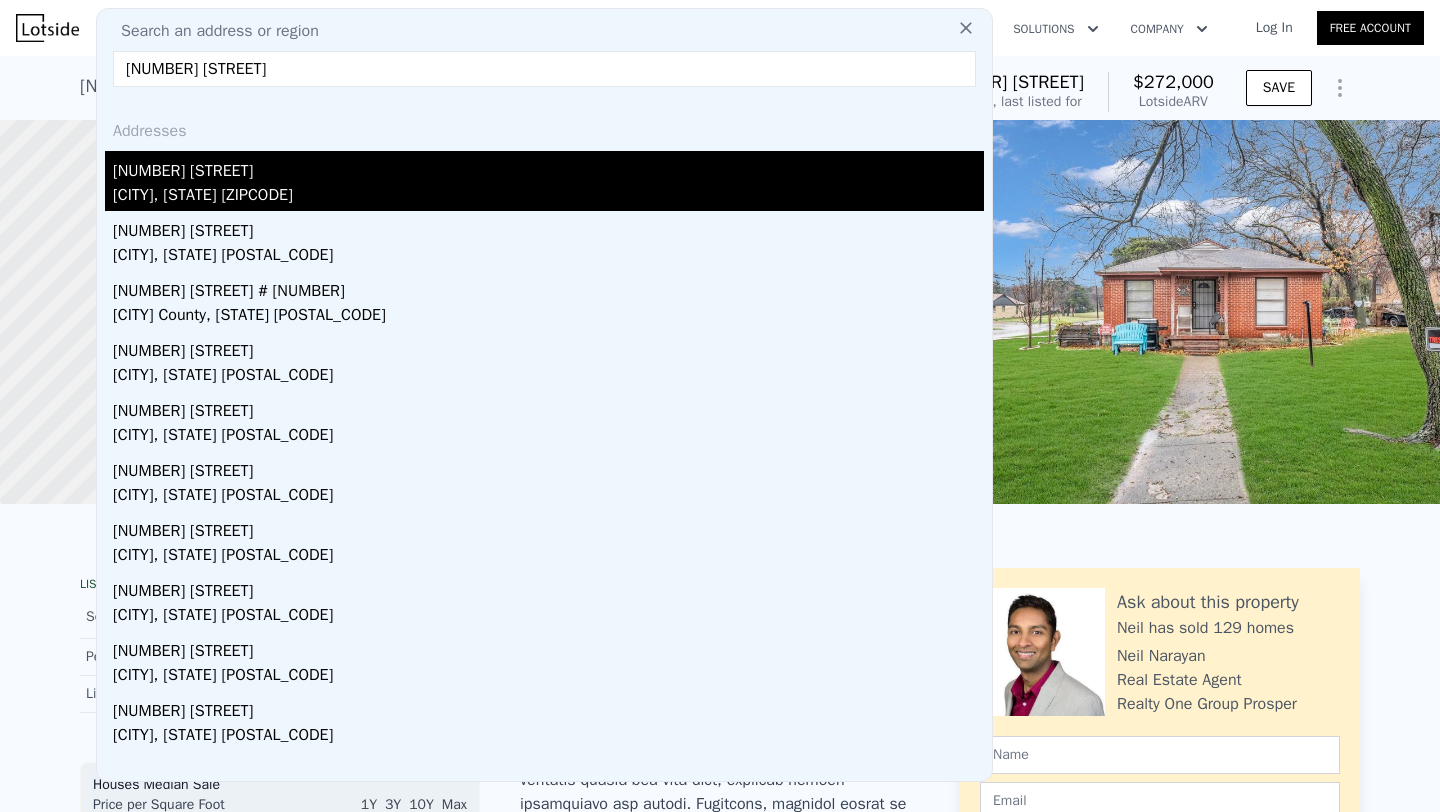 type on "[NUMBER] [STREET]" 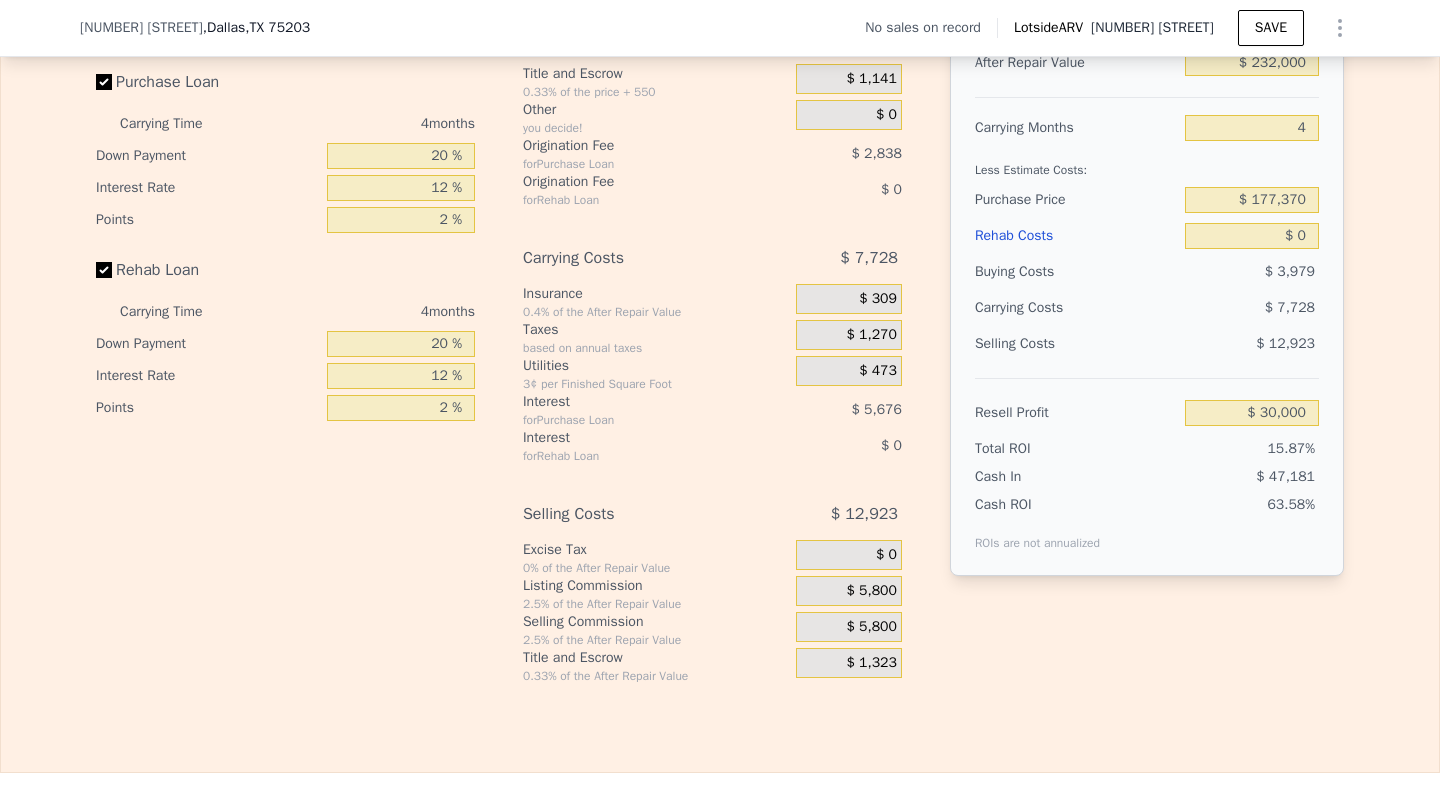 scroll, scrollTop: 3013, scrollLeft: 0, axis: vertical 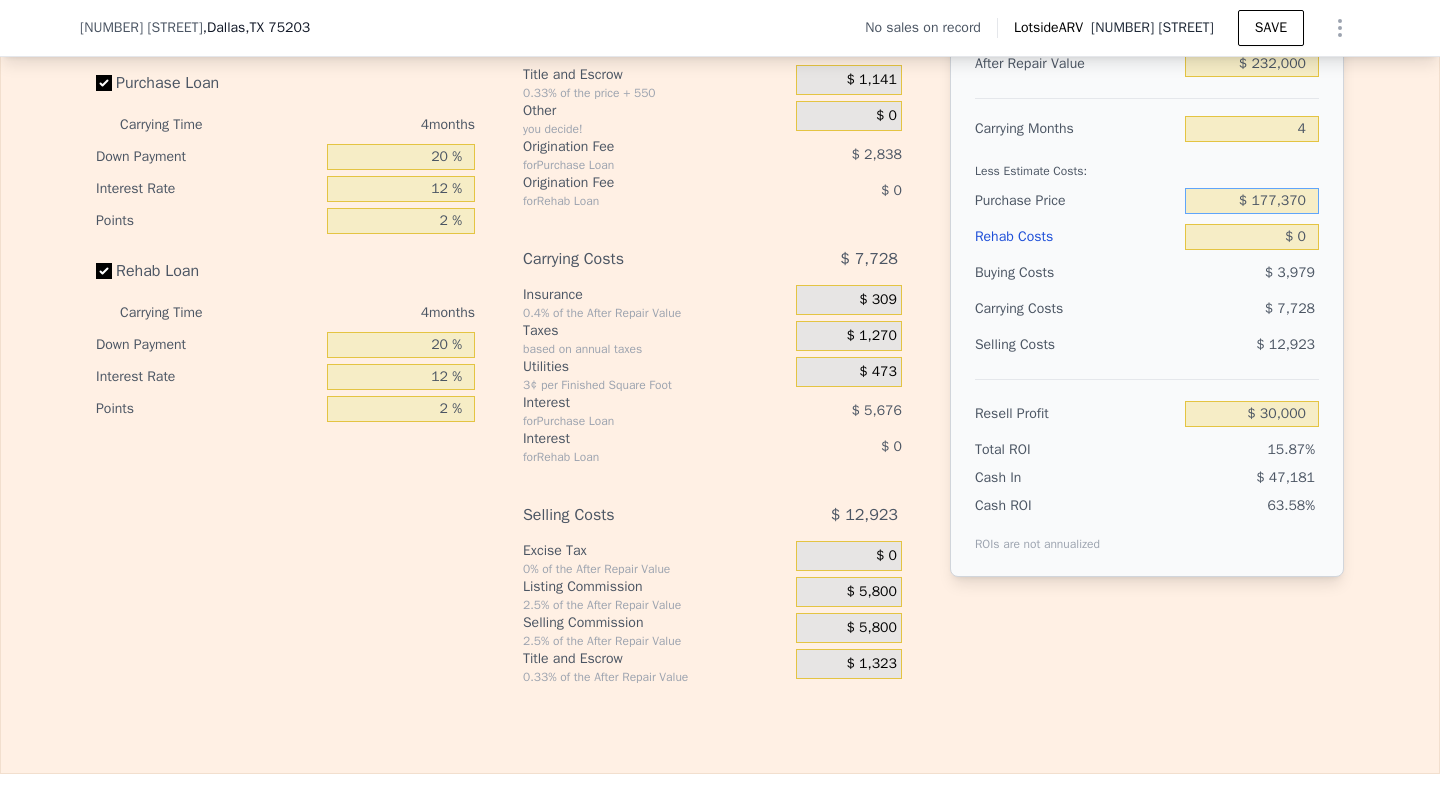 click on "$ 177,370" at bounding box center [1252, 201] 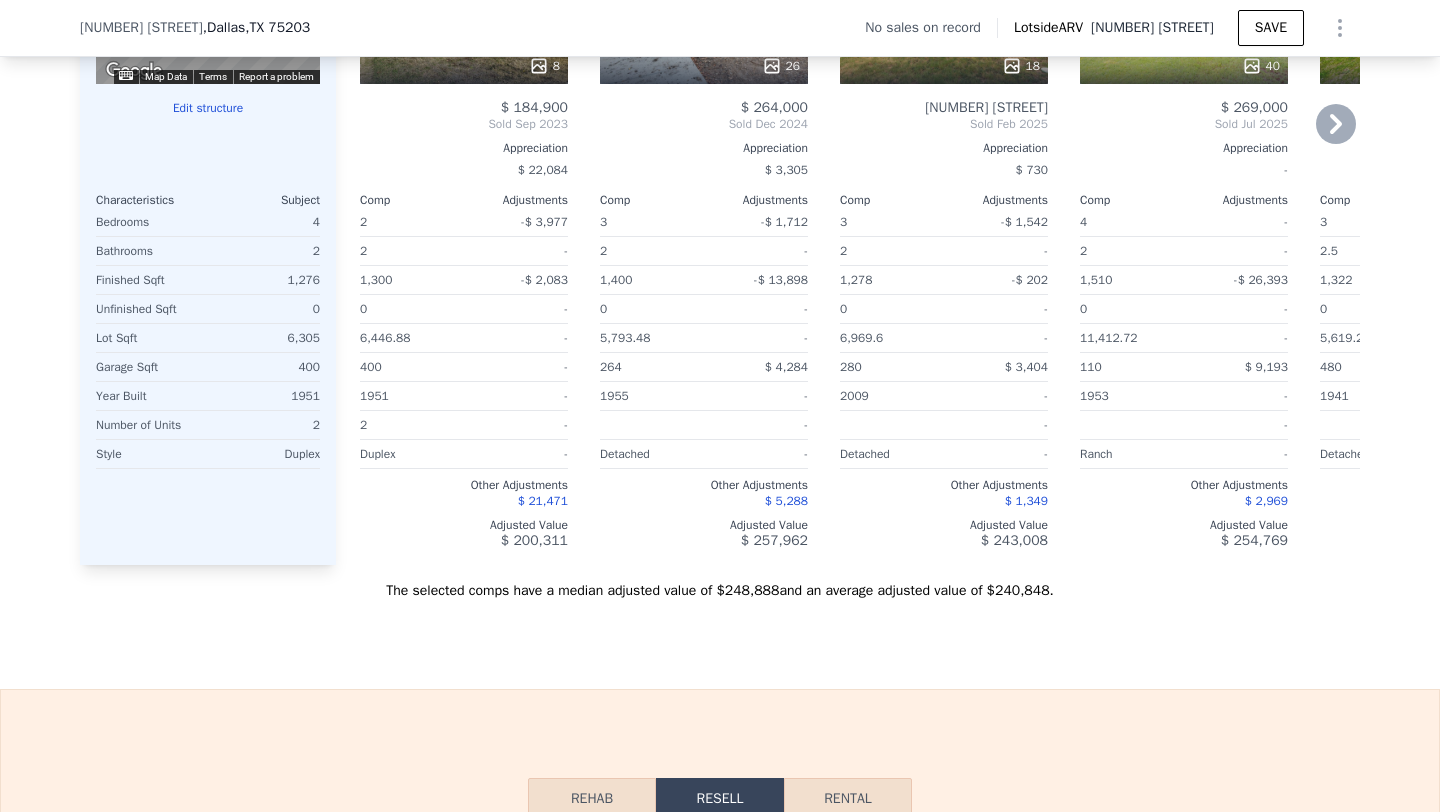 scroll, scrollTop: 1995, scrollLeft: 0, axis: vertical 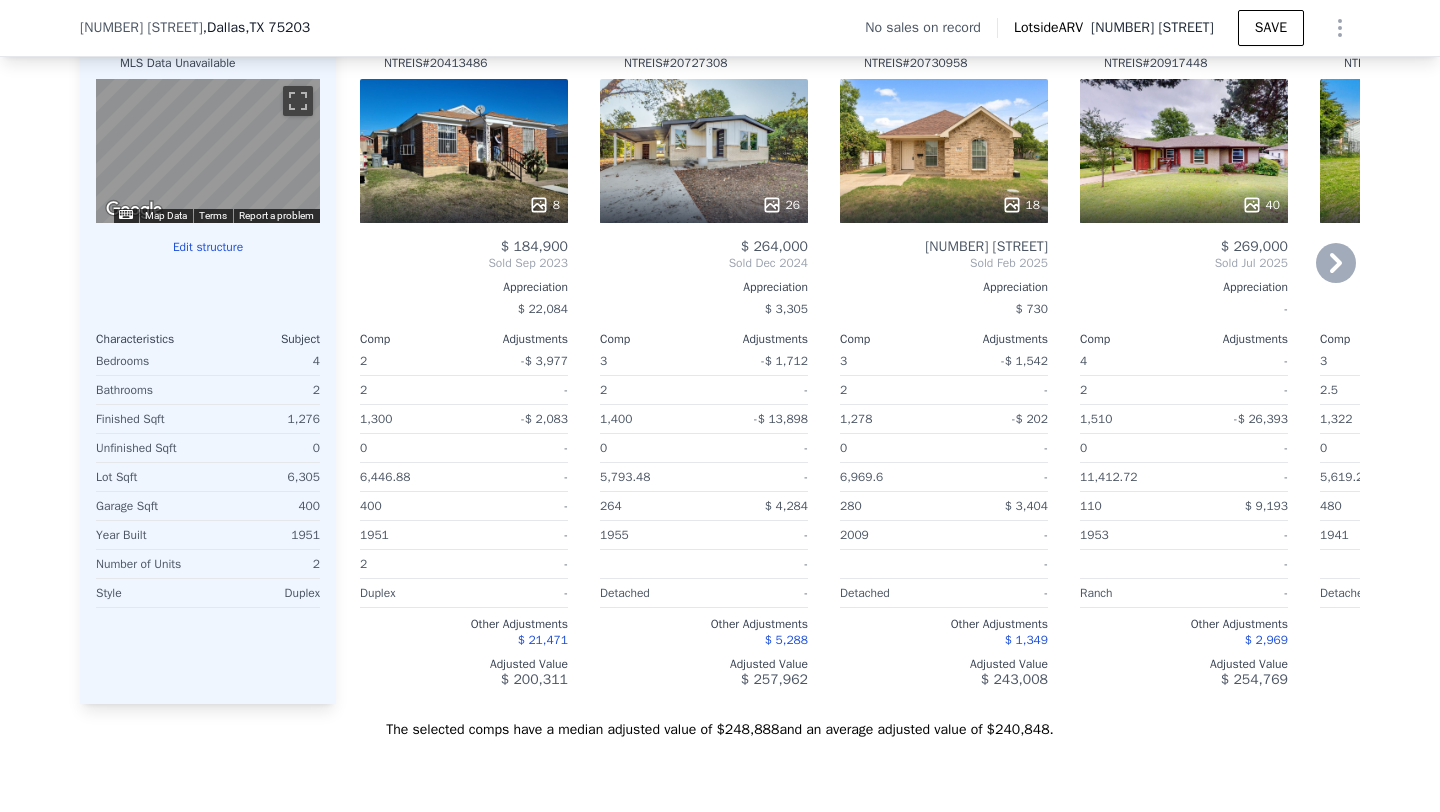 type on "$ 170,000" 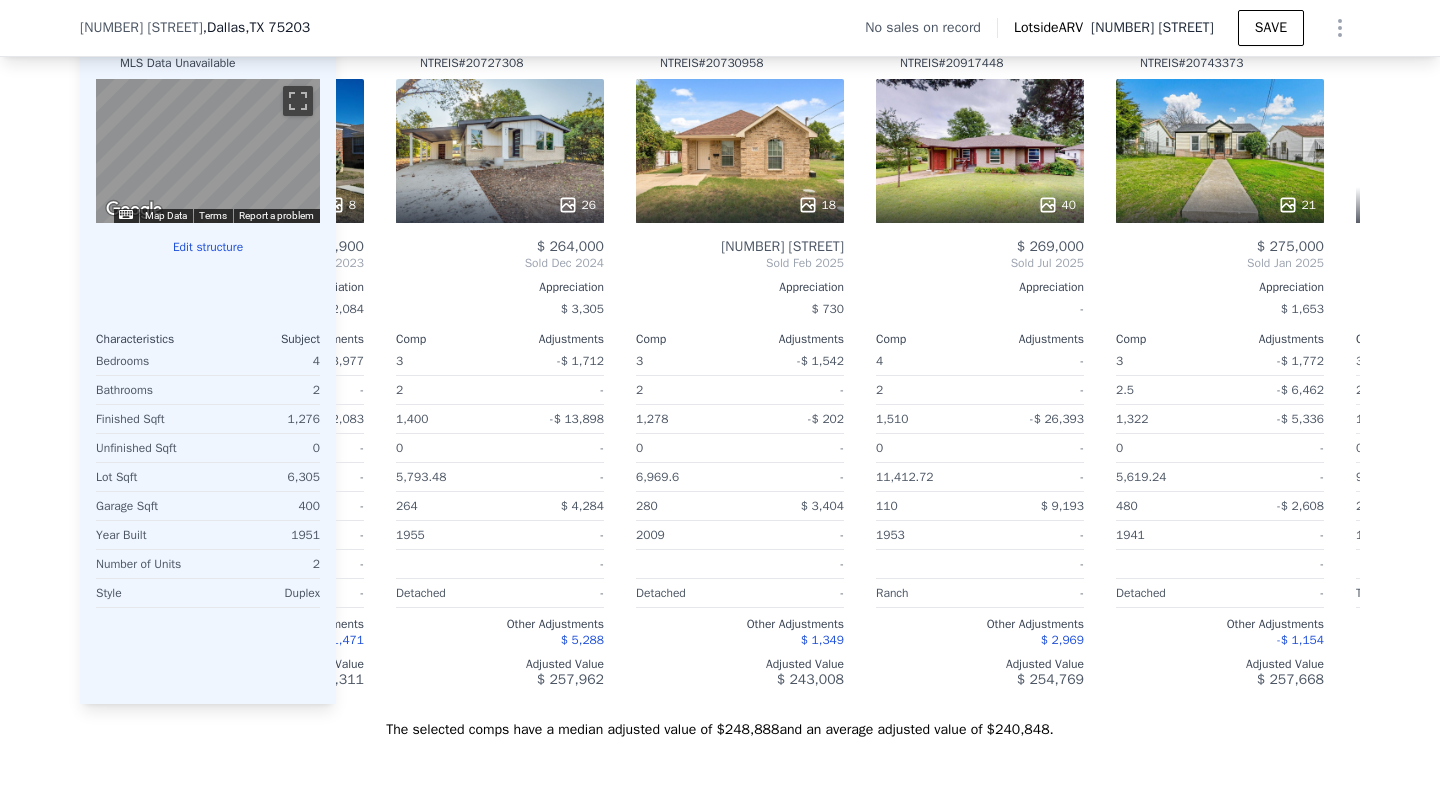 scroll, scrollTop: 0, scrollLeft: 480, axis: horizontal 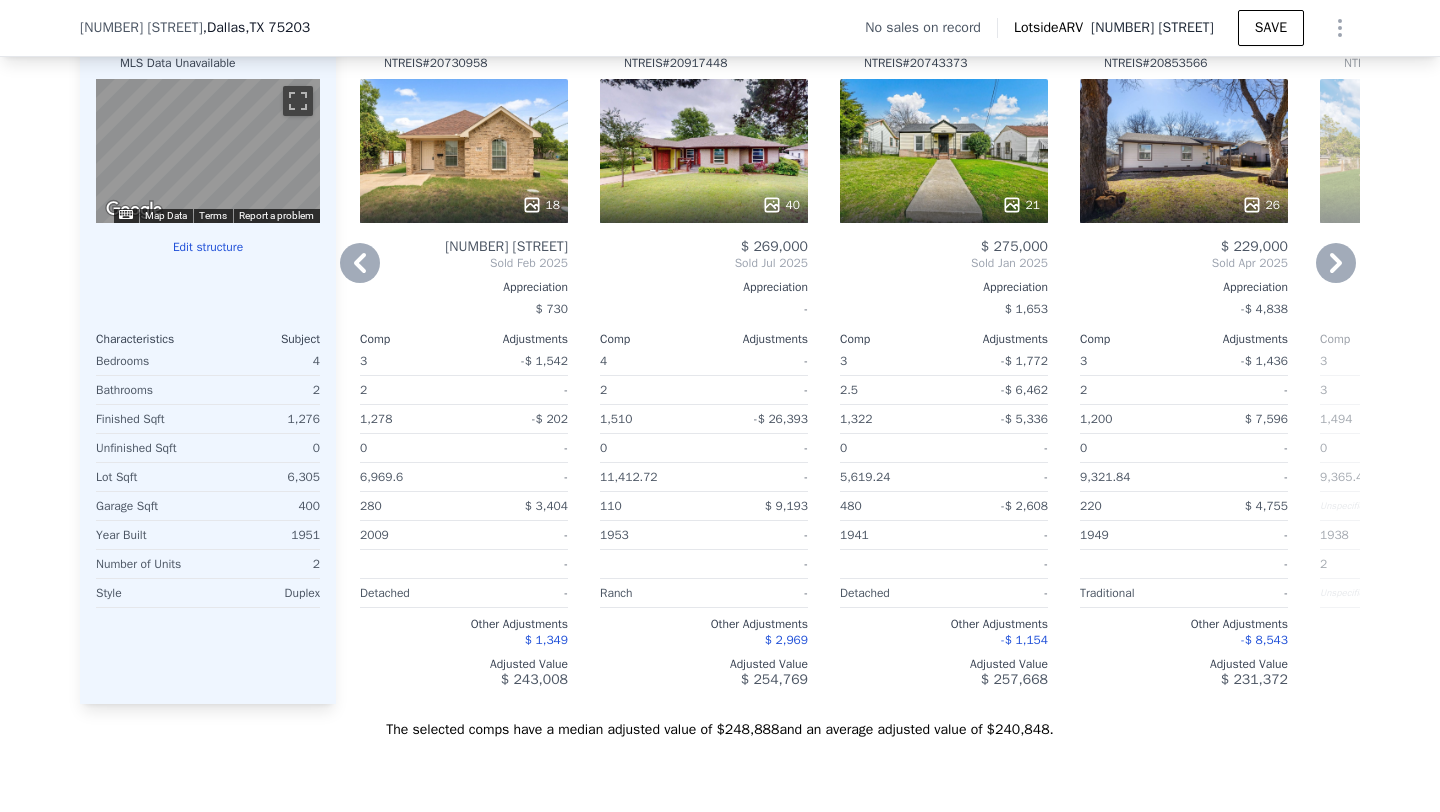 click 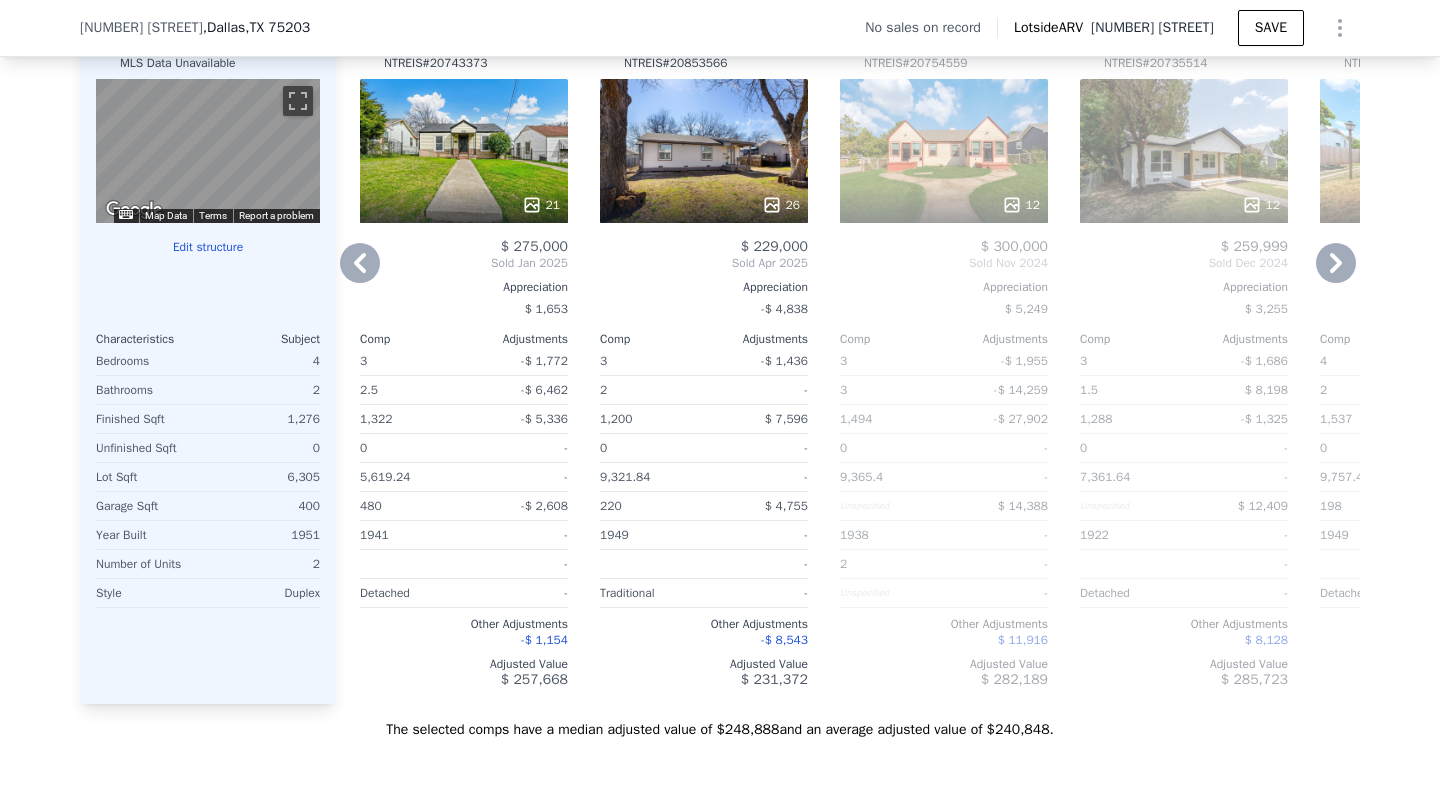 click 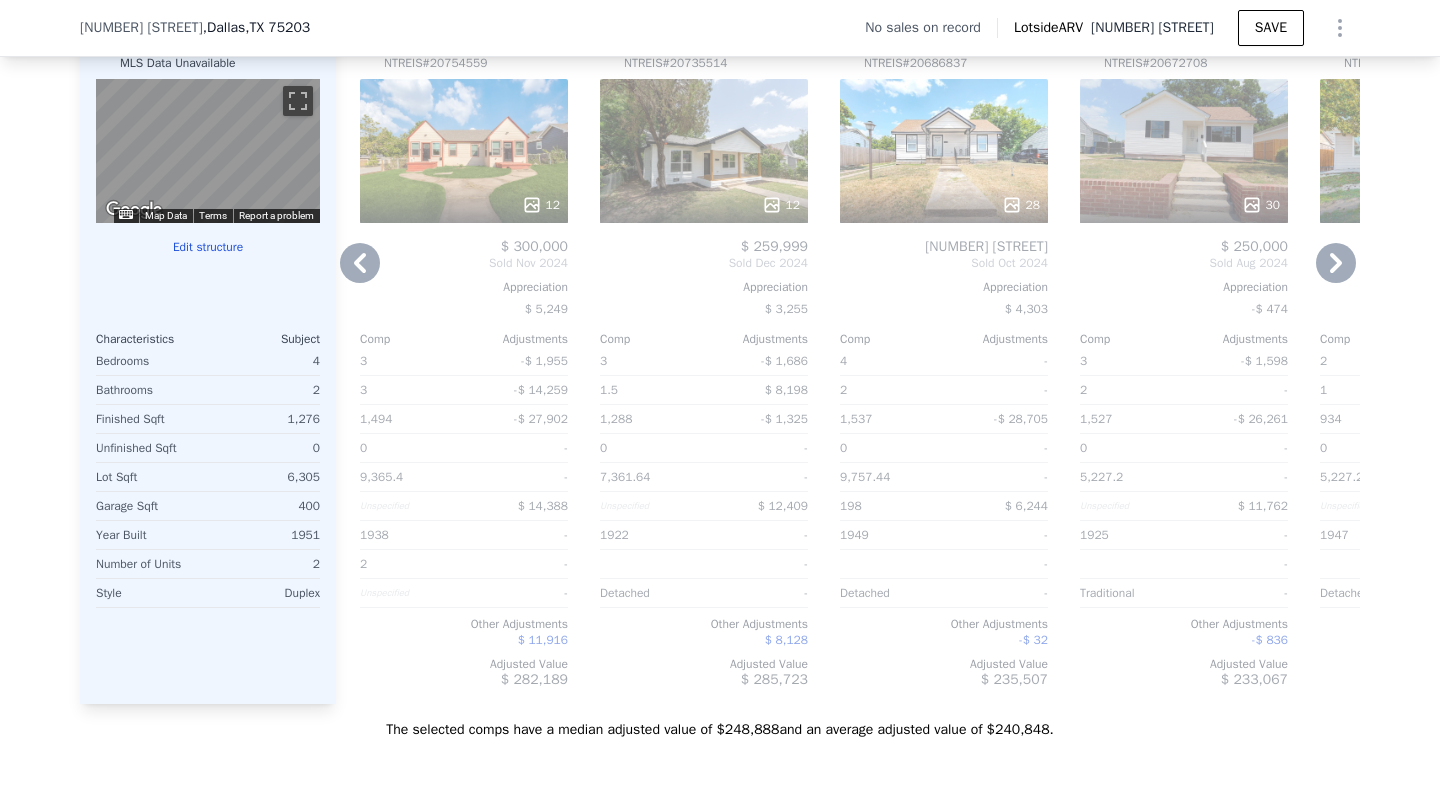 click 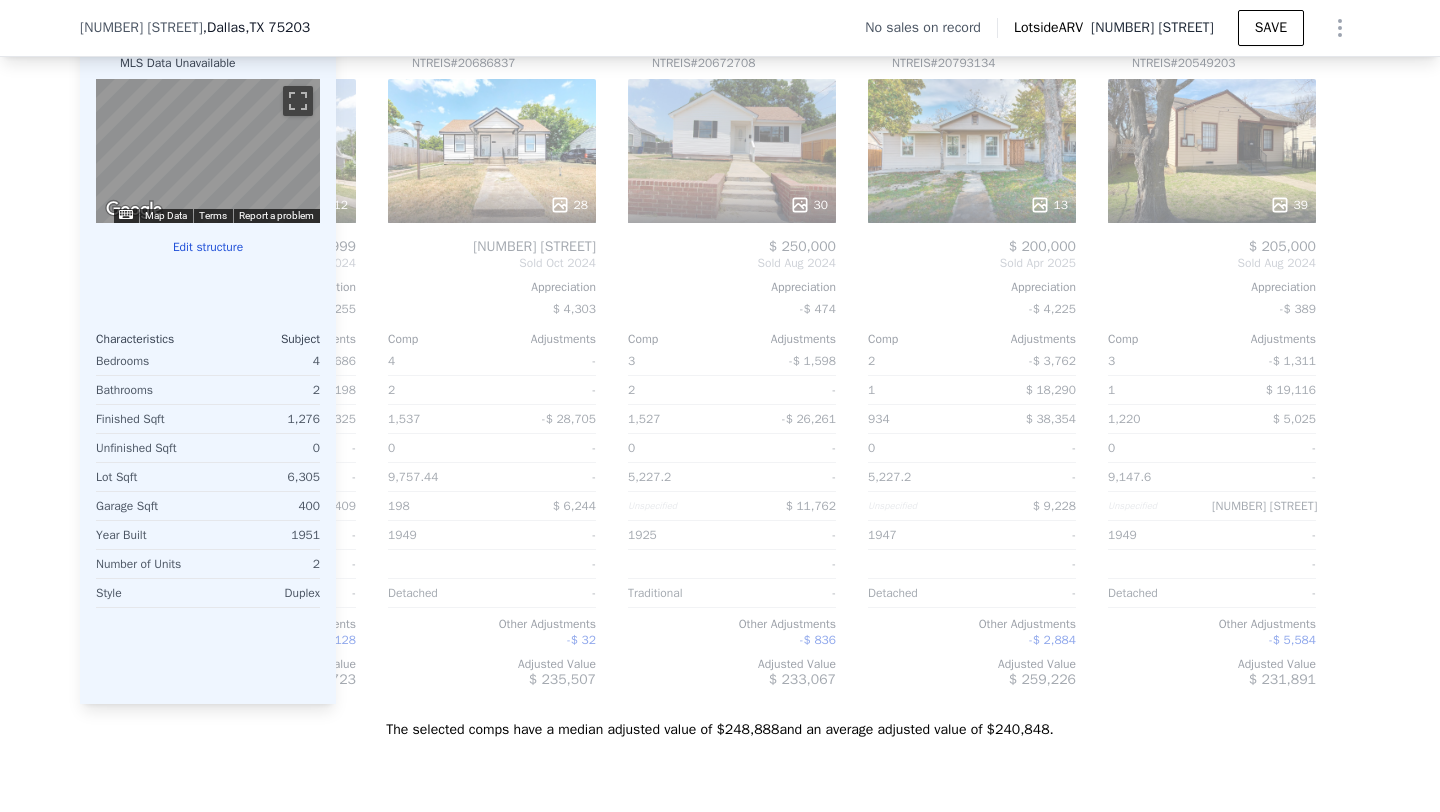 scroll, scrollTop: 0, scrollLeft: 1904, axis: horizontal 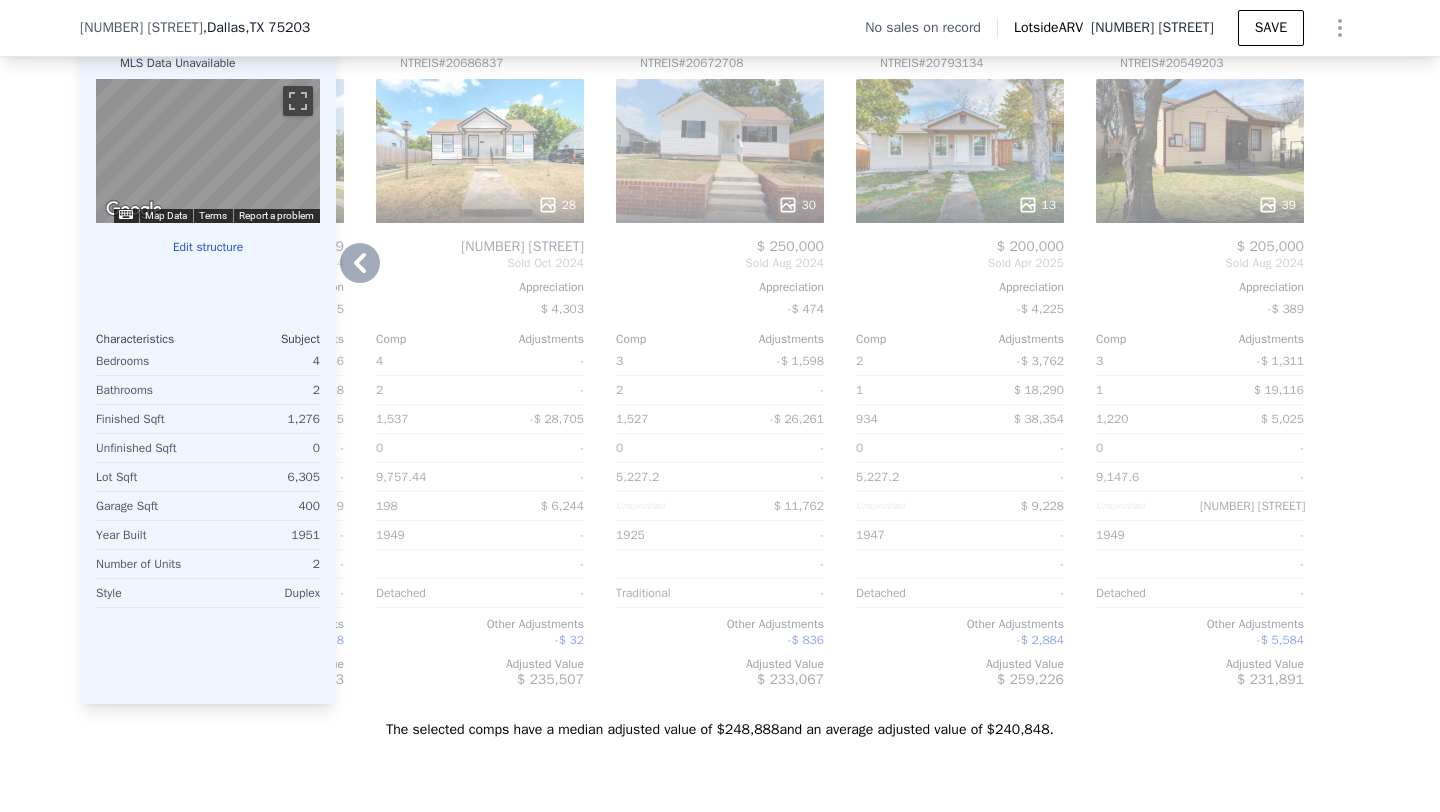 click 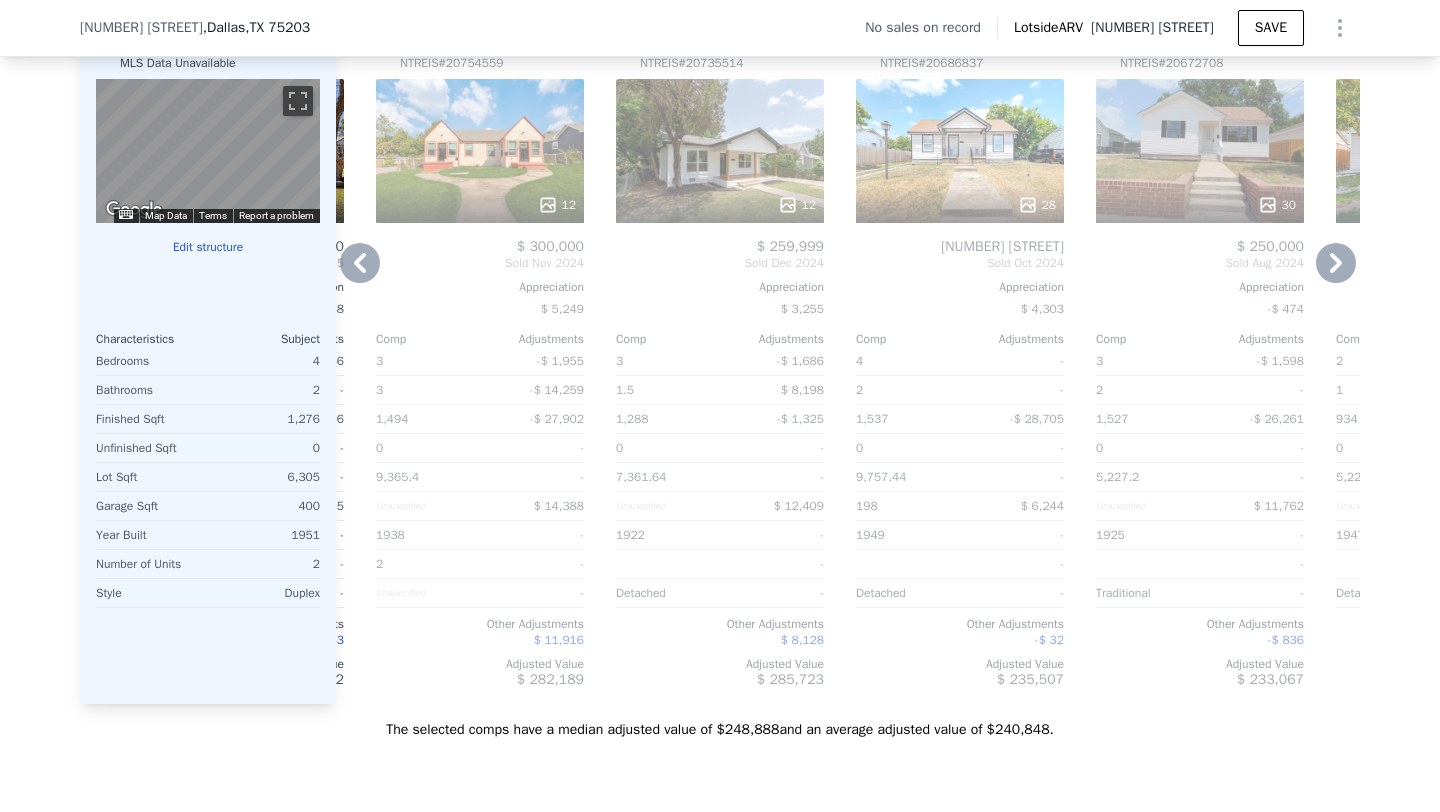 click 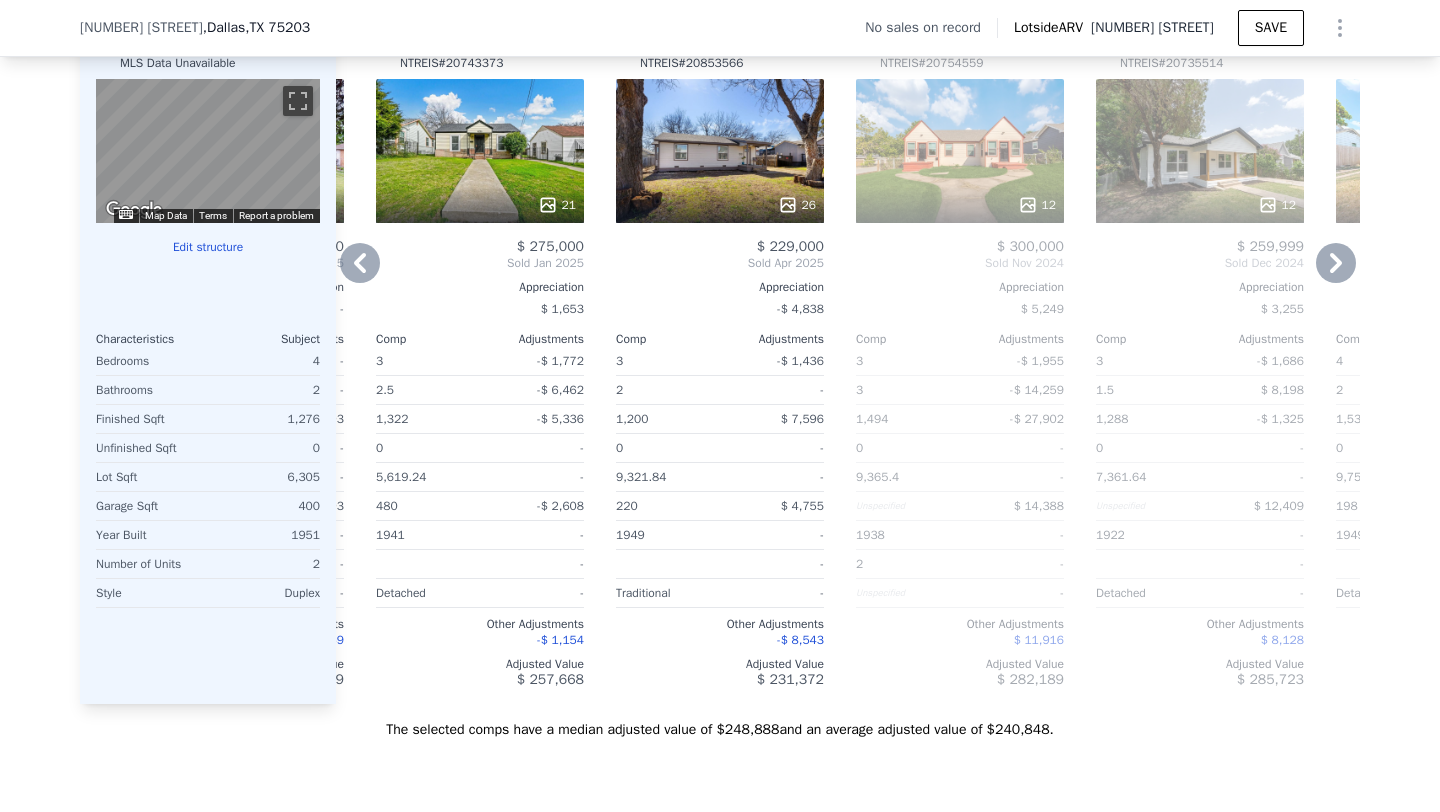 click 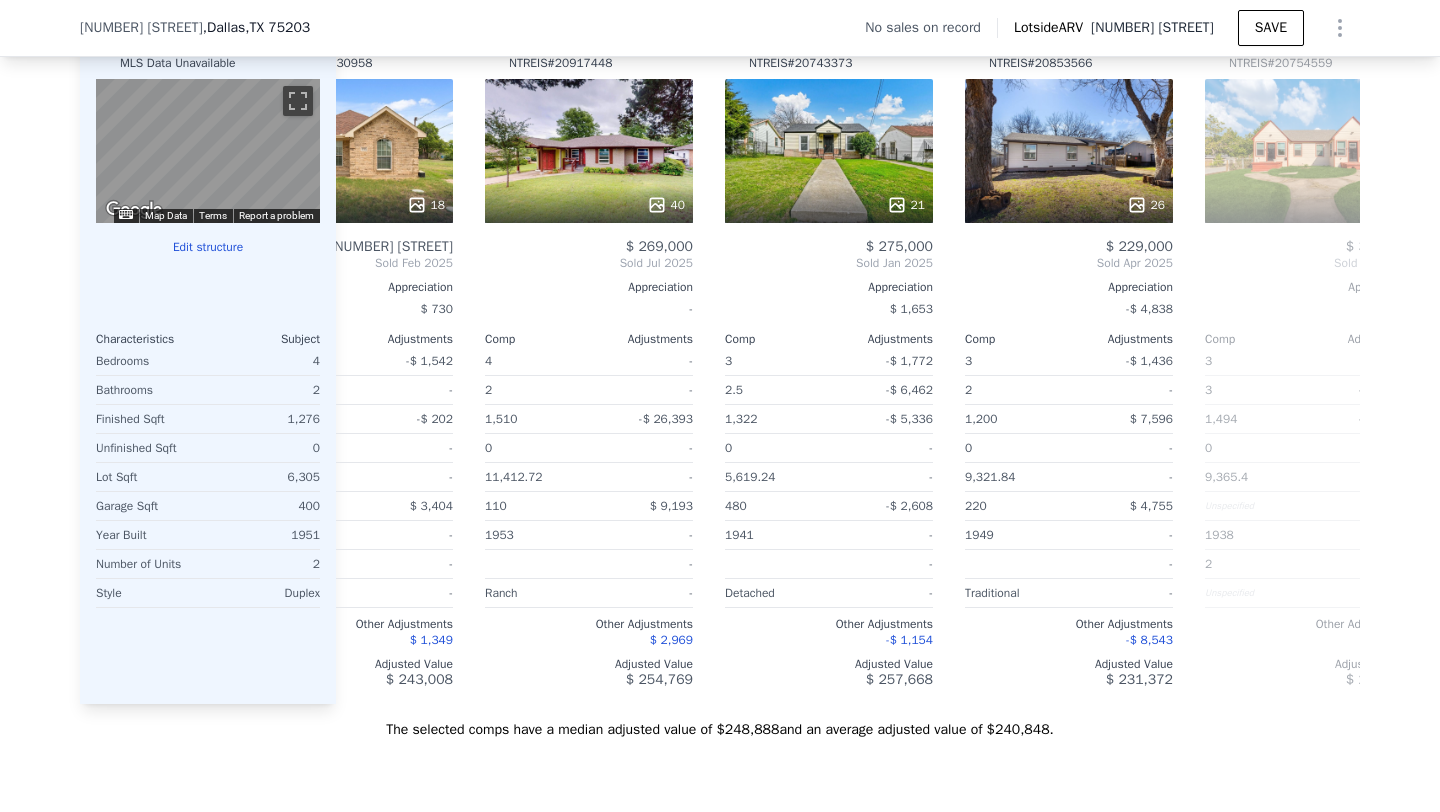 scroll, scrollTop: 0, scrollLeft: 464, axis: horizontal 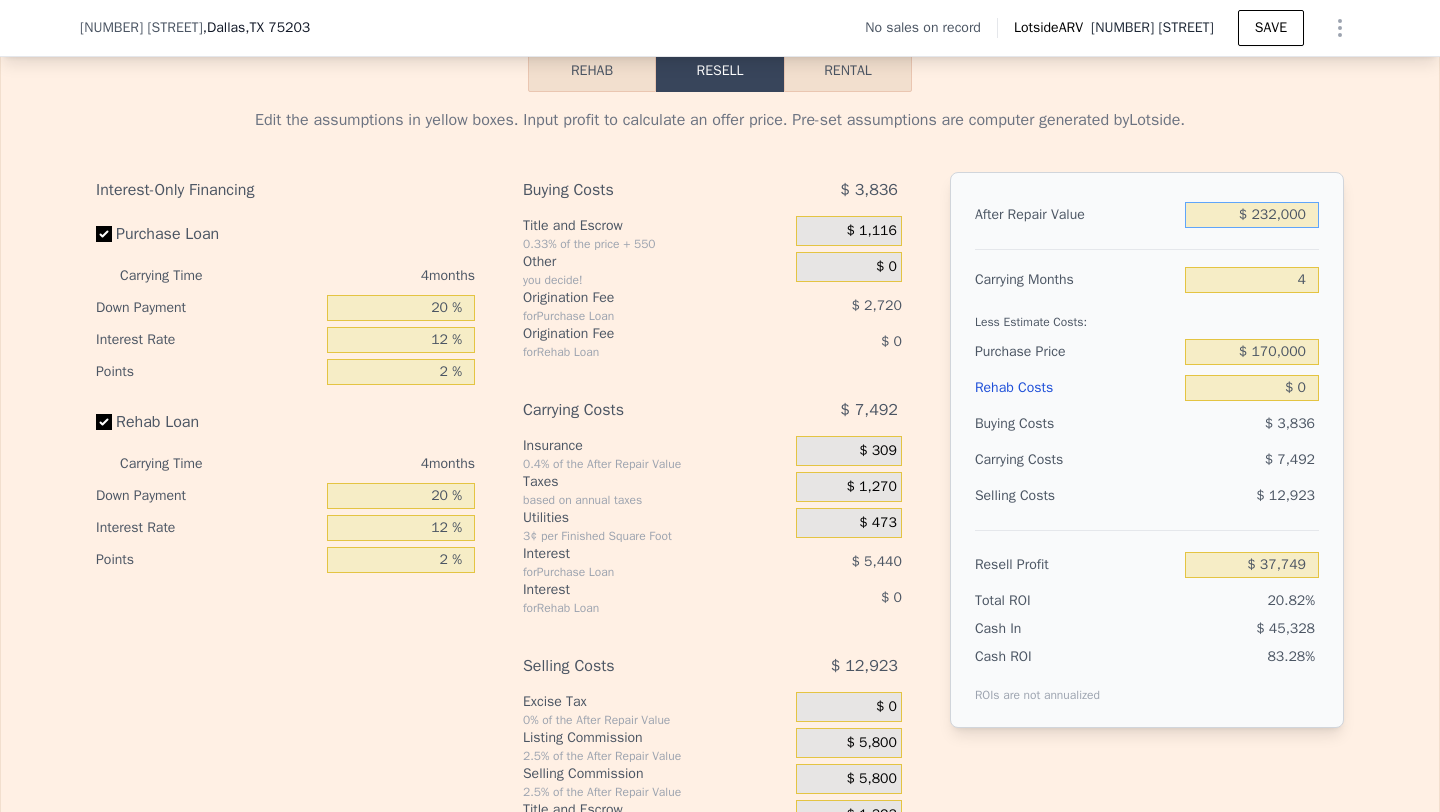 click on "$ 232,000" at bounding box center (1252, 215) 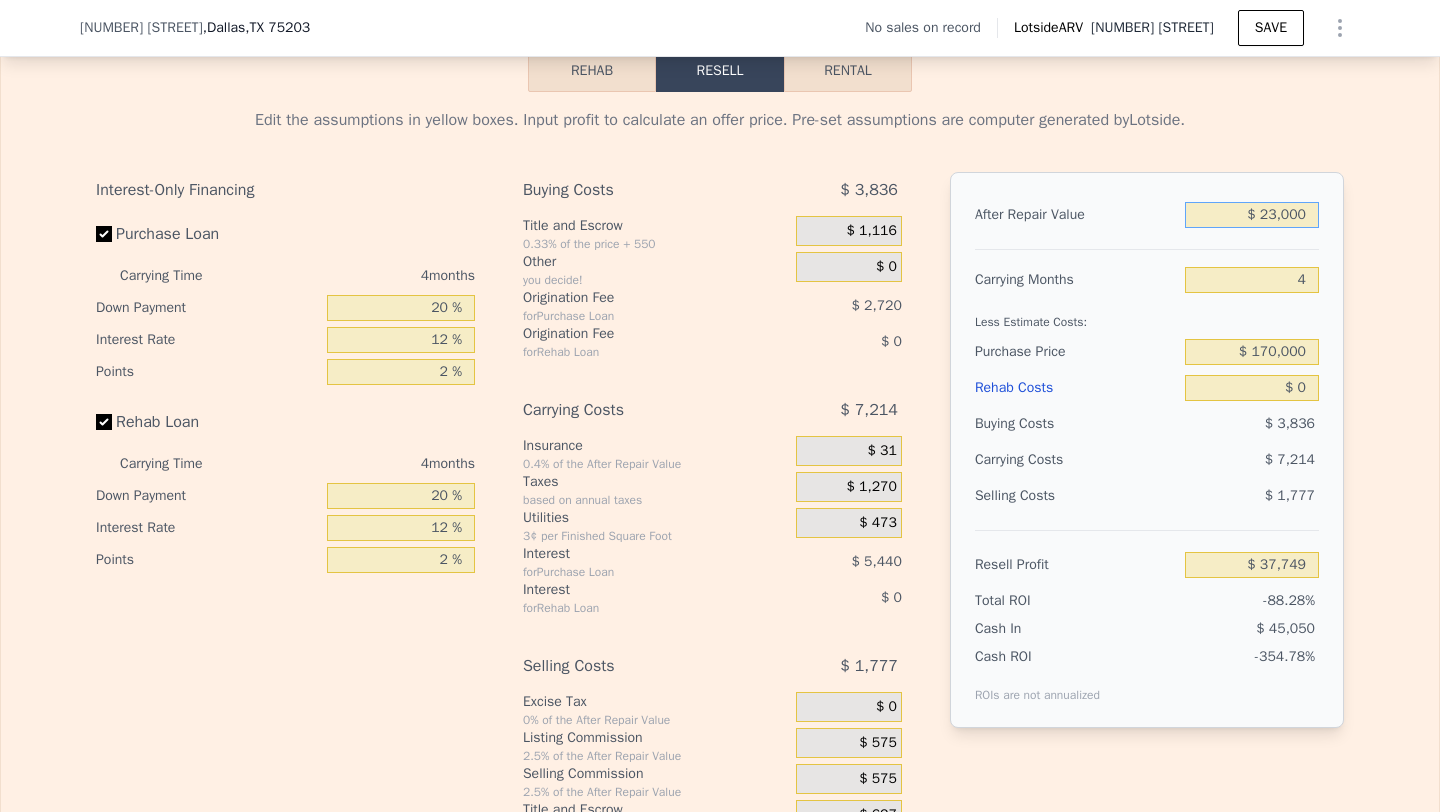 type on "$ 2,000" 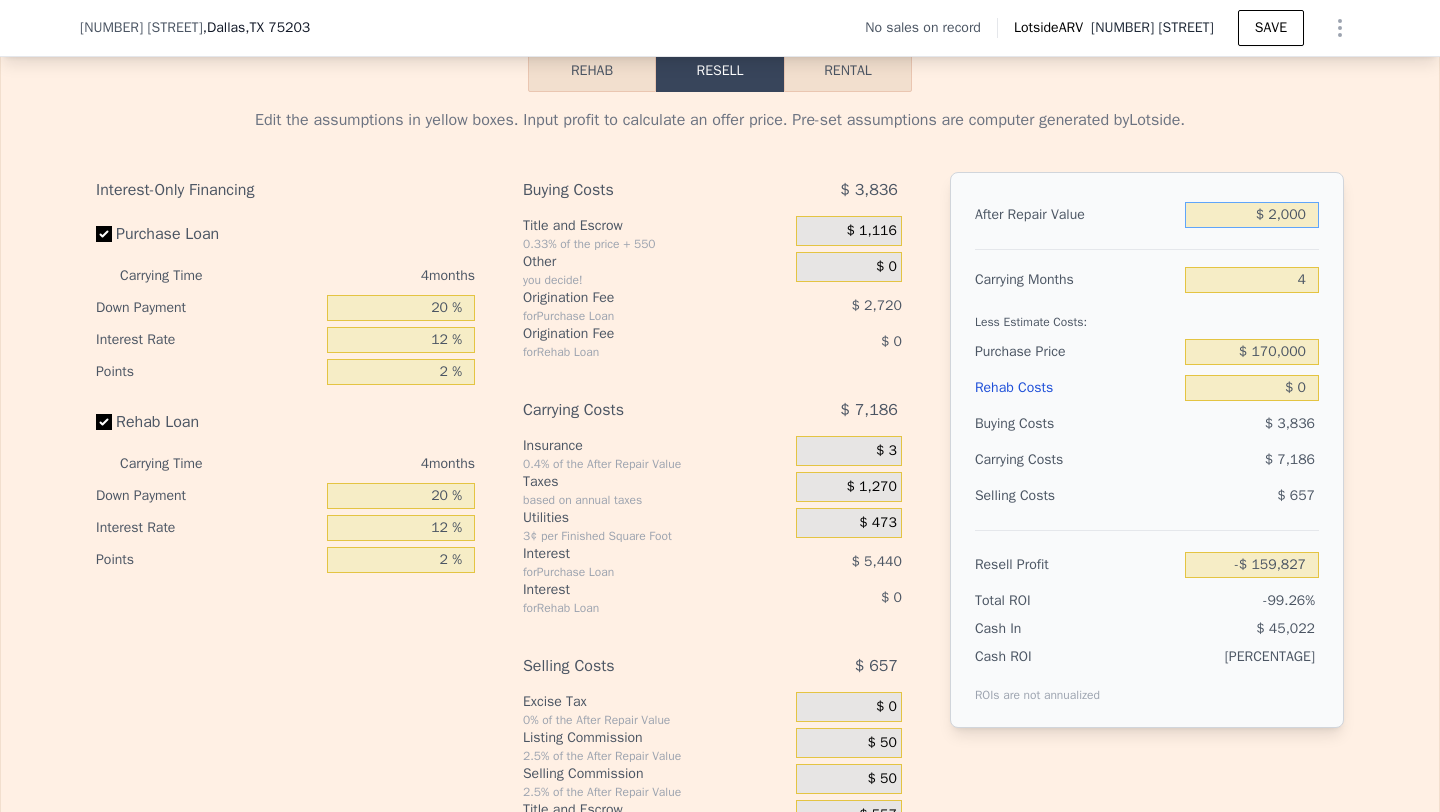 type on "-$ 179,679" 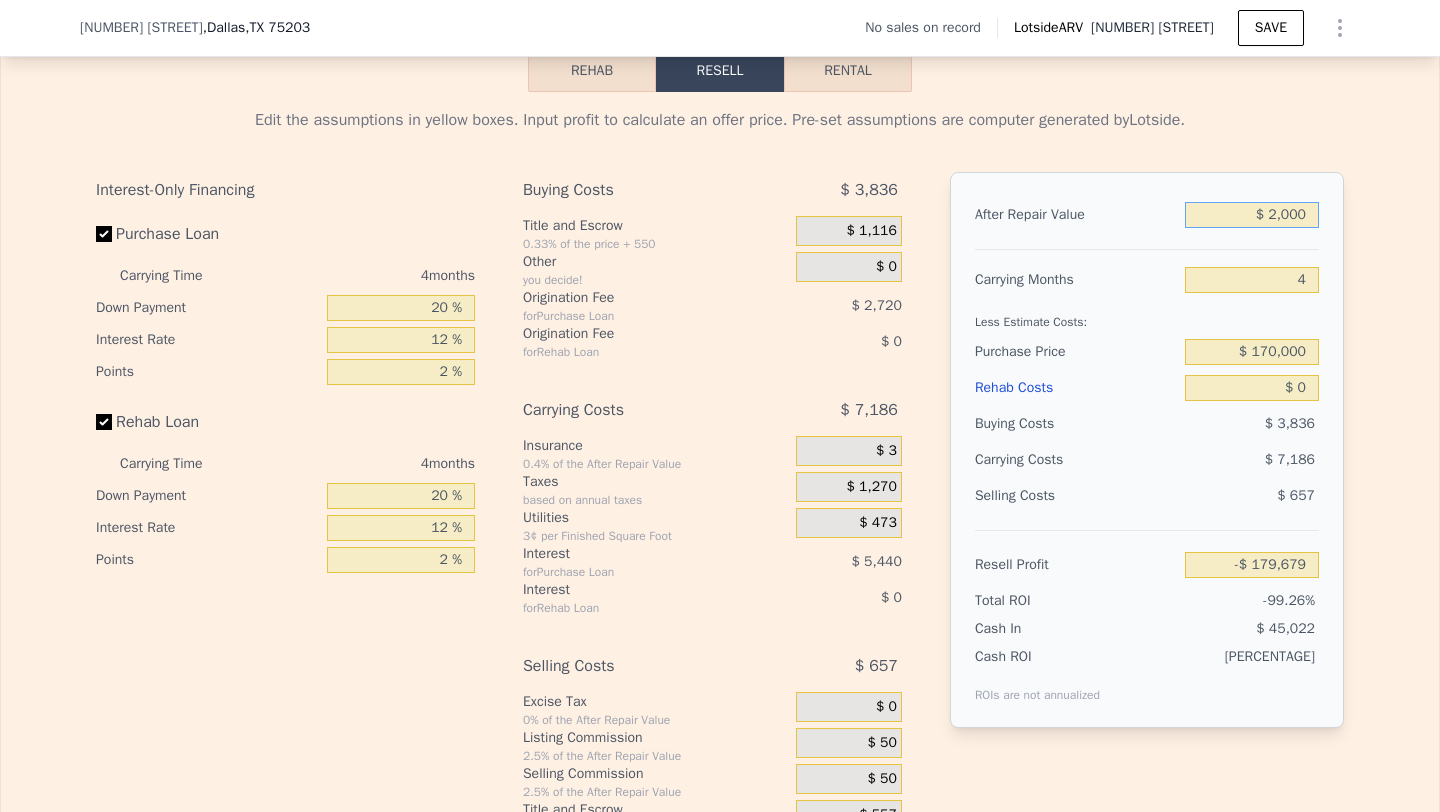 click on "$ 2,000" at bounding box center [1252, 215] 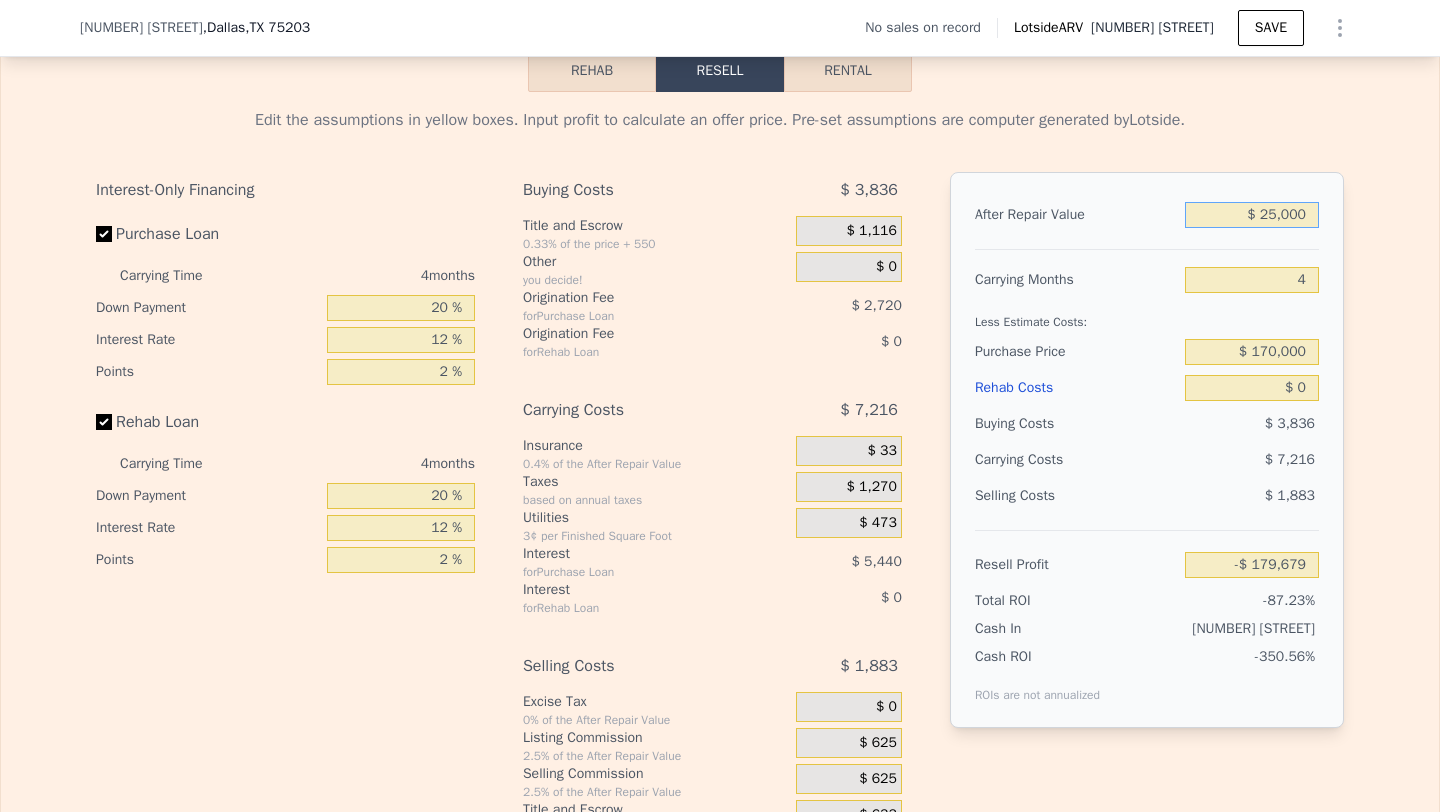 type on "-$ 157,935" 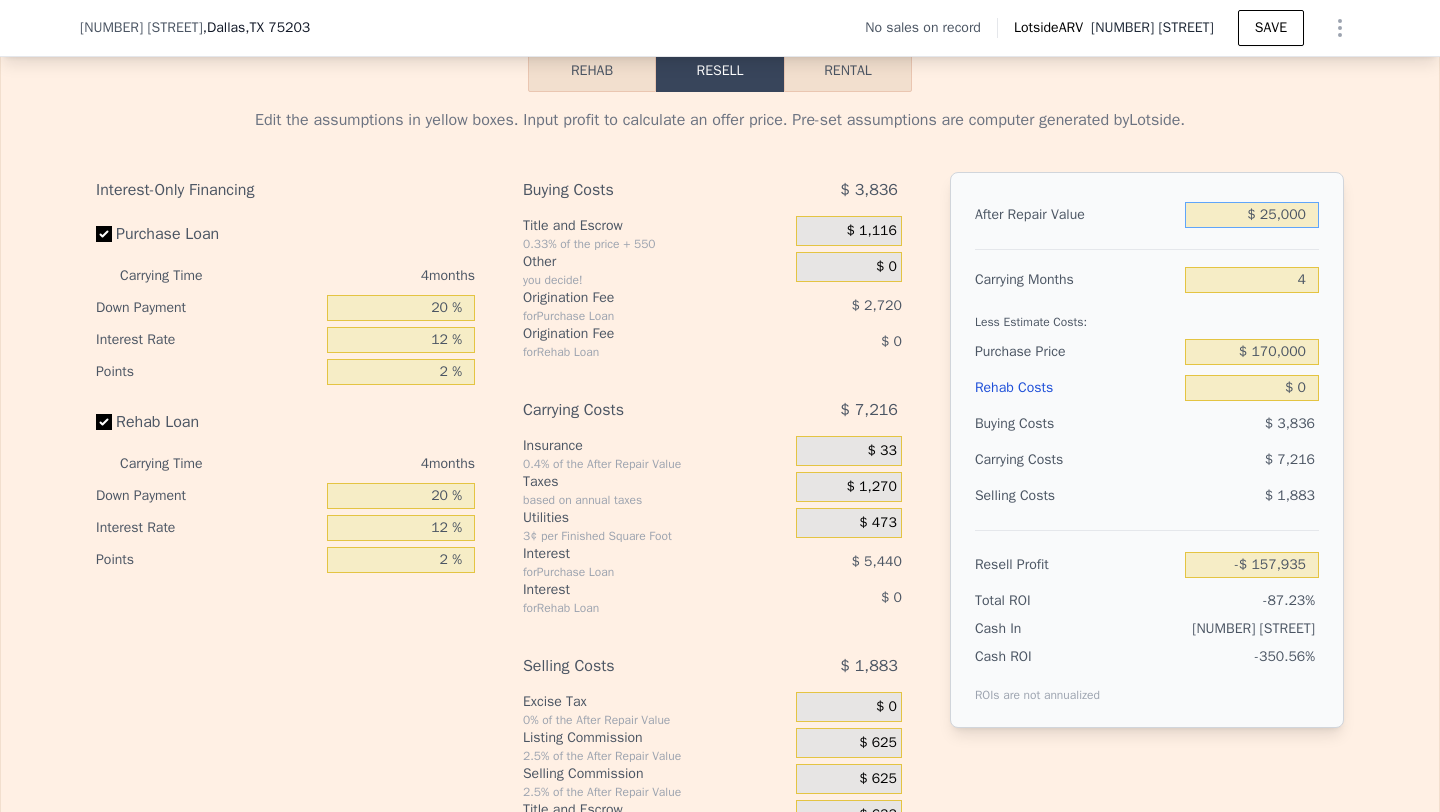 type on "$ 250,000" 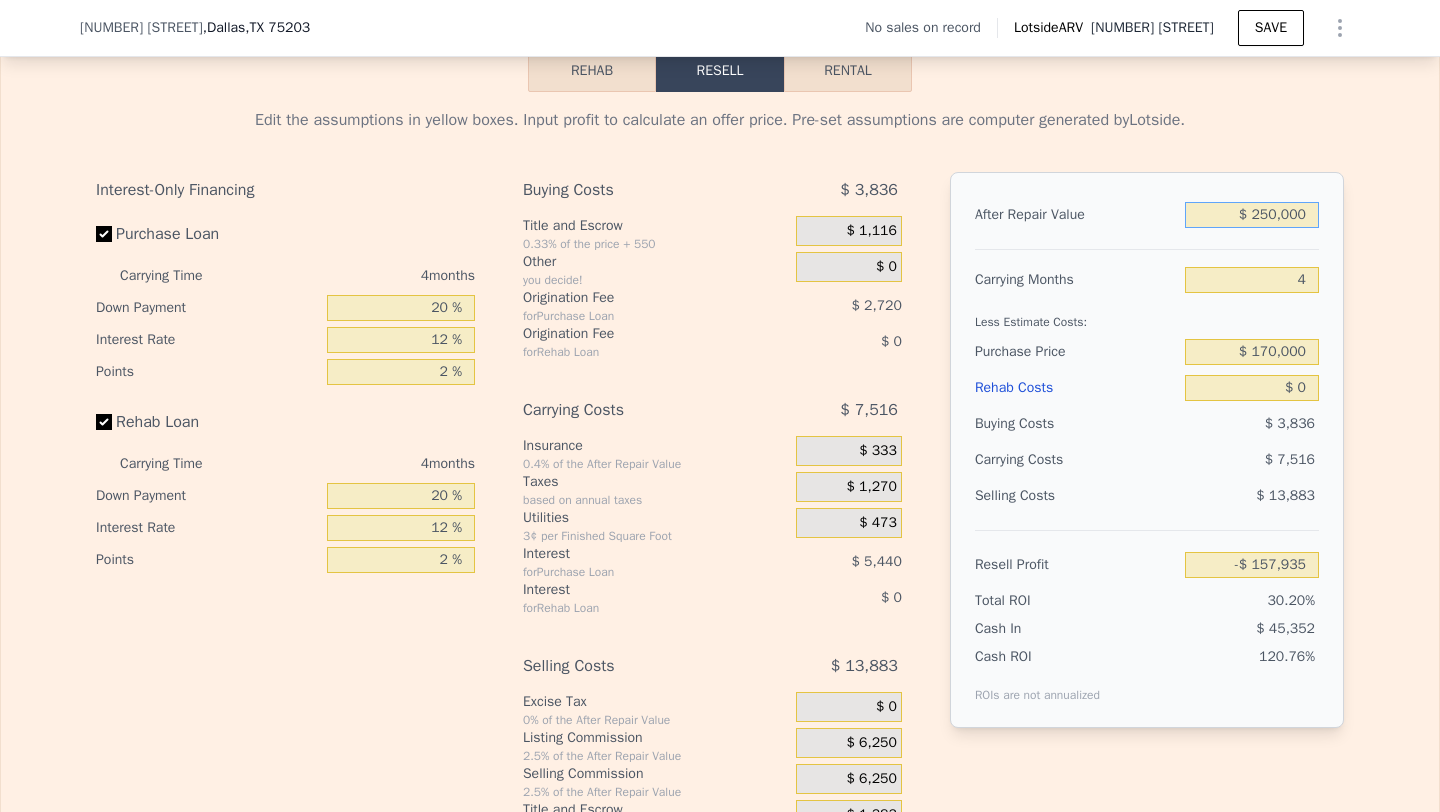 type on "$ 54,765" 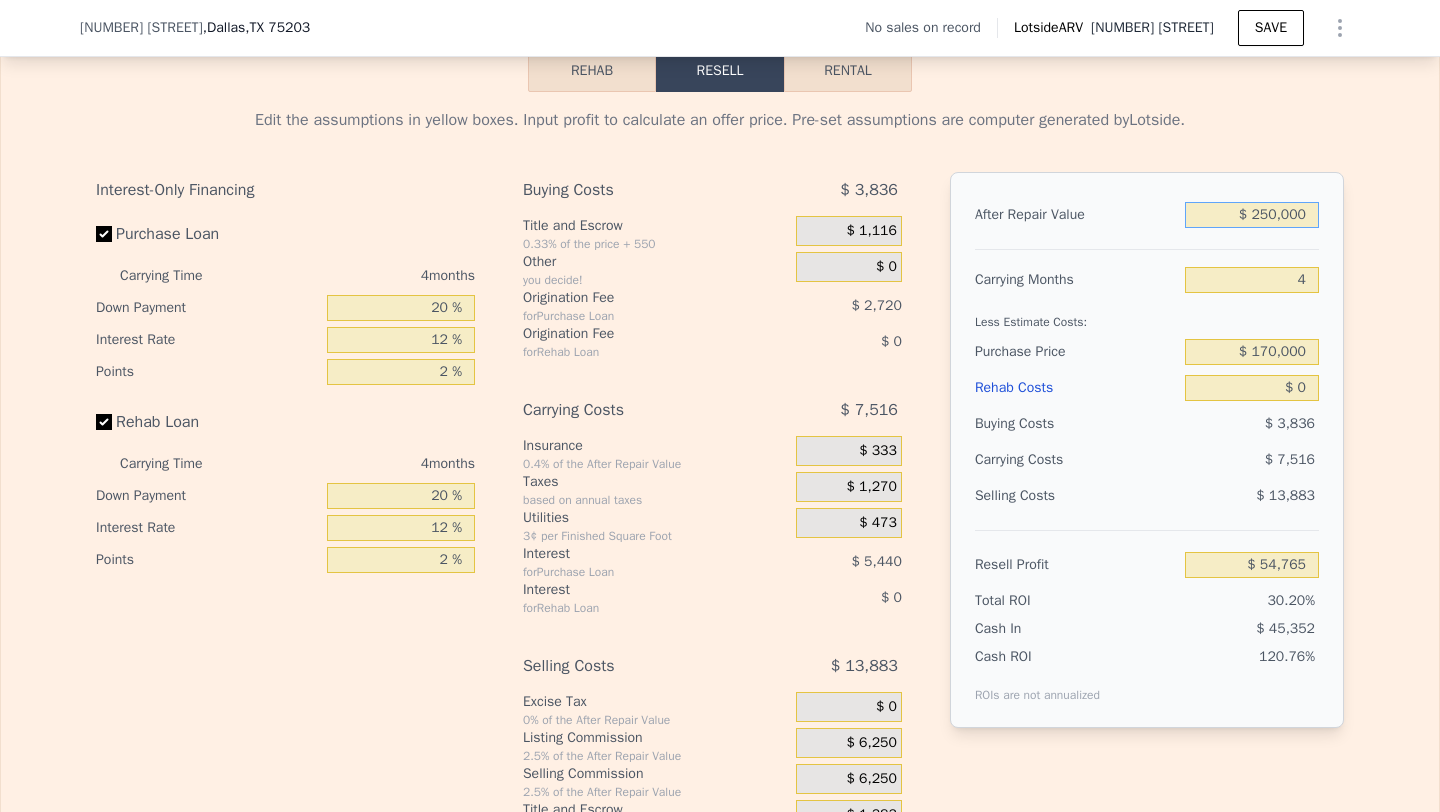 type on "$ 250,000" 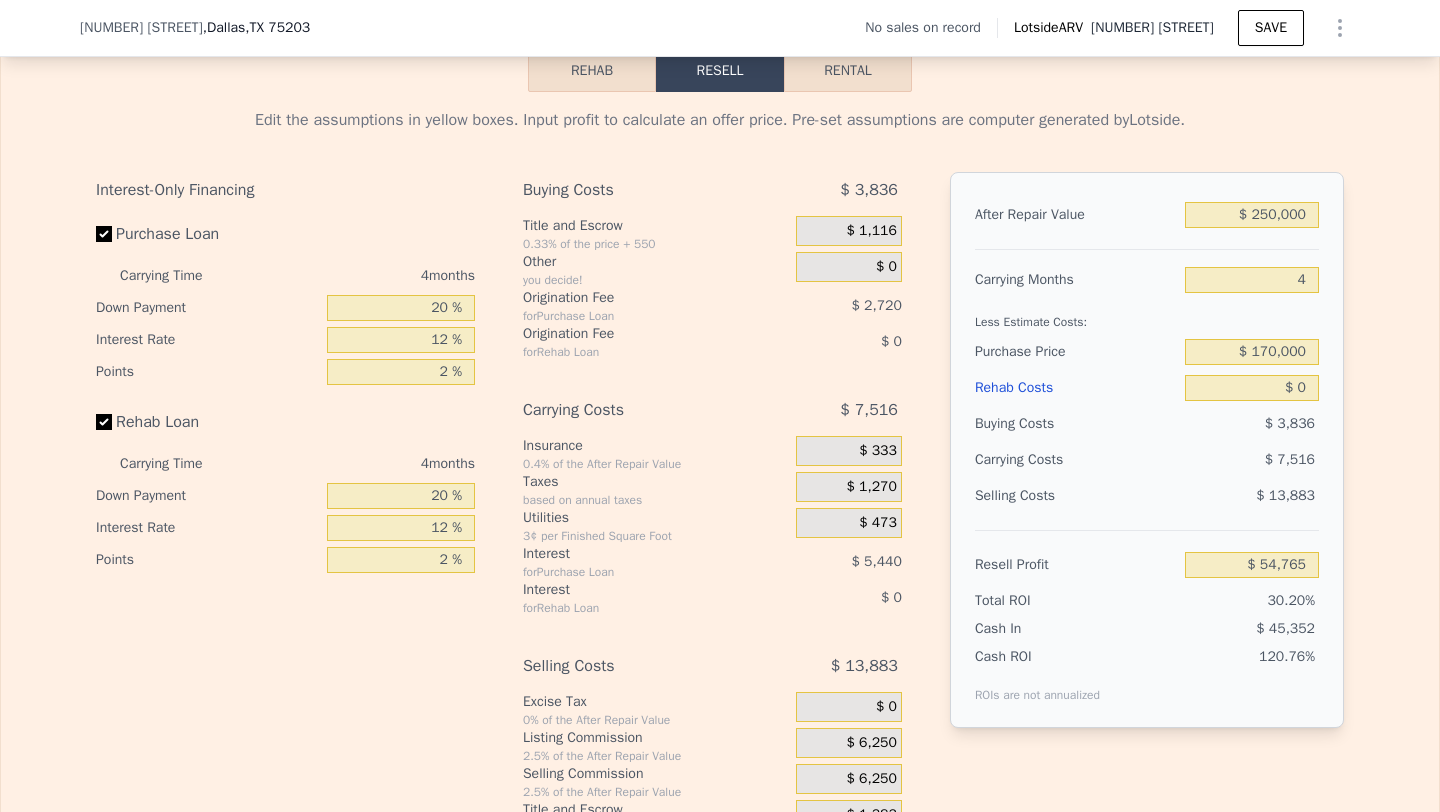 click on "After Repair Value $ 250,000 Carrying Months 4 Less Estimate Costs: Purchase Price $ 170,000 Rehab Costs $ 0 Buying Costs $ 3,836 Carrying Costs $ 7,516 Selling Costs $ 13,883 Resell Profit $ 54,765 Total ROI 30.20% Cash In $ 45,352 Cash ROI ROIs are not annualized 120.76%" at bounding box center (1147, 450) 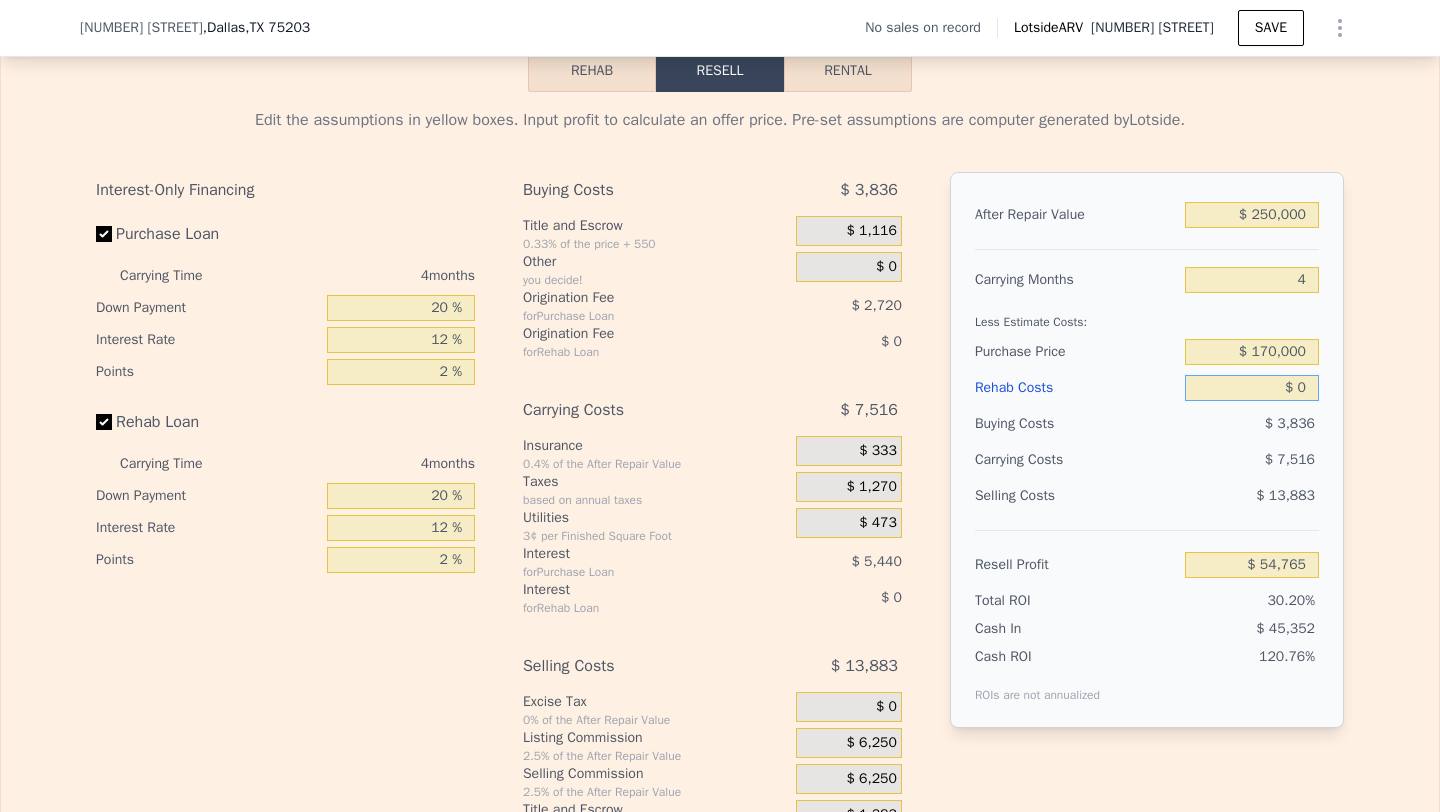 click on "$ 0" at bounding box center [1252, 388] 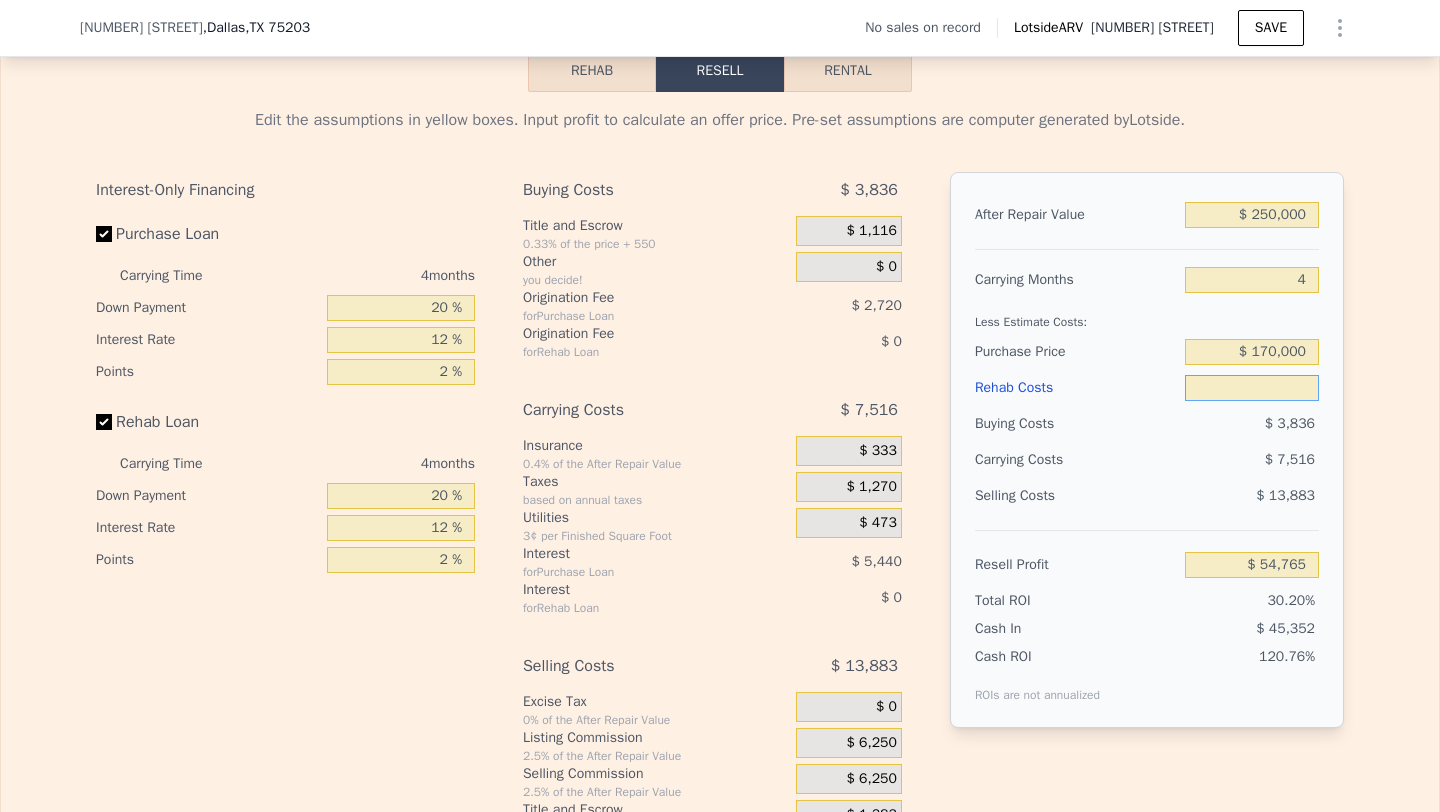 type on "$ 3" 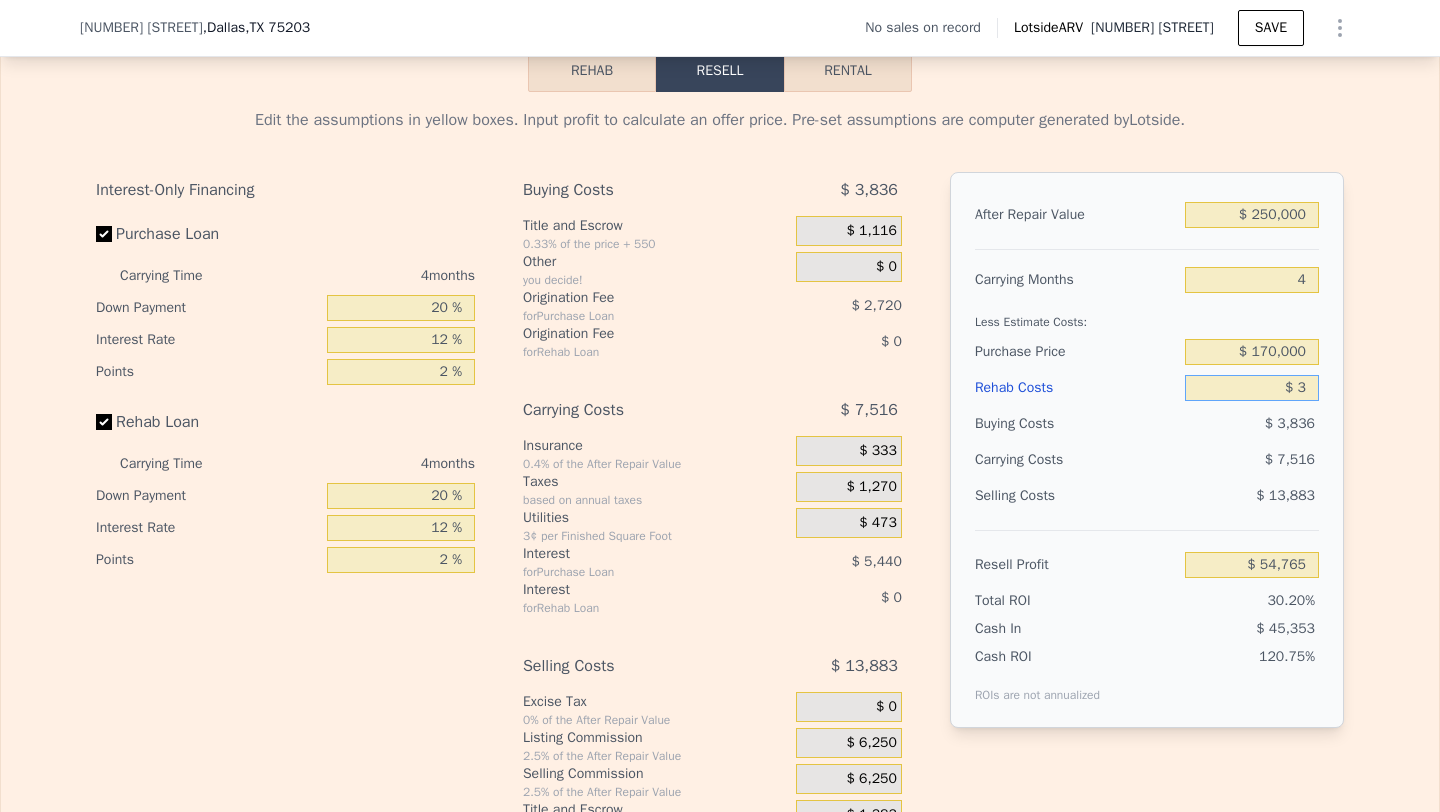type on "$ 54,762" 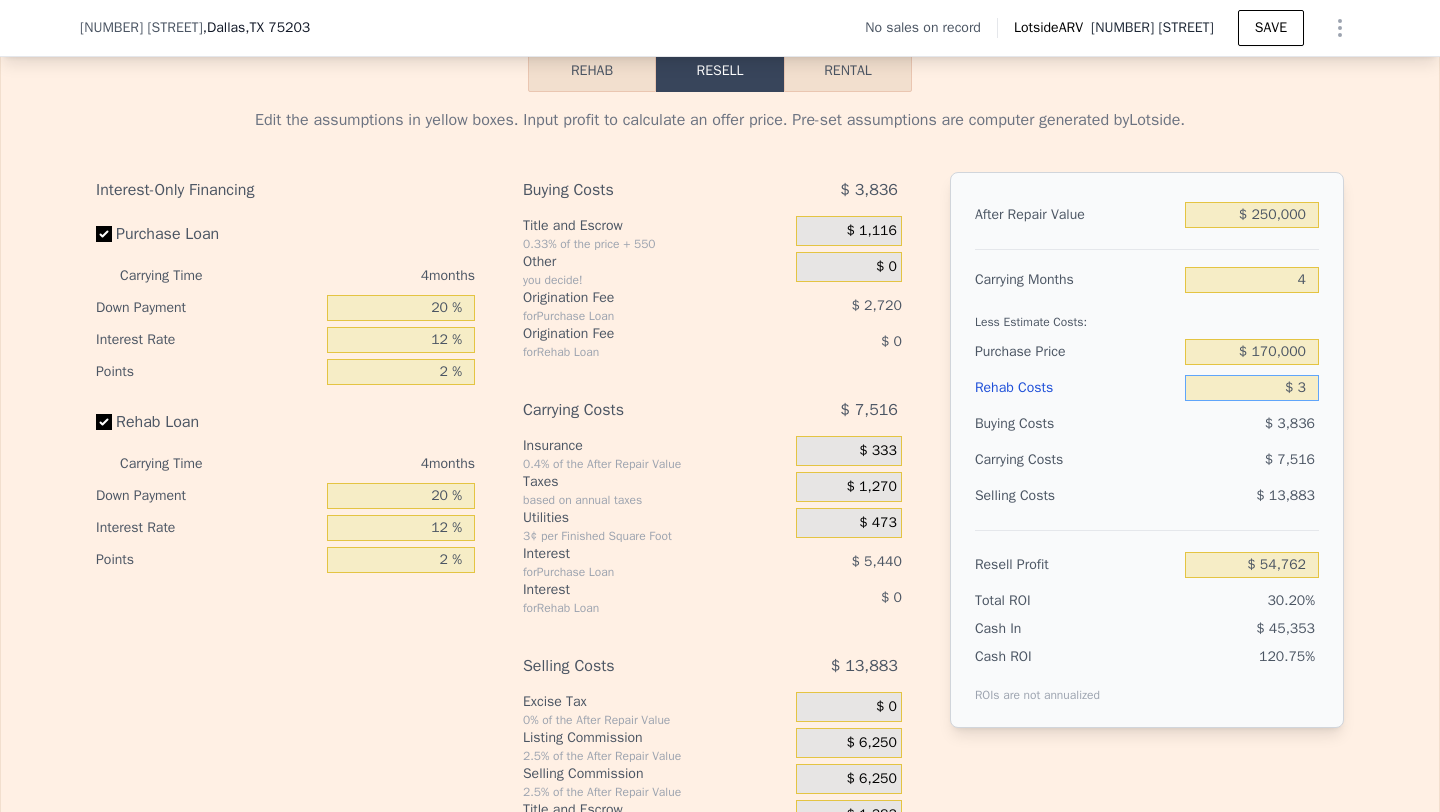 type on "$ 35" 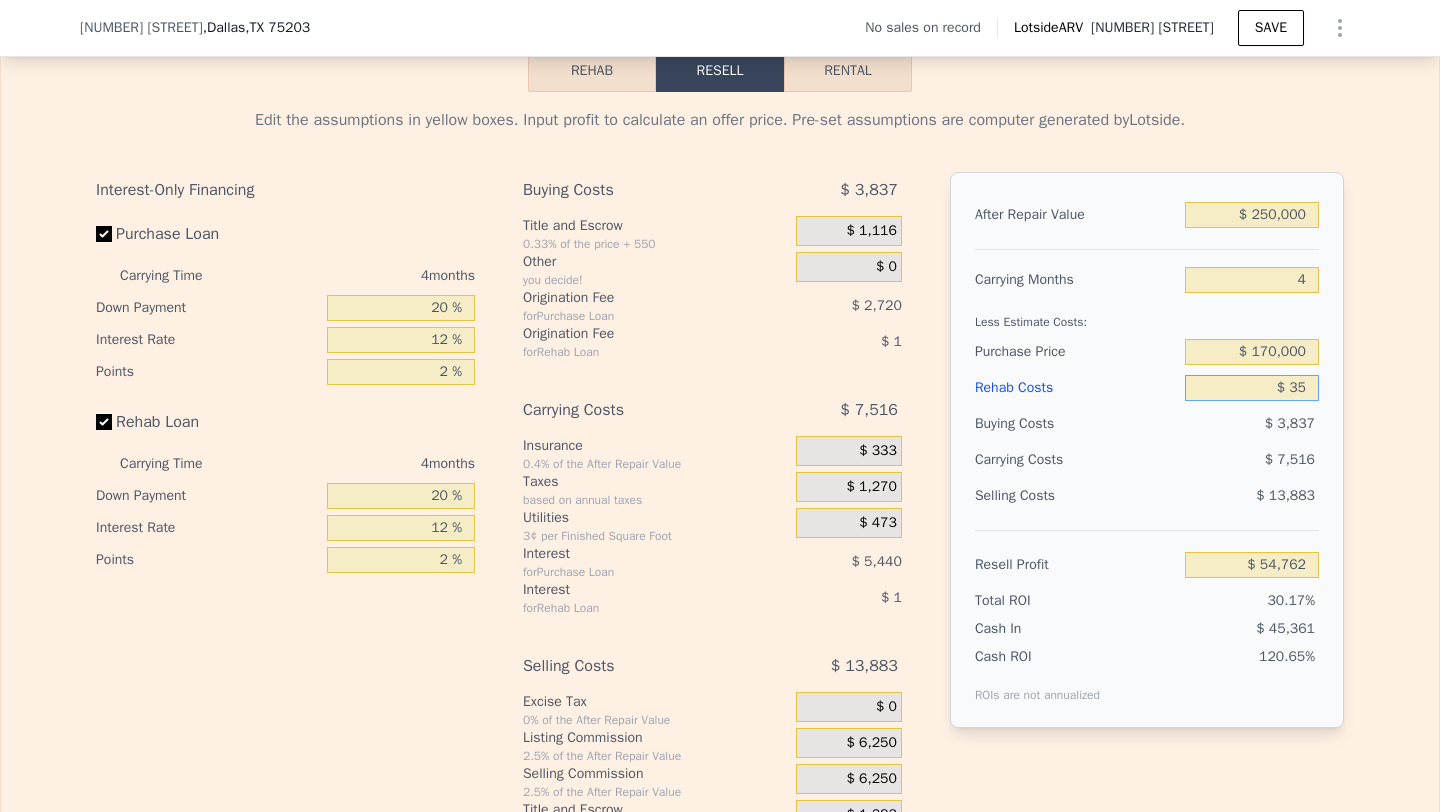 type on "$ 54,729" 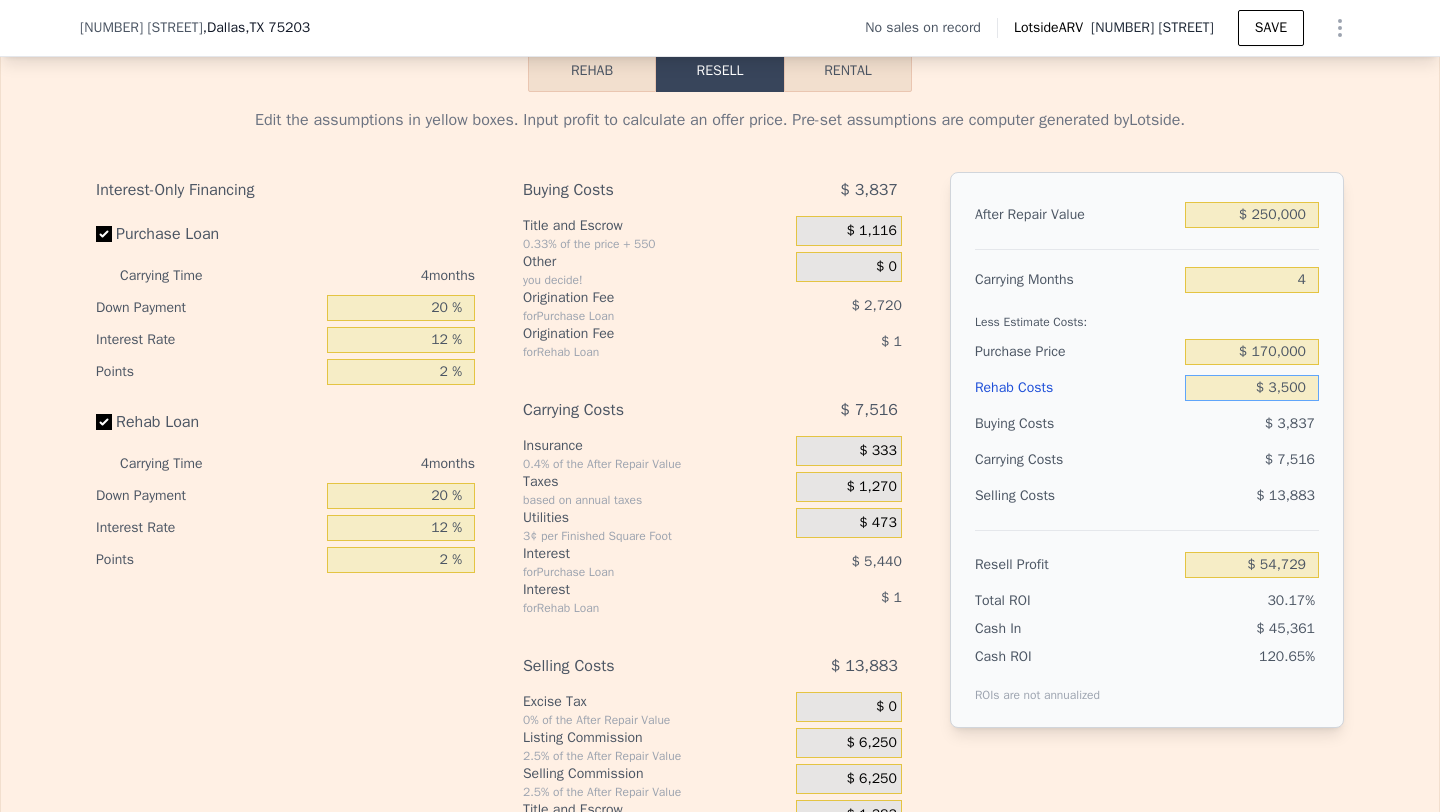 type on "$ 35,000" 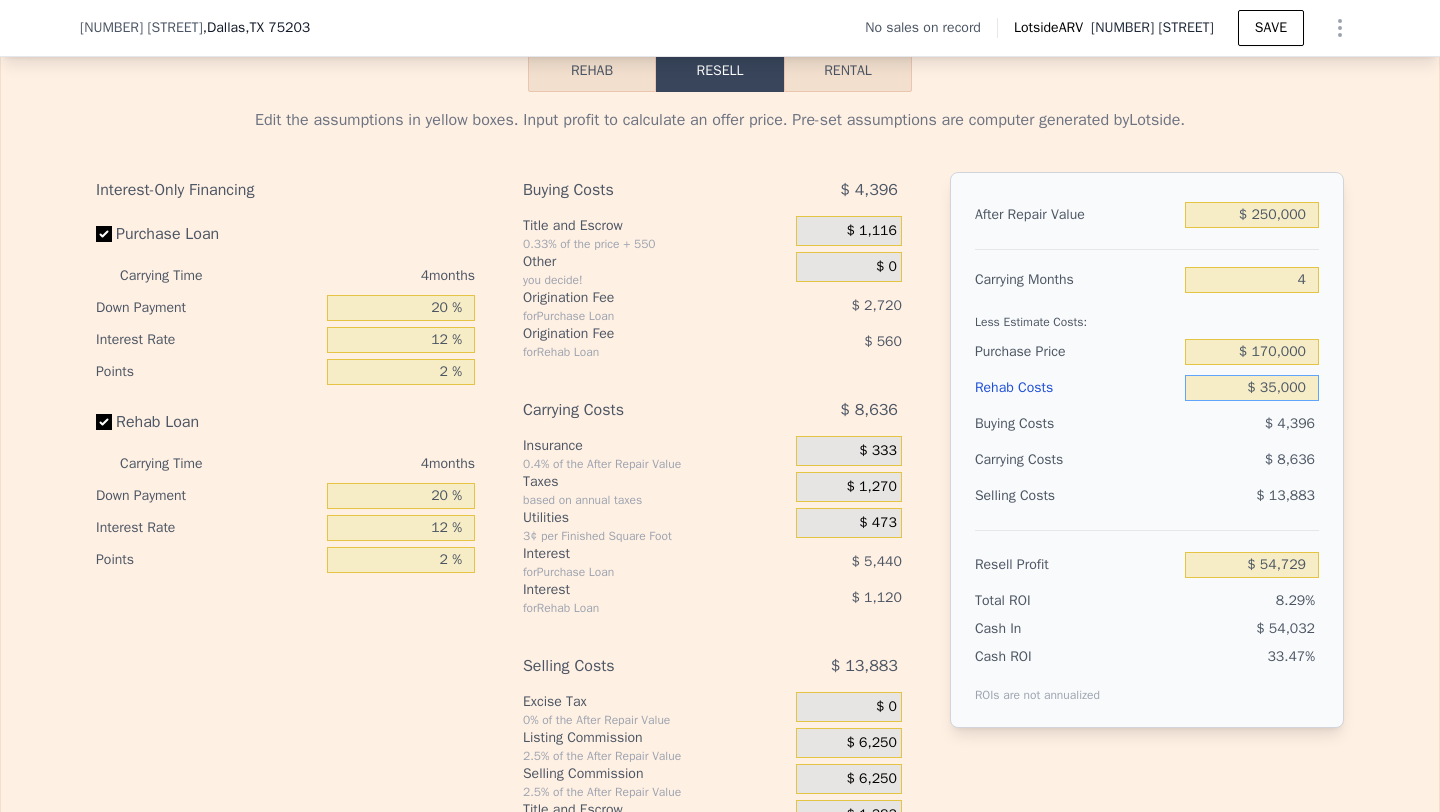 type on "$ 18,085" 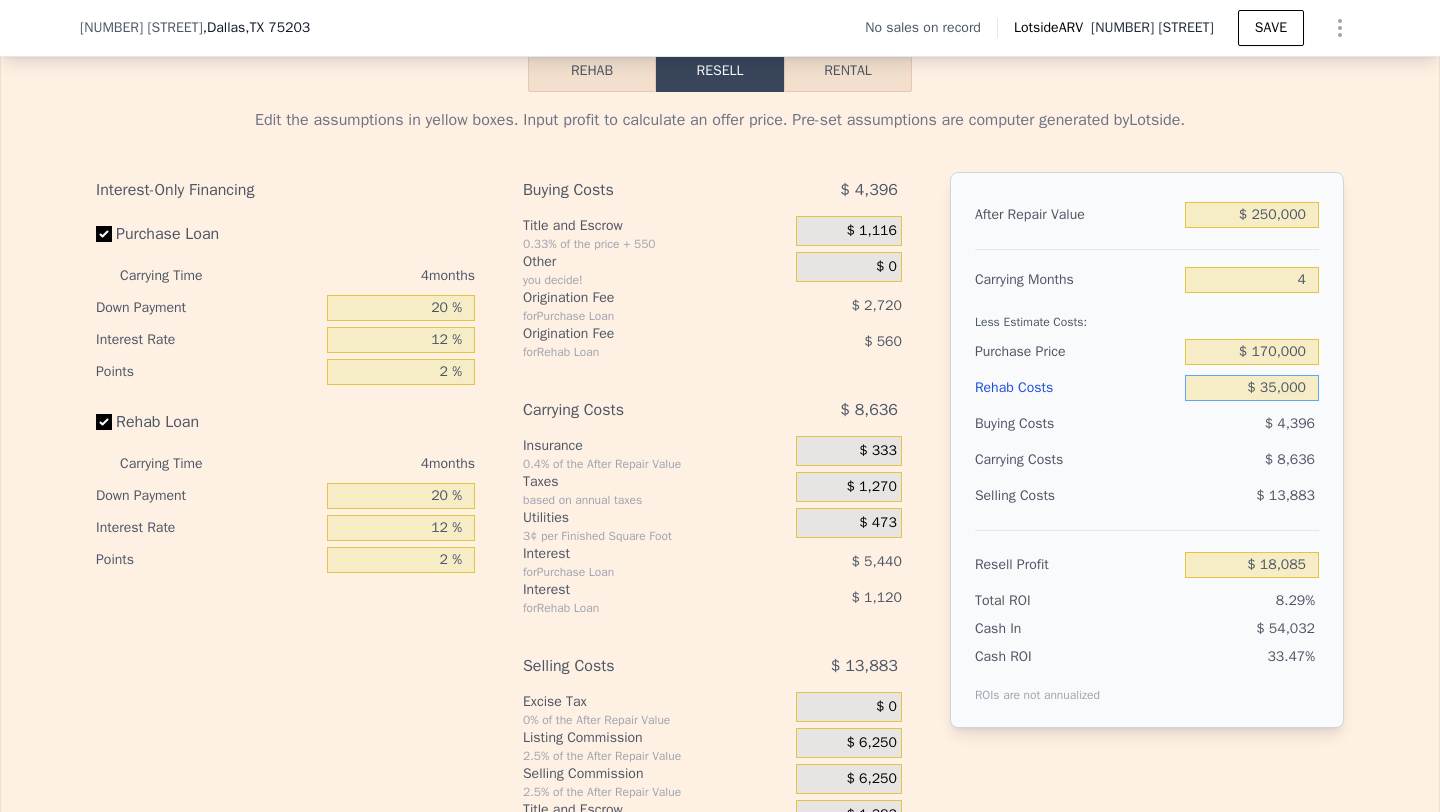 type on "$ 3,500" 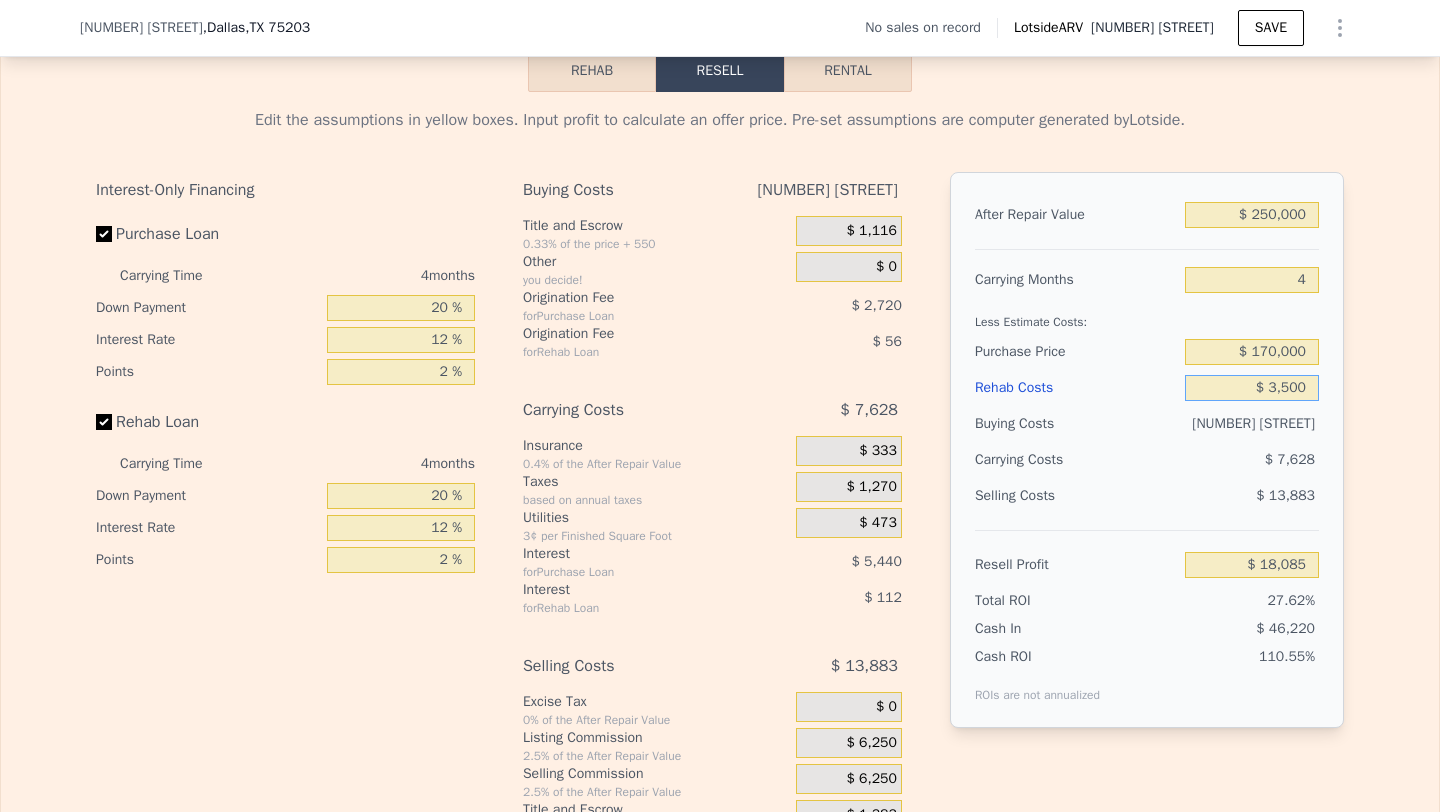 type on "$ 51,097" 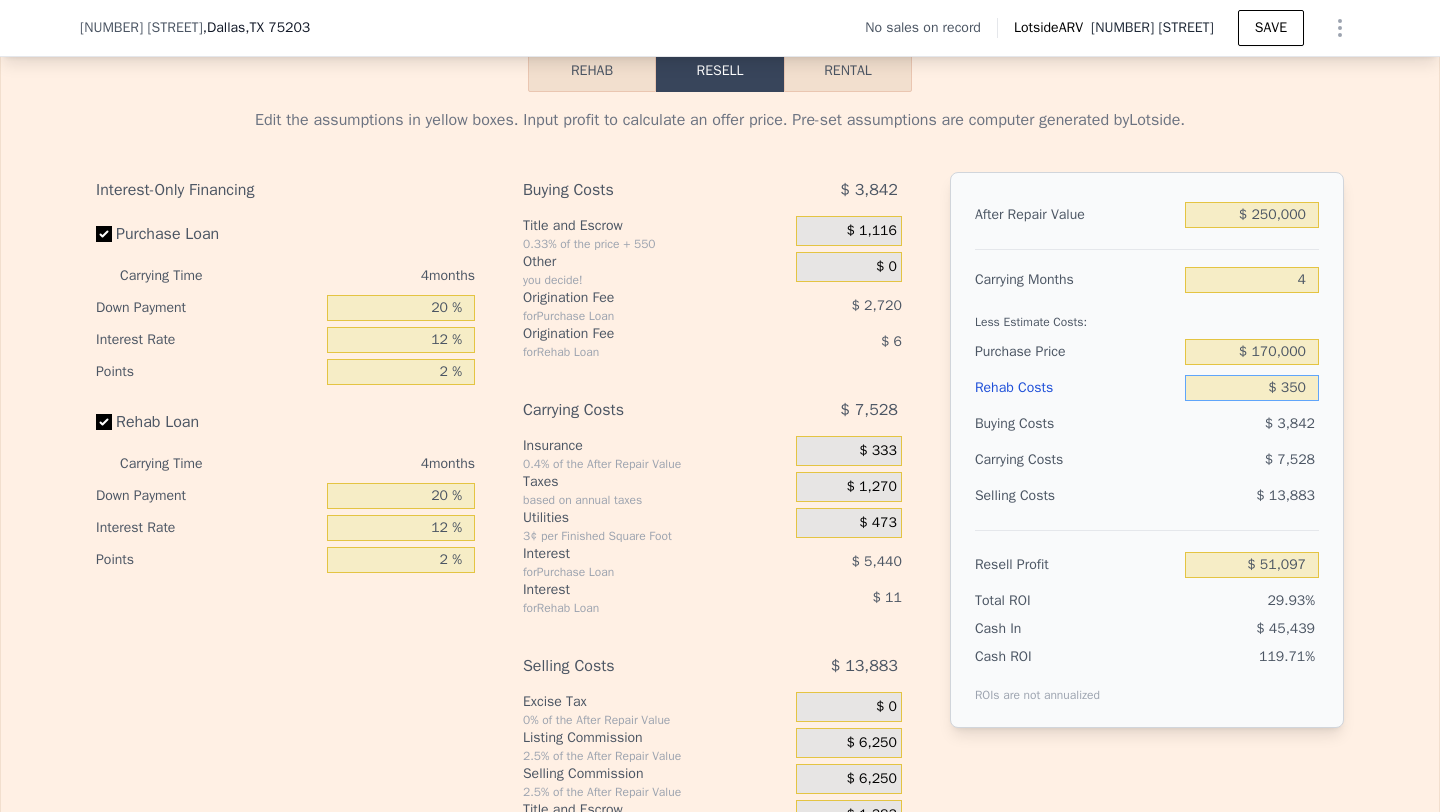 type on "$ 35" 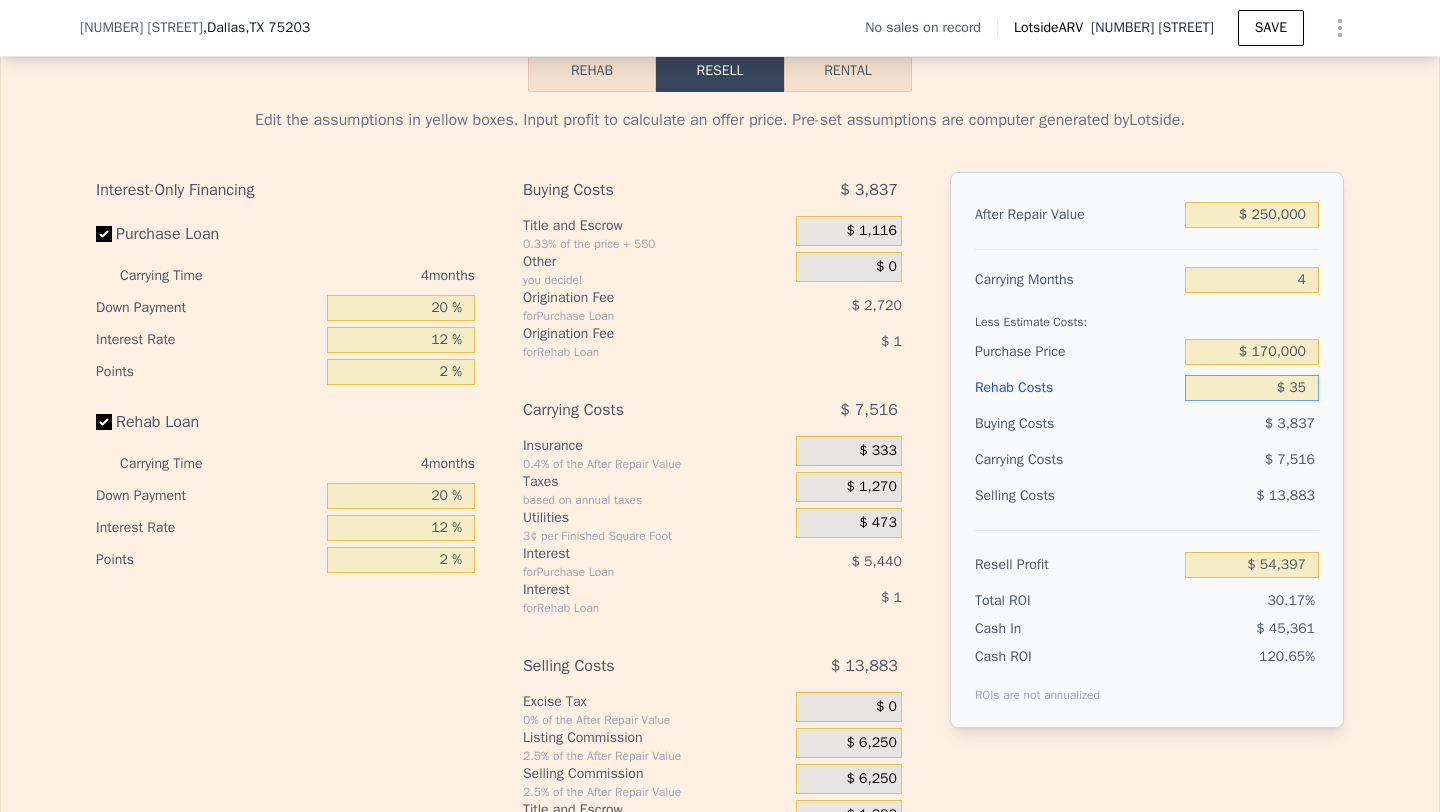 type on "$ 54,729" 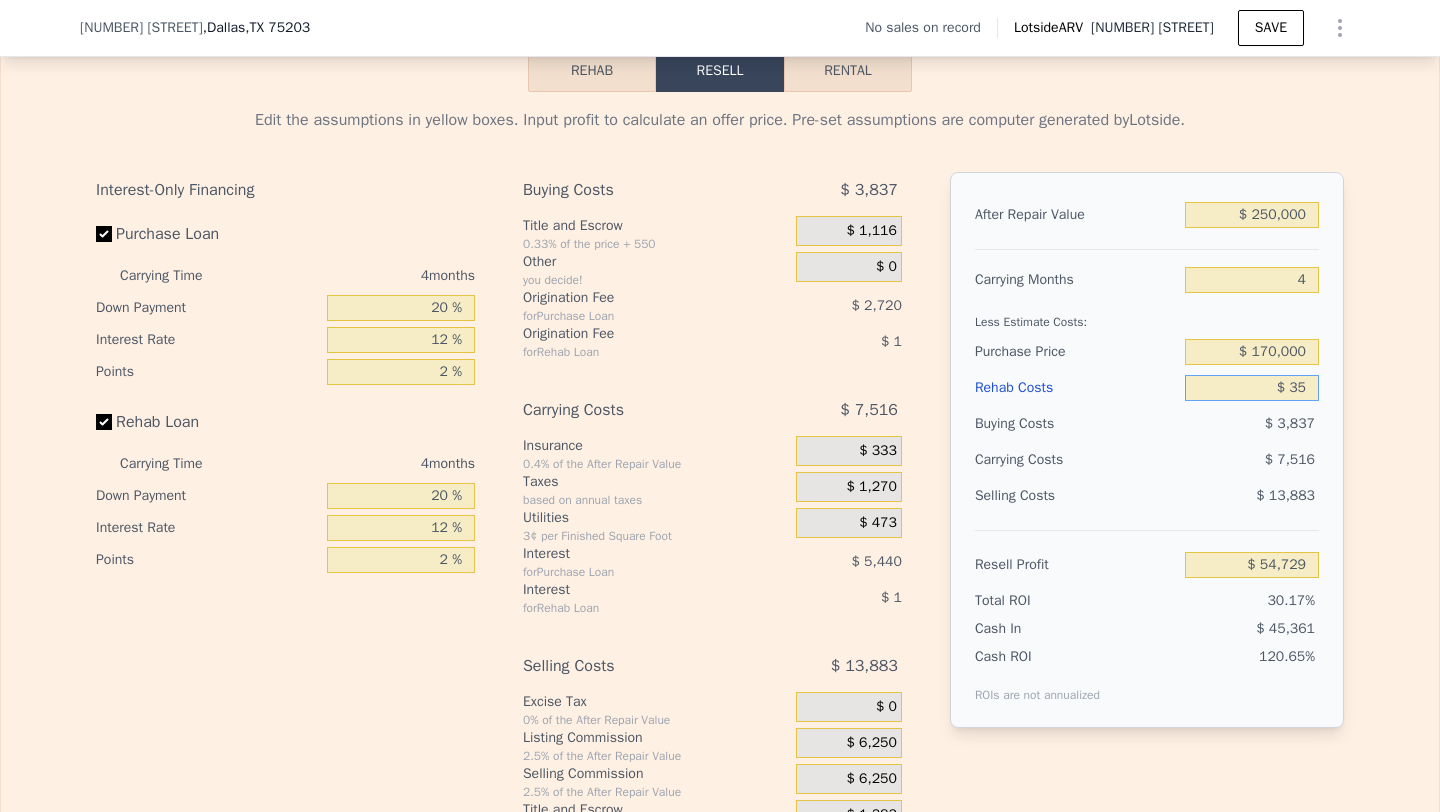 type on "$ 3" 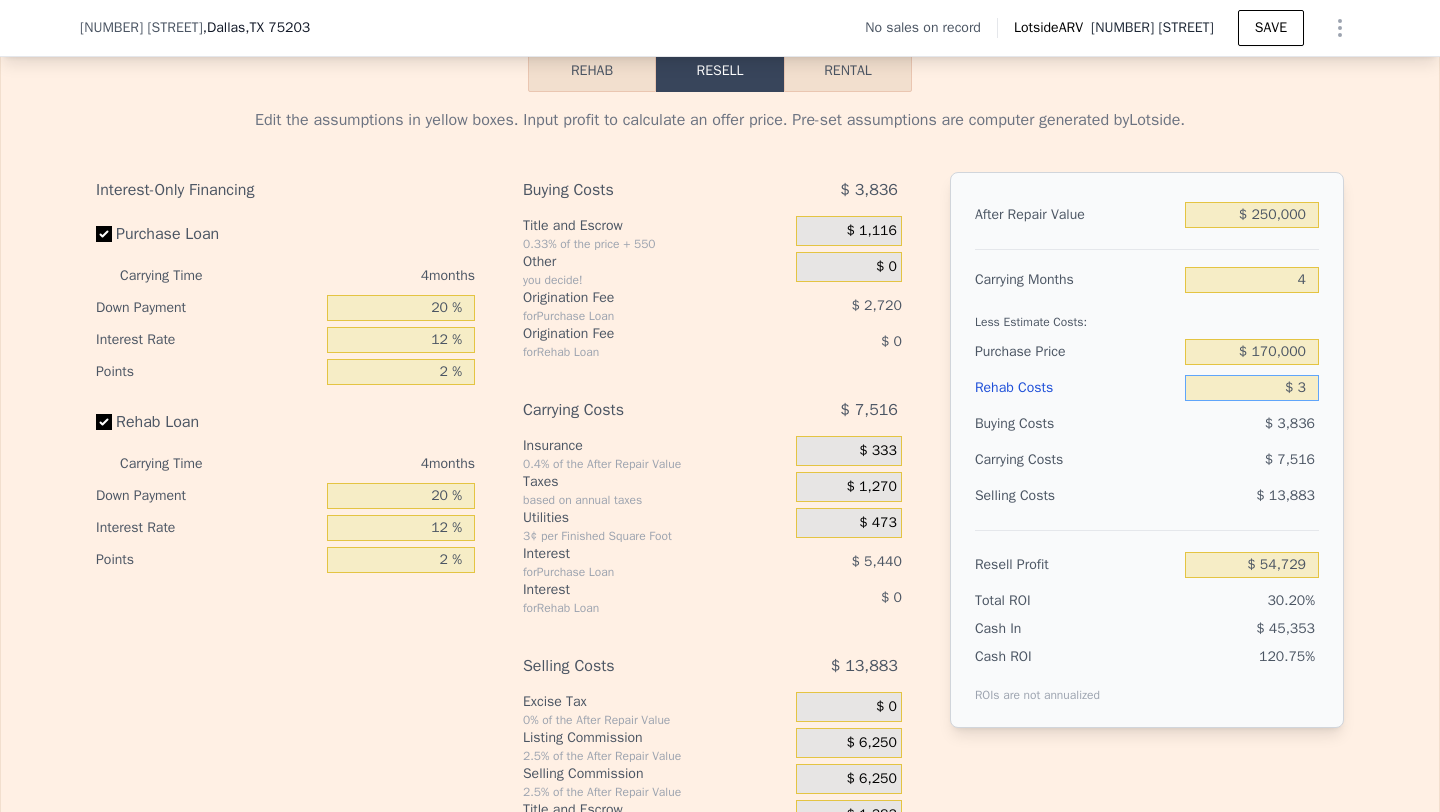 type 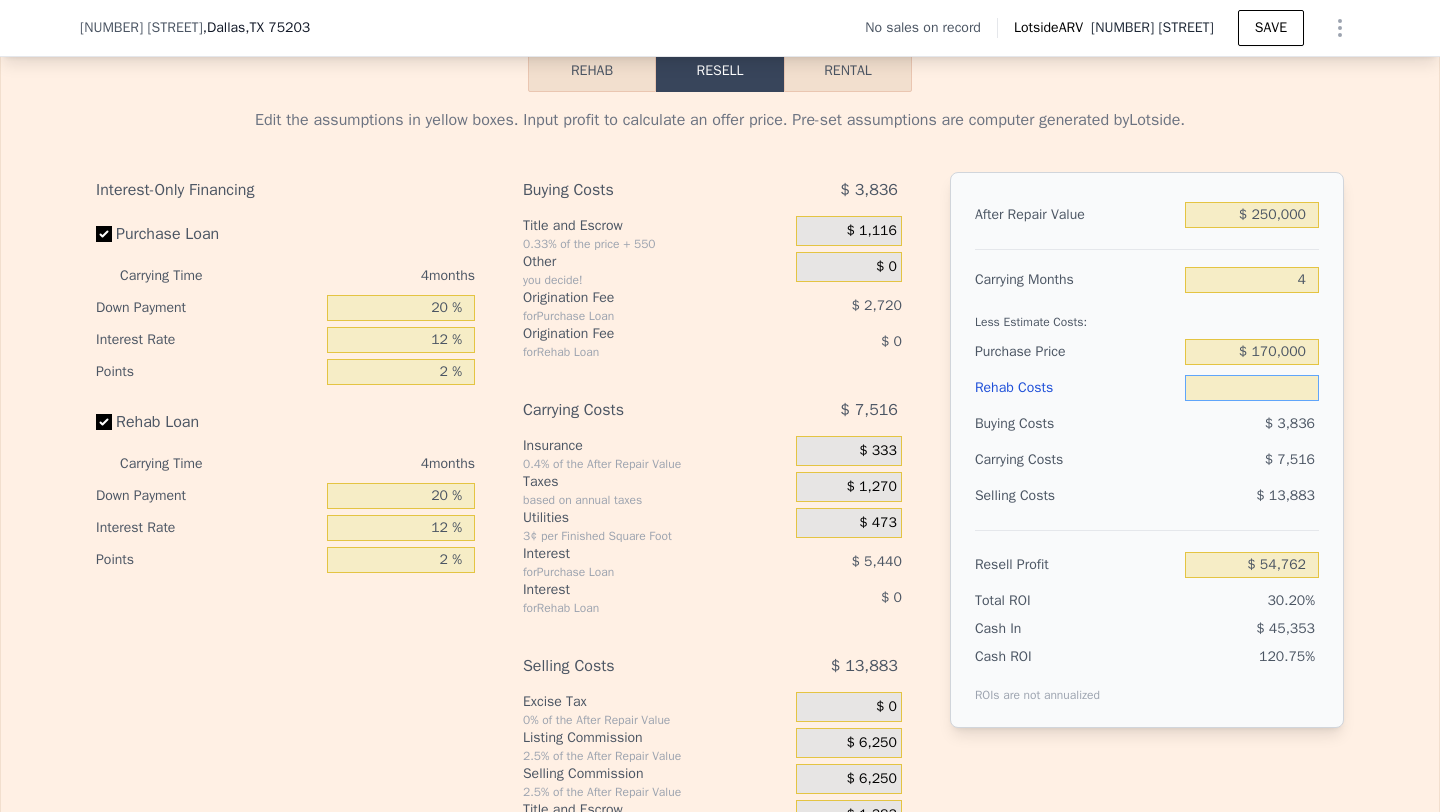 type 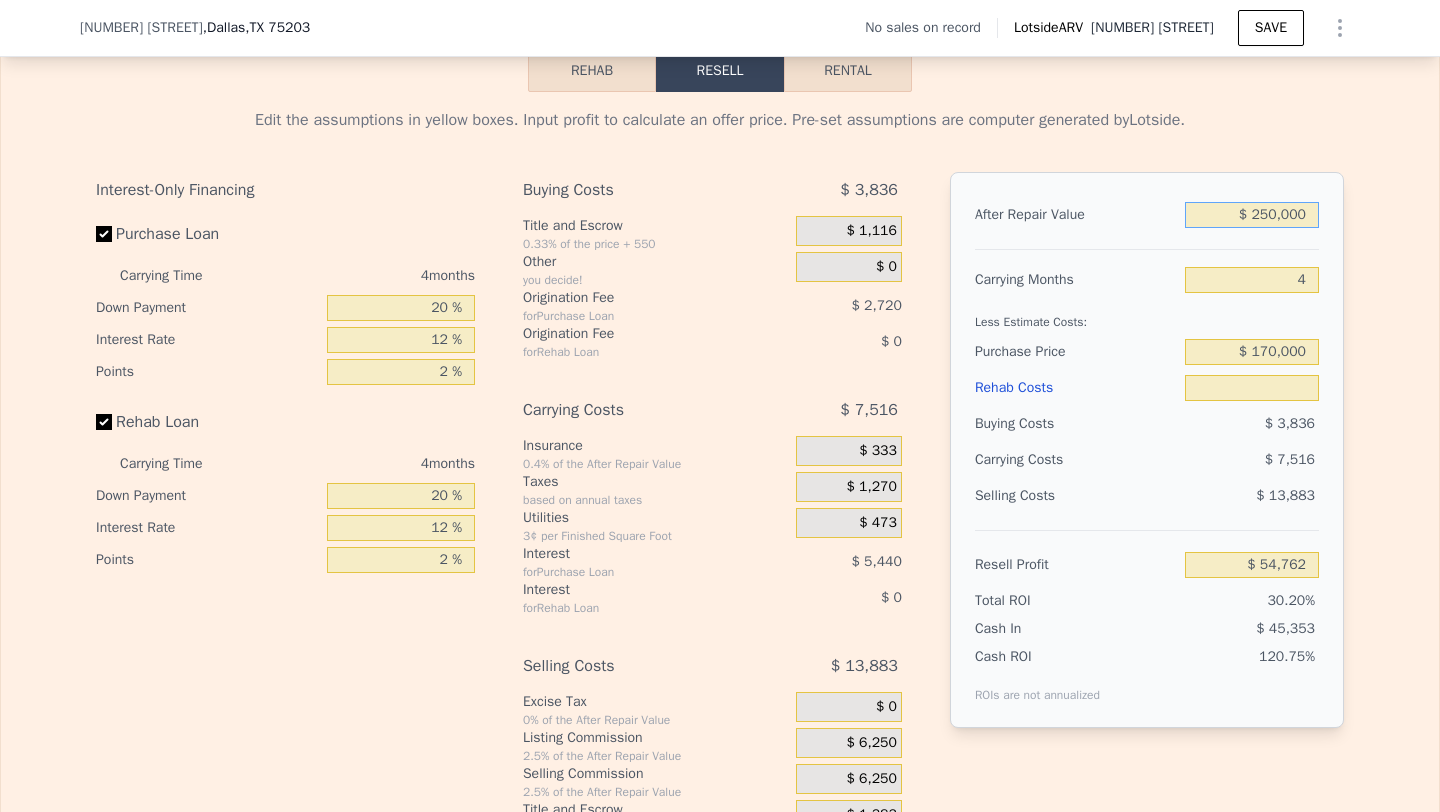 click on "$ 250,000" at bounding box center [1252, 215] 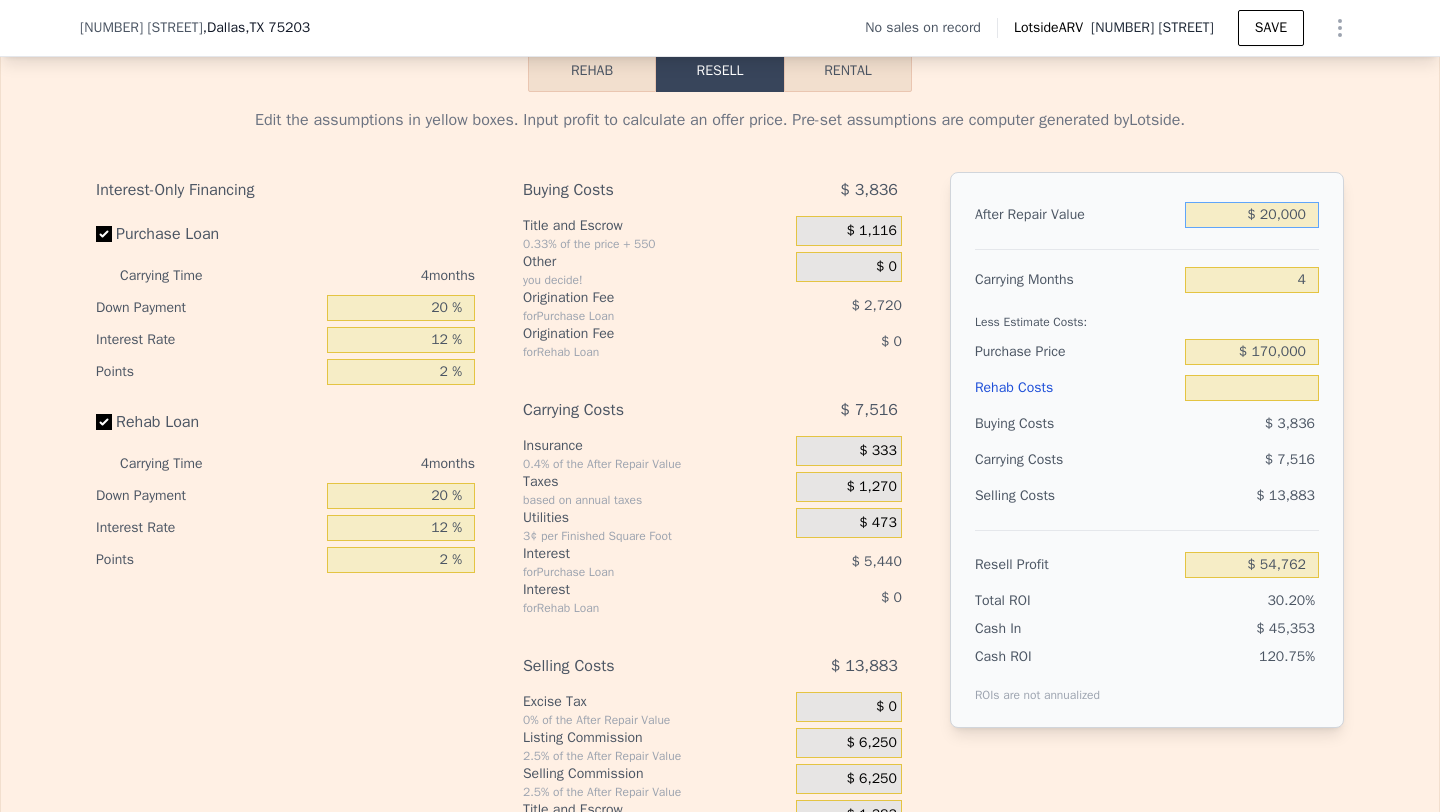 type on "$ 3" 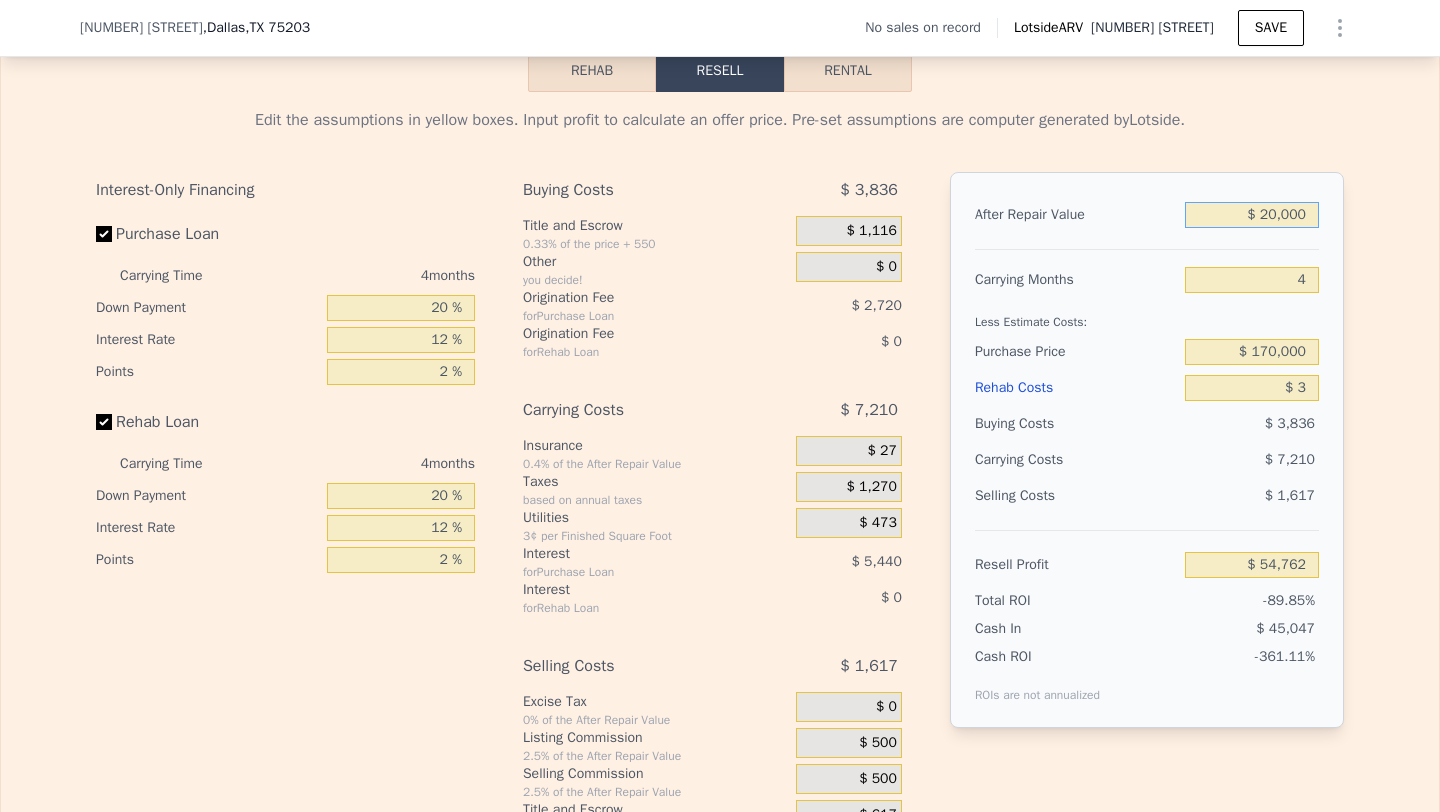 type on "-$ 162,666" 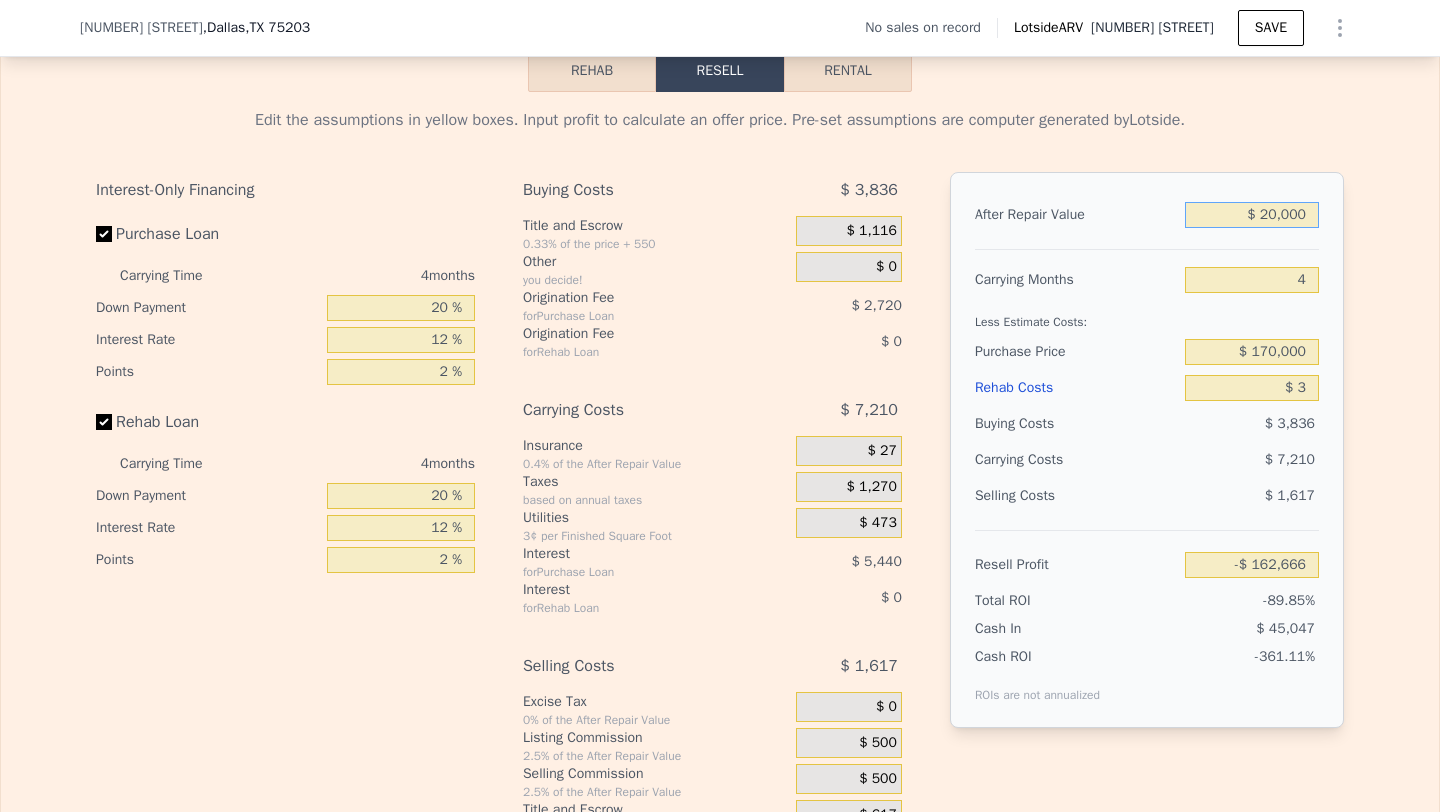 type on "$ 270,000" 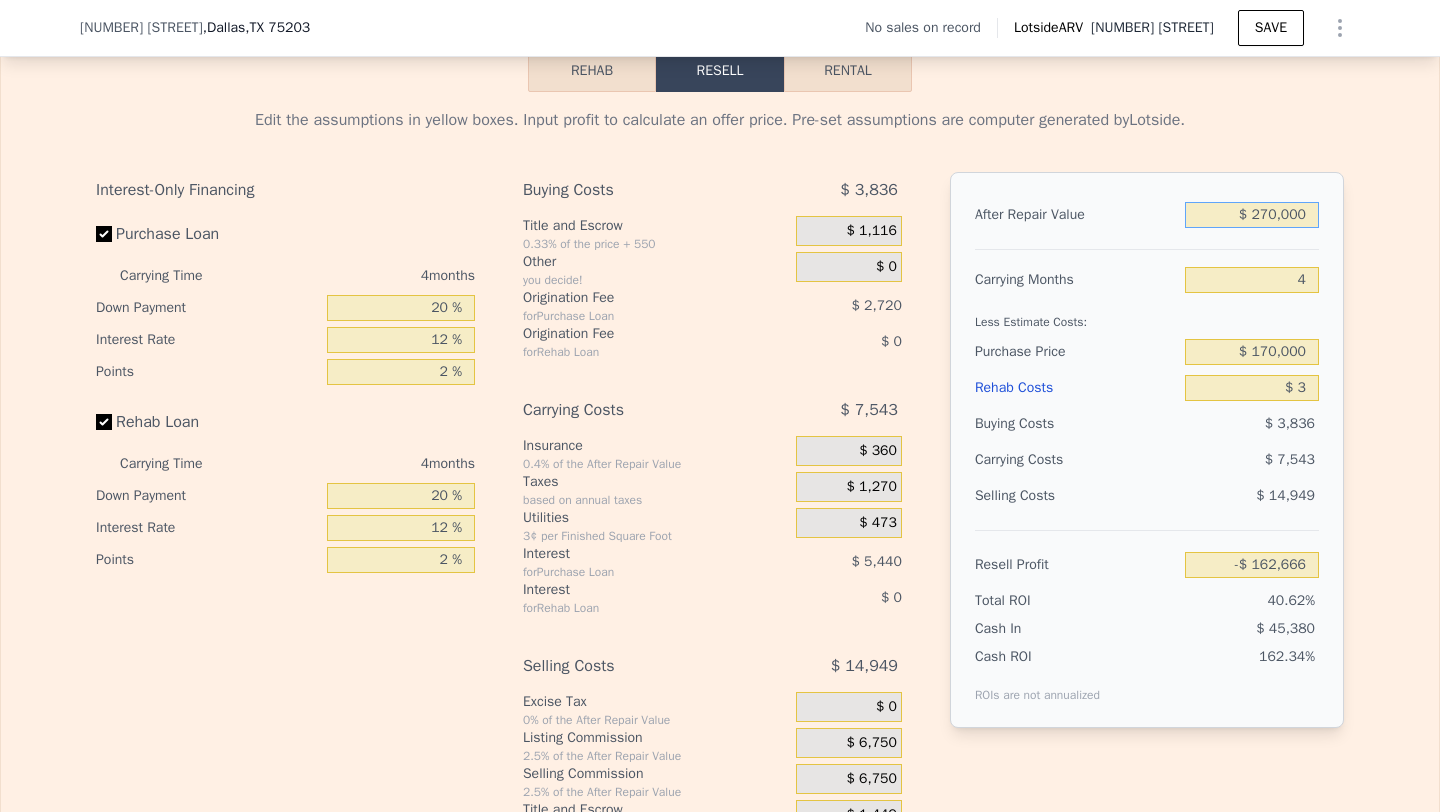 type on "$ 73,669" 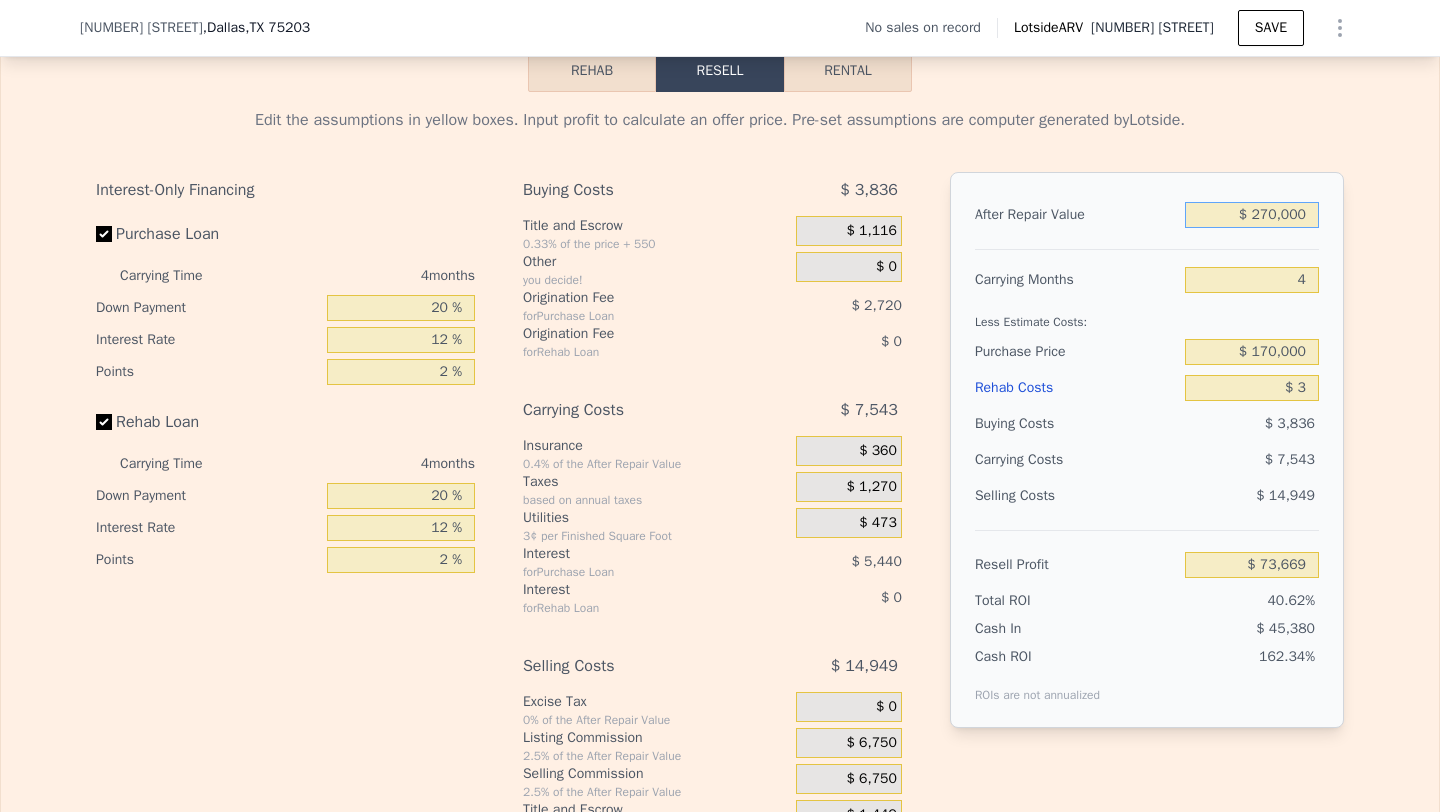 type on "$ 270,000" 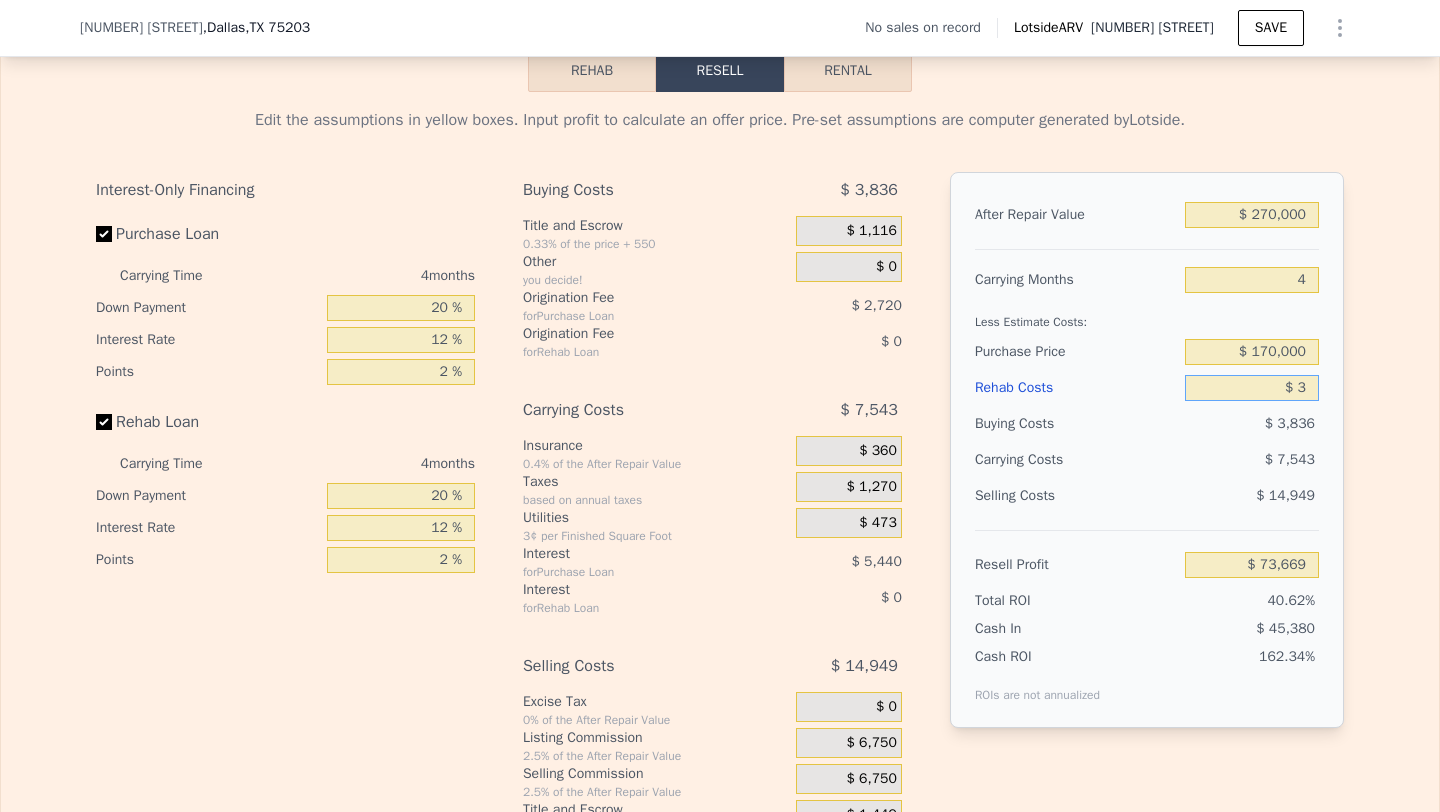 click on "$ 3" at bounding box center (1252, 388) 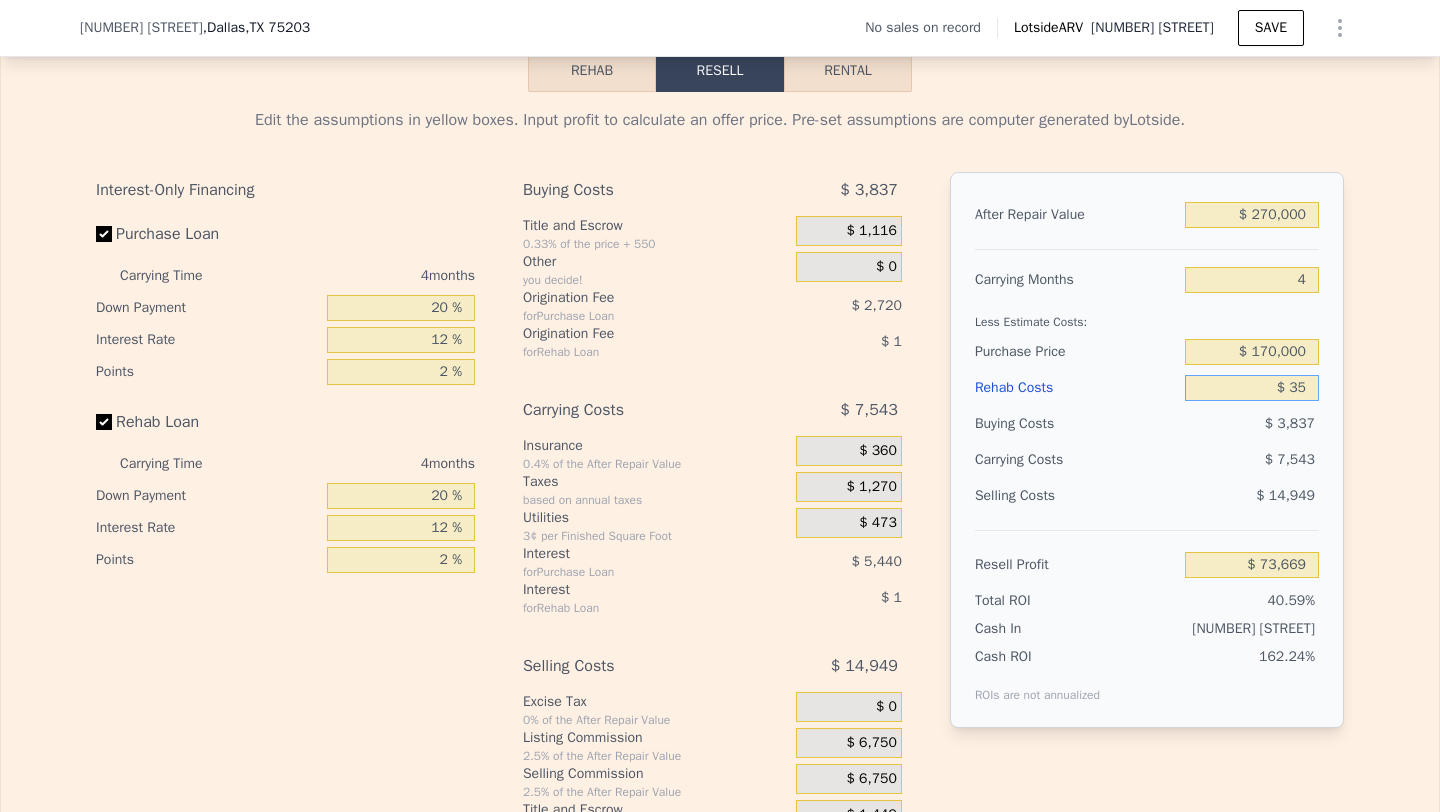 type on "$ 73,636" 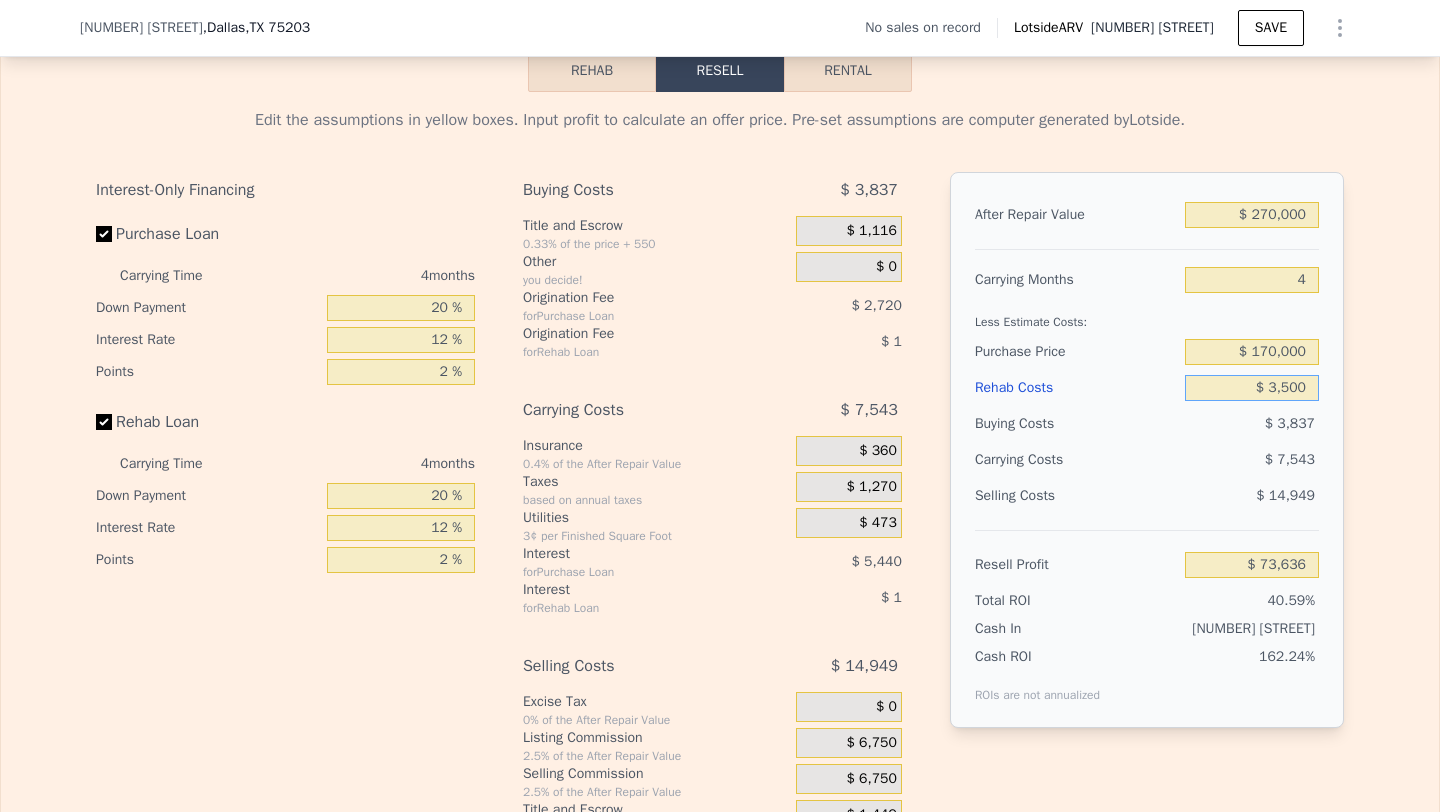 type on "$ 35,000" 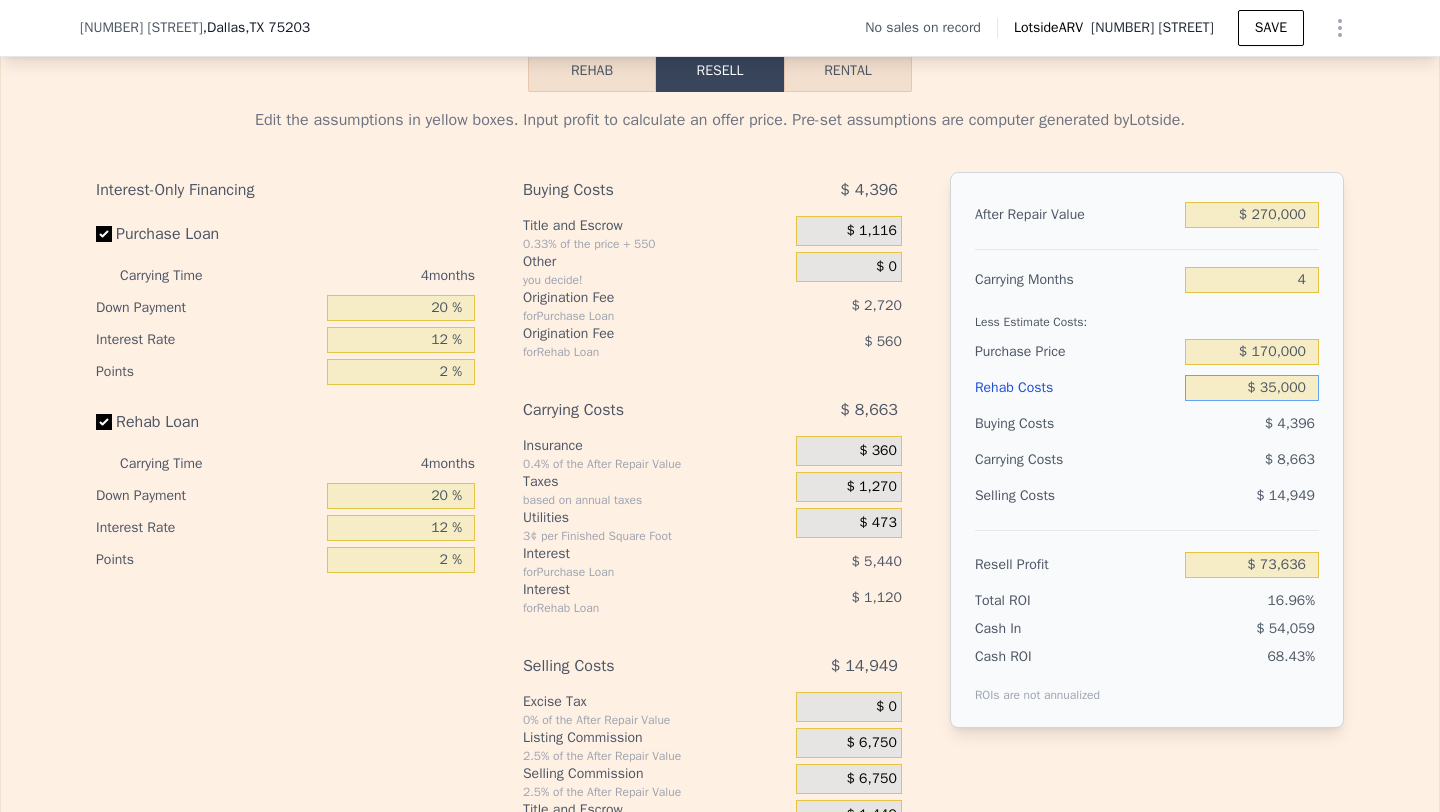 type on "$ 36,992" 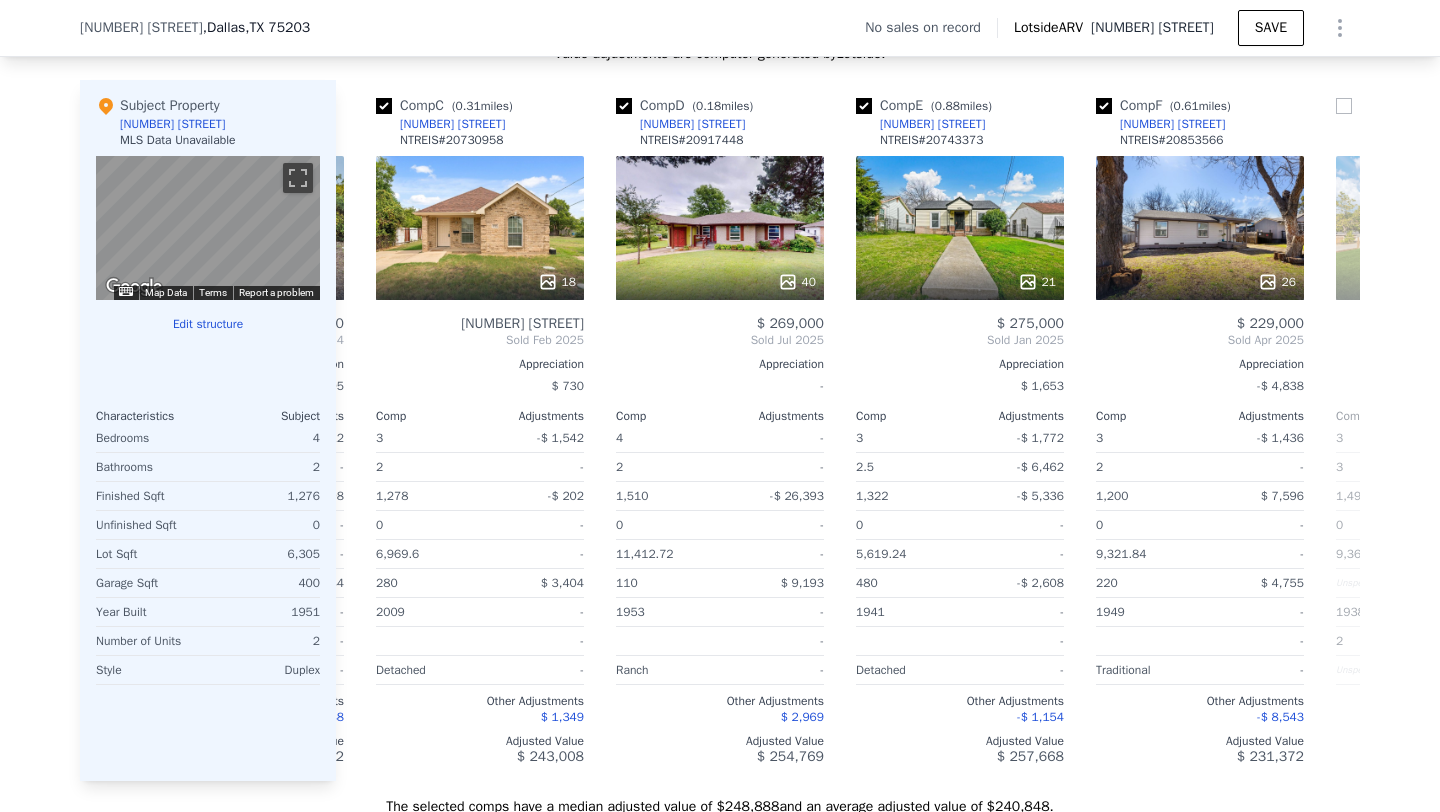 scroll, scrollTop: 1923, scrollLeft: 0, axis: vertical 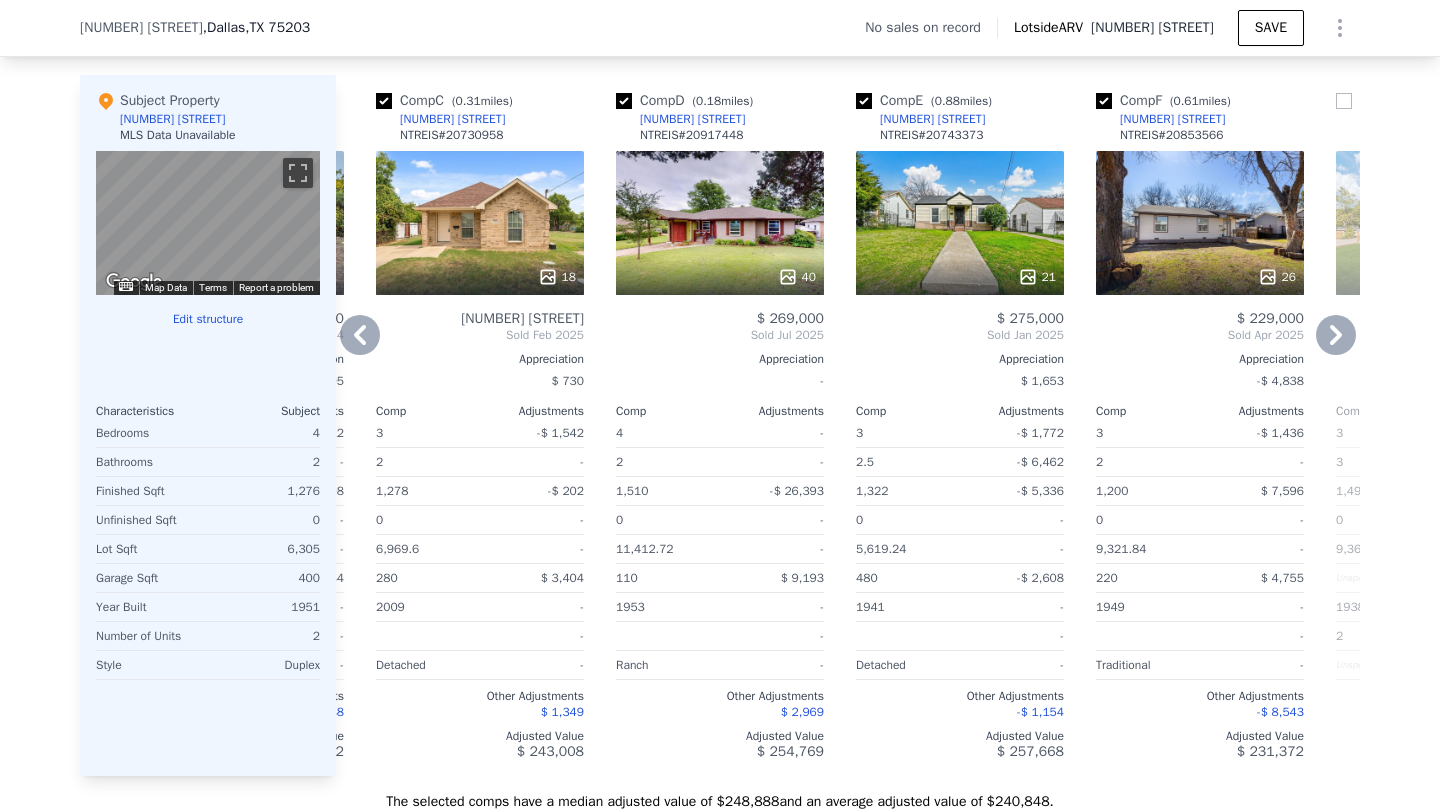 type on "$ 35,000" 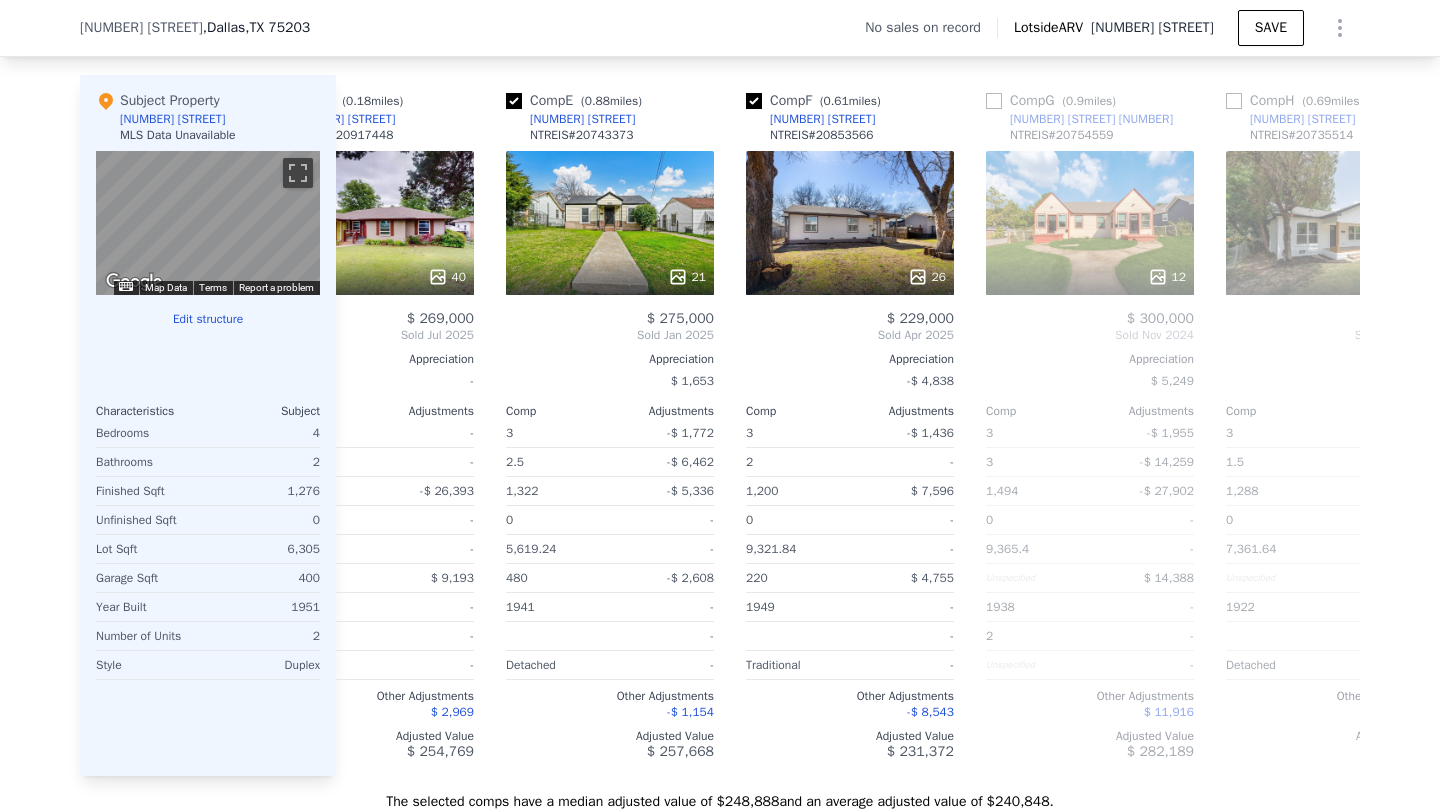 scroll, scrollTop: 0, scrollLeft: 944, axis: horizontal 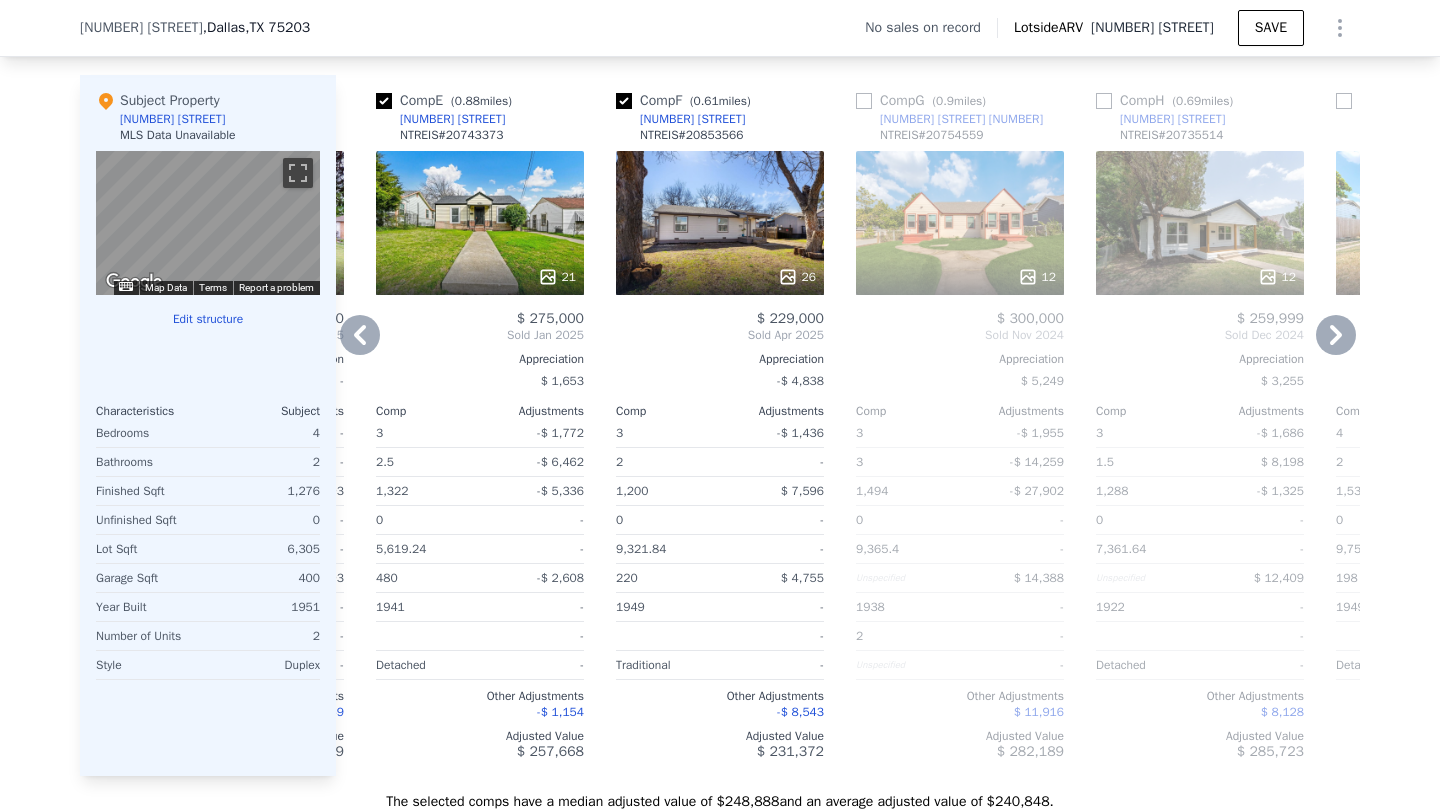 click 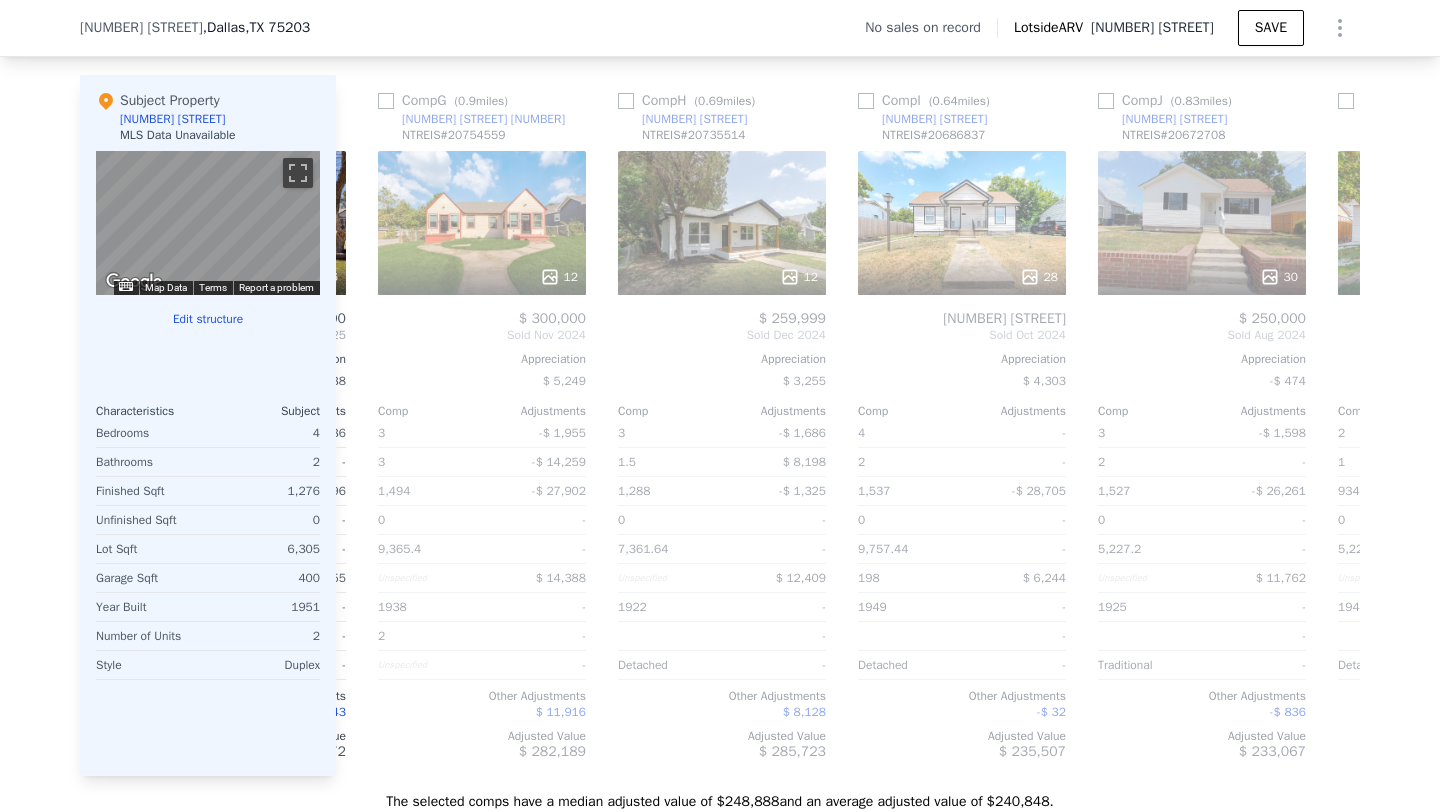 scroll, scrollTop: 0, scrollLeft: 1424, axis: horizontal 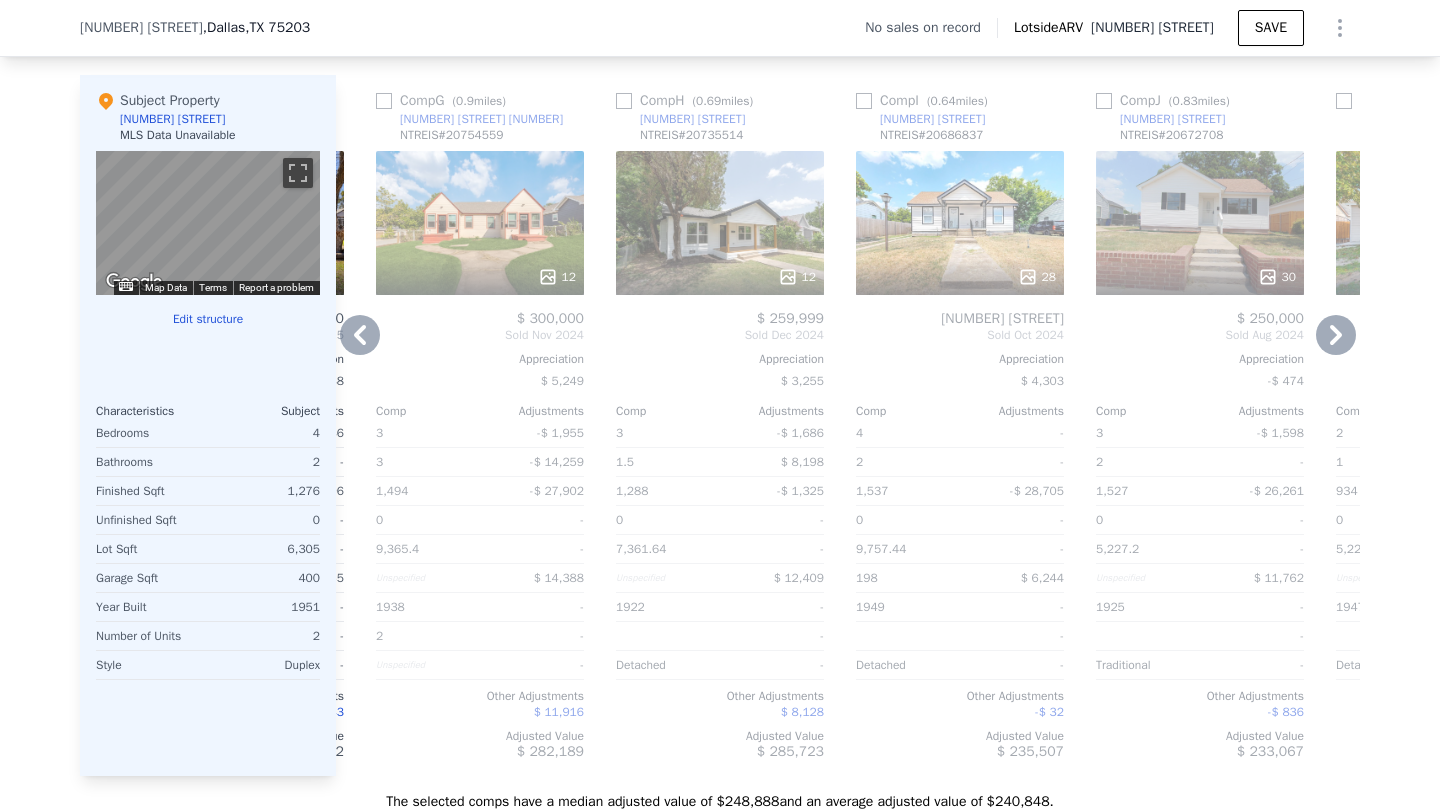 click 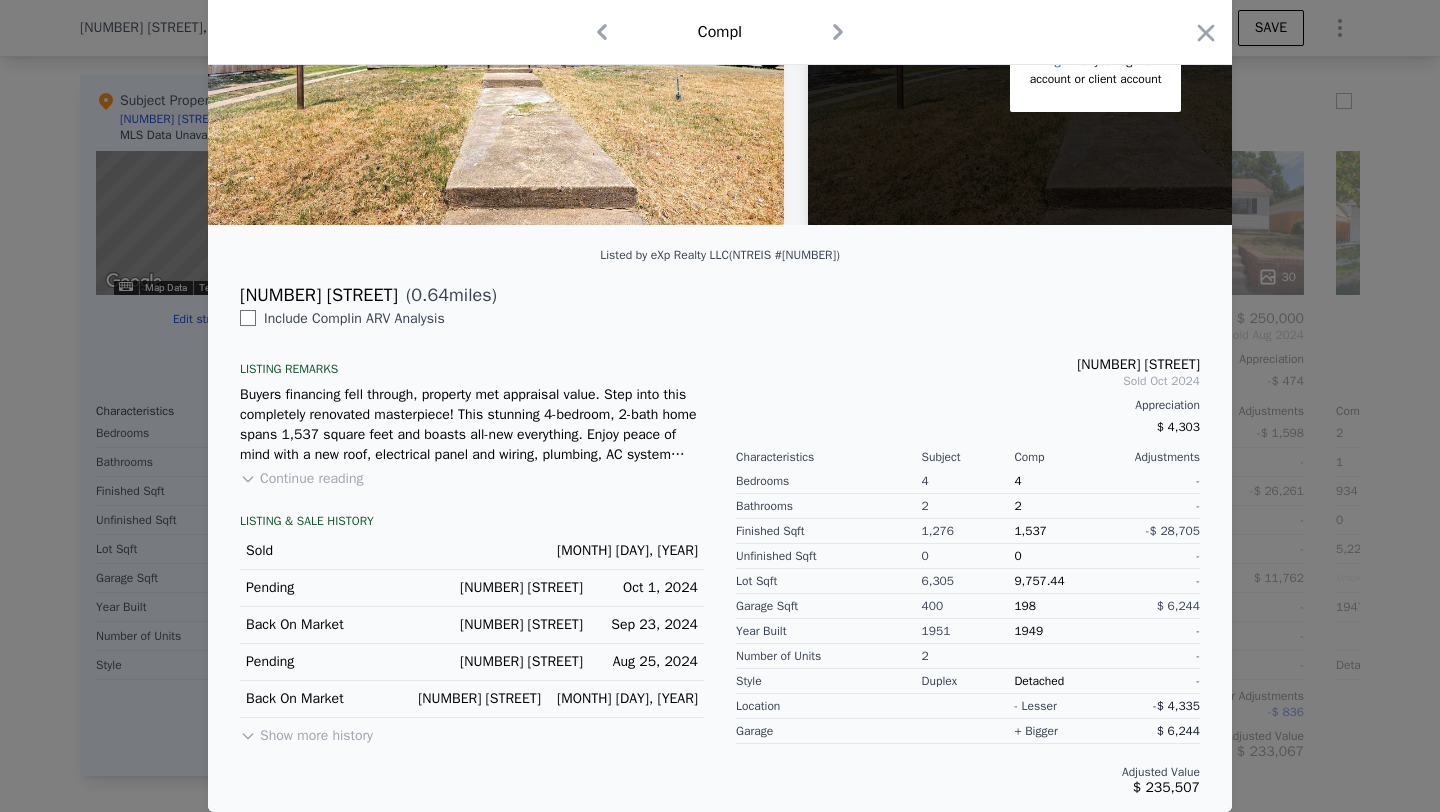 scroll, scrollTop: 303, scrollLeft: 0, axis: vertical 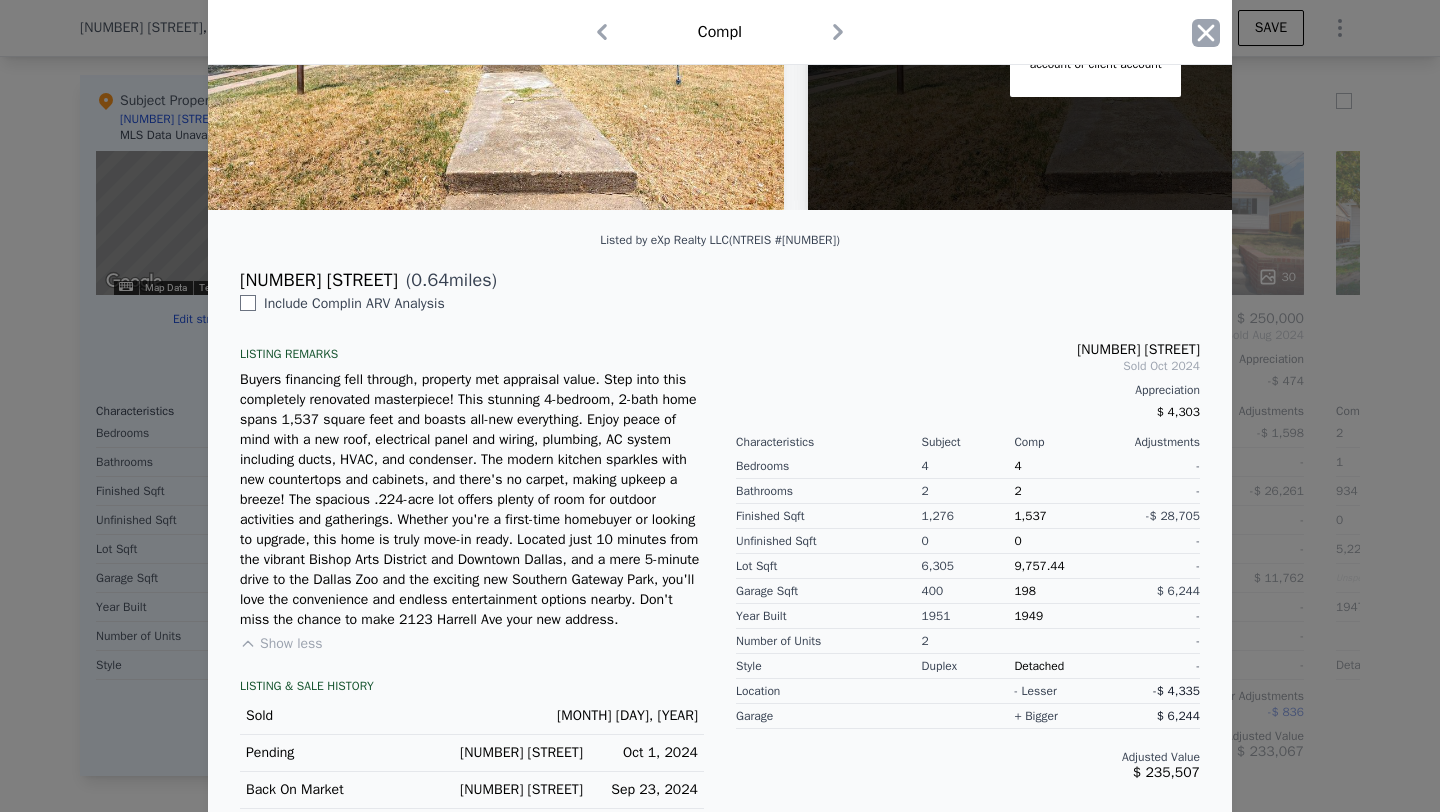 click 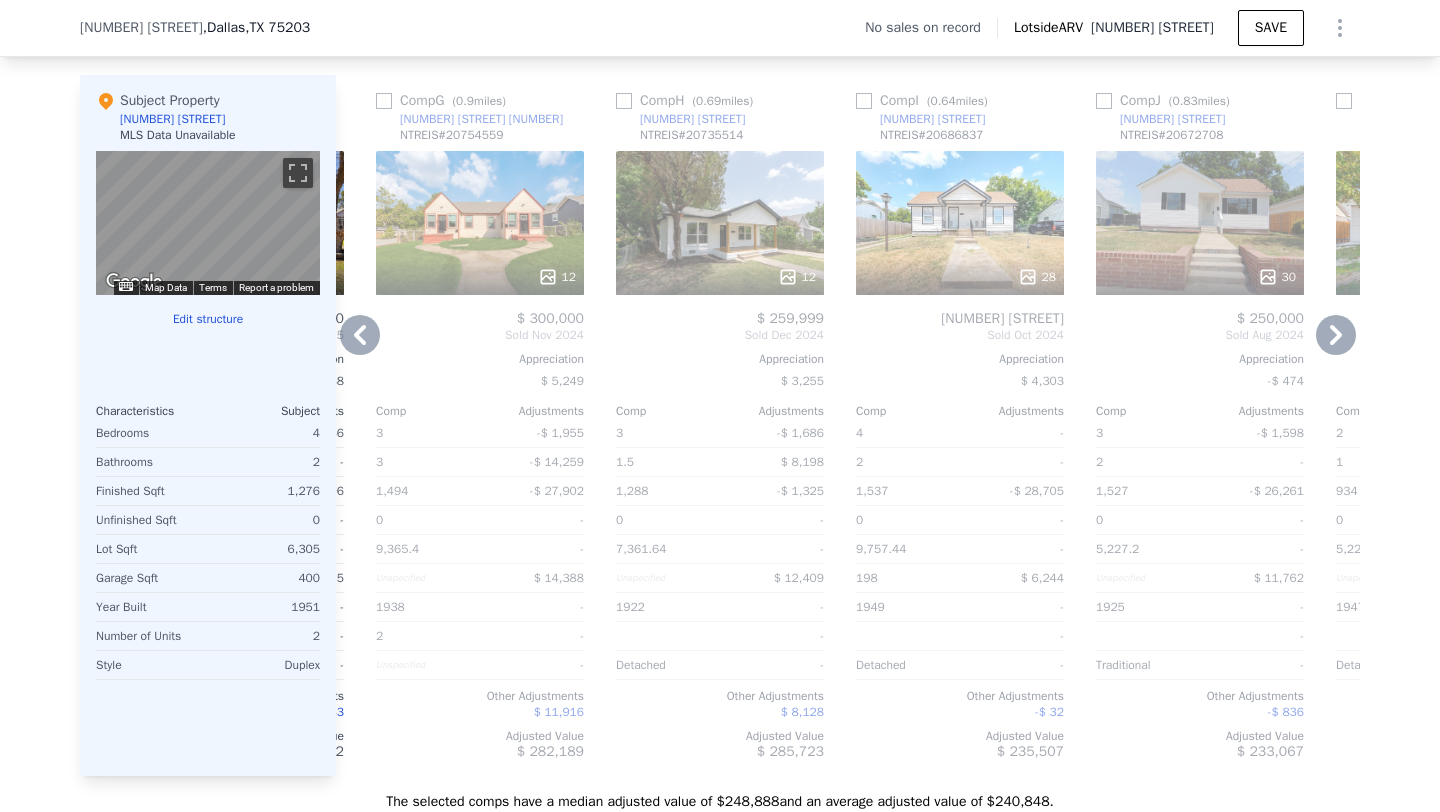 click 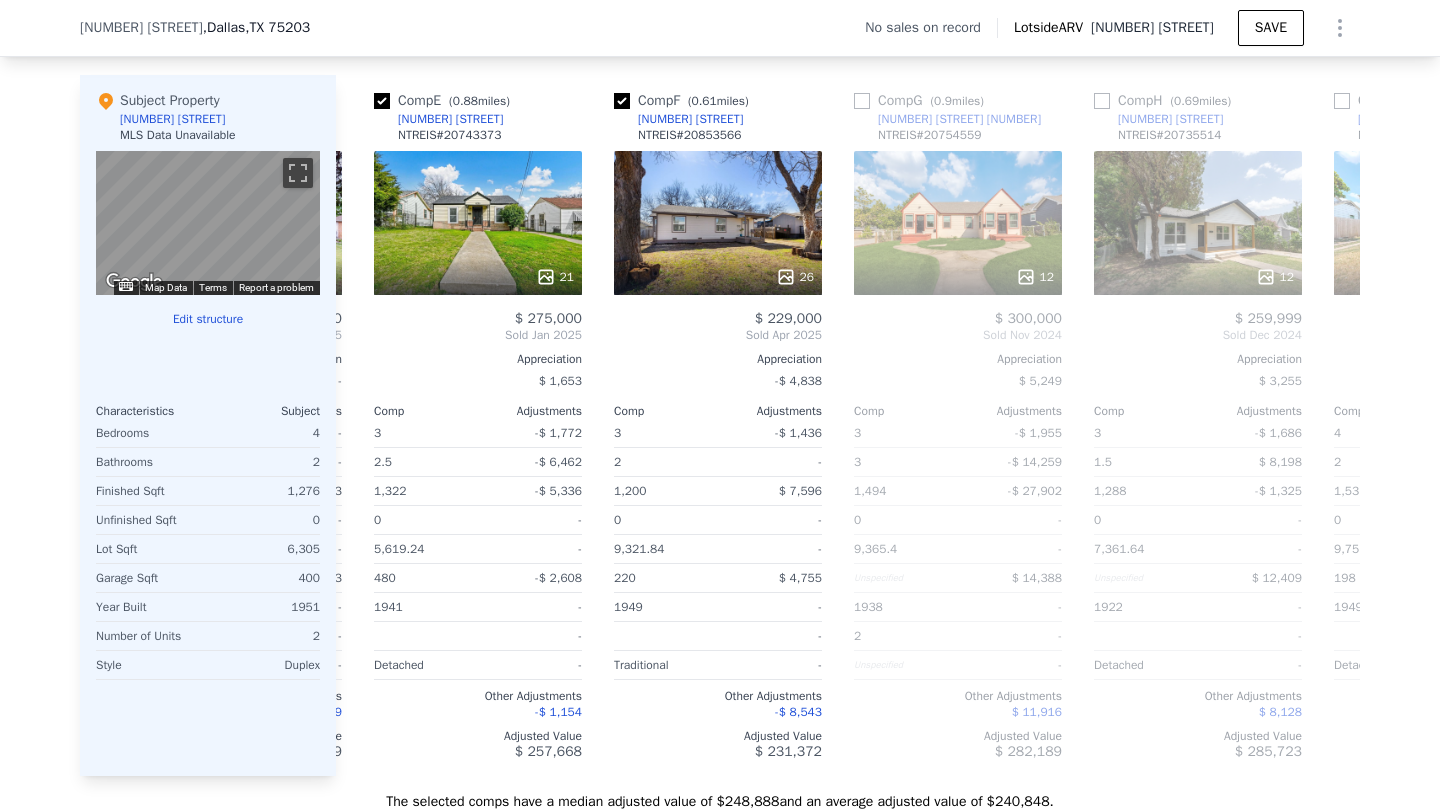 scroll, scrollTop: 0, scrollLeft: 944, axis: horizontal 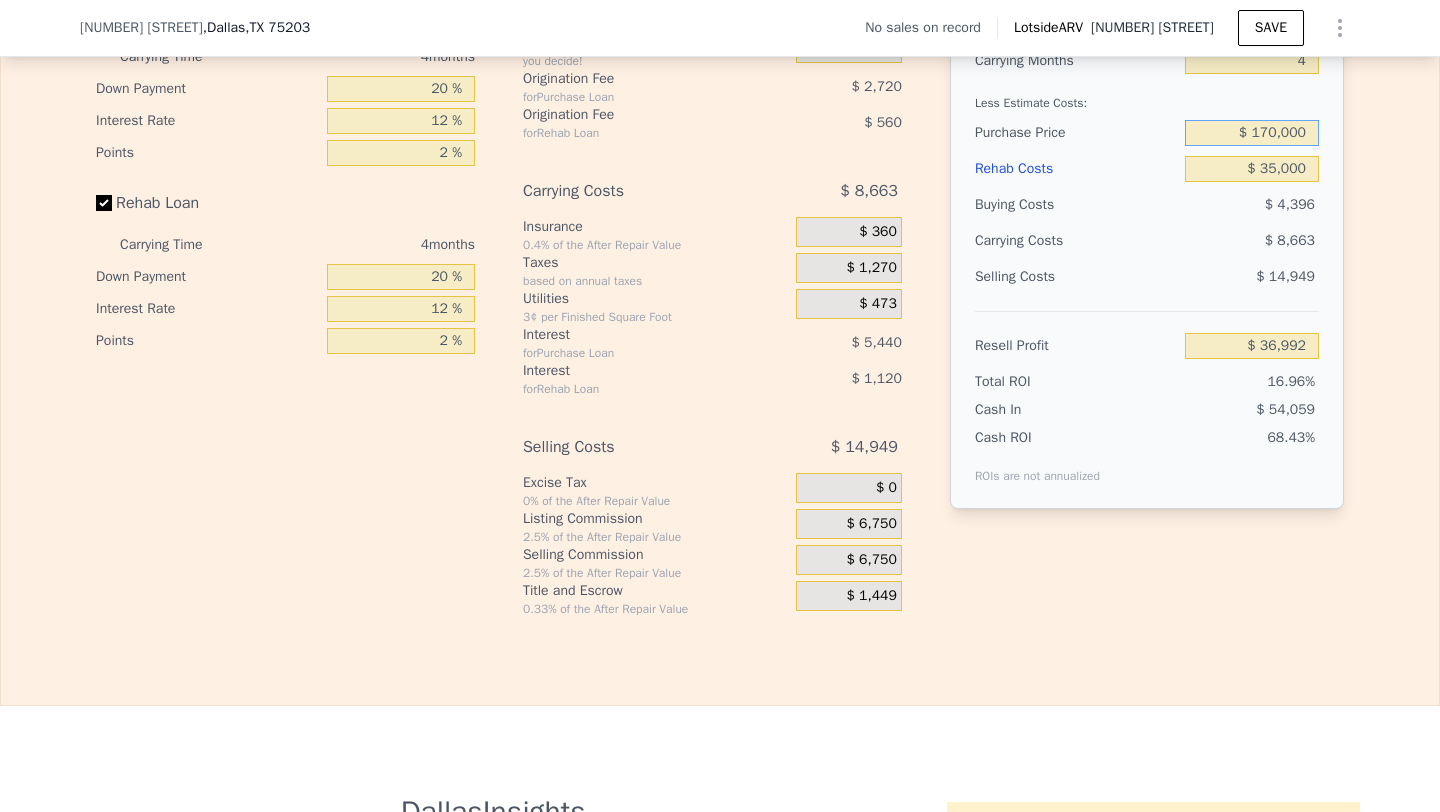 click on "$ 170,000" at bounding box center [1252, 133] 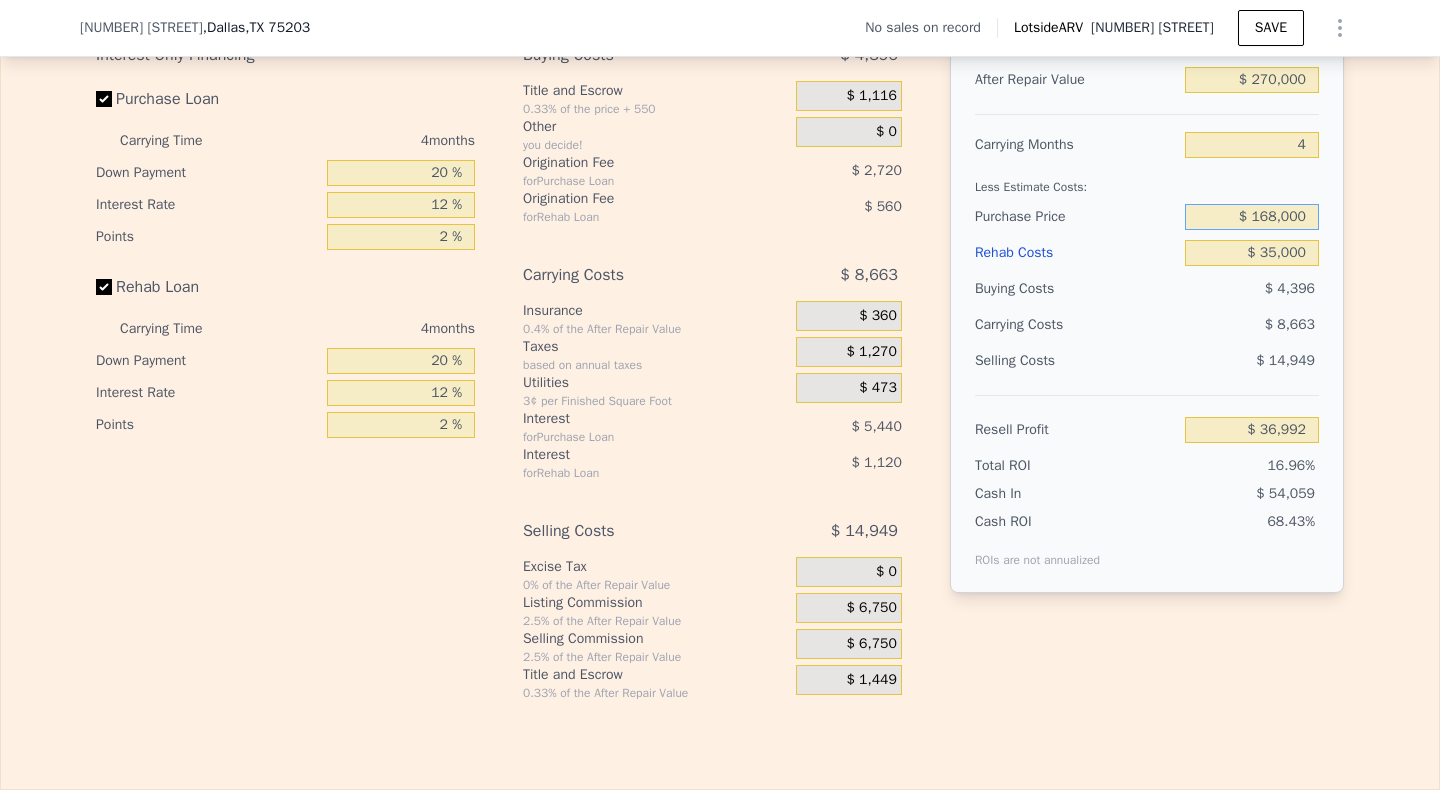 type on "$ 168,000" 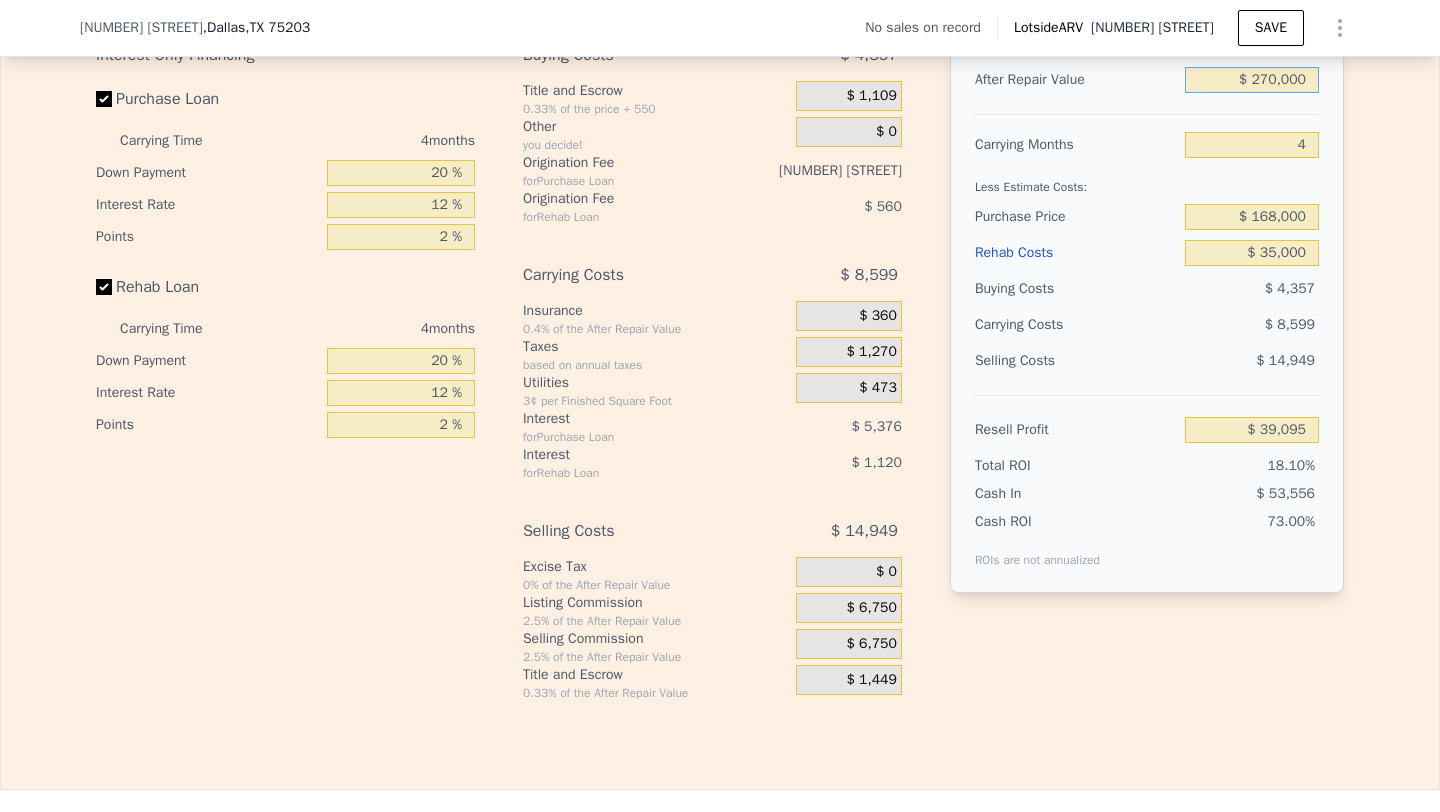 click on "$ 270,000" at bounding box center [1252, 80] 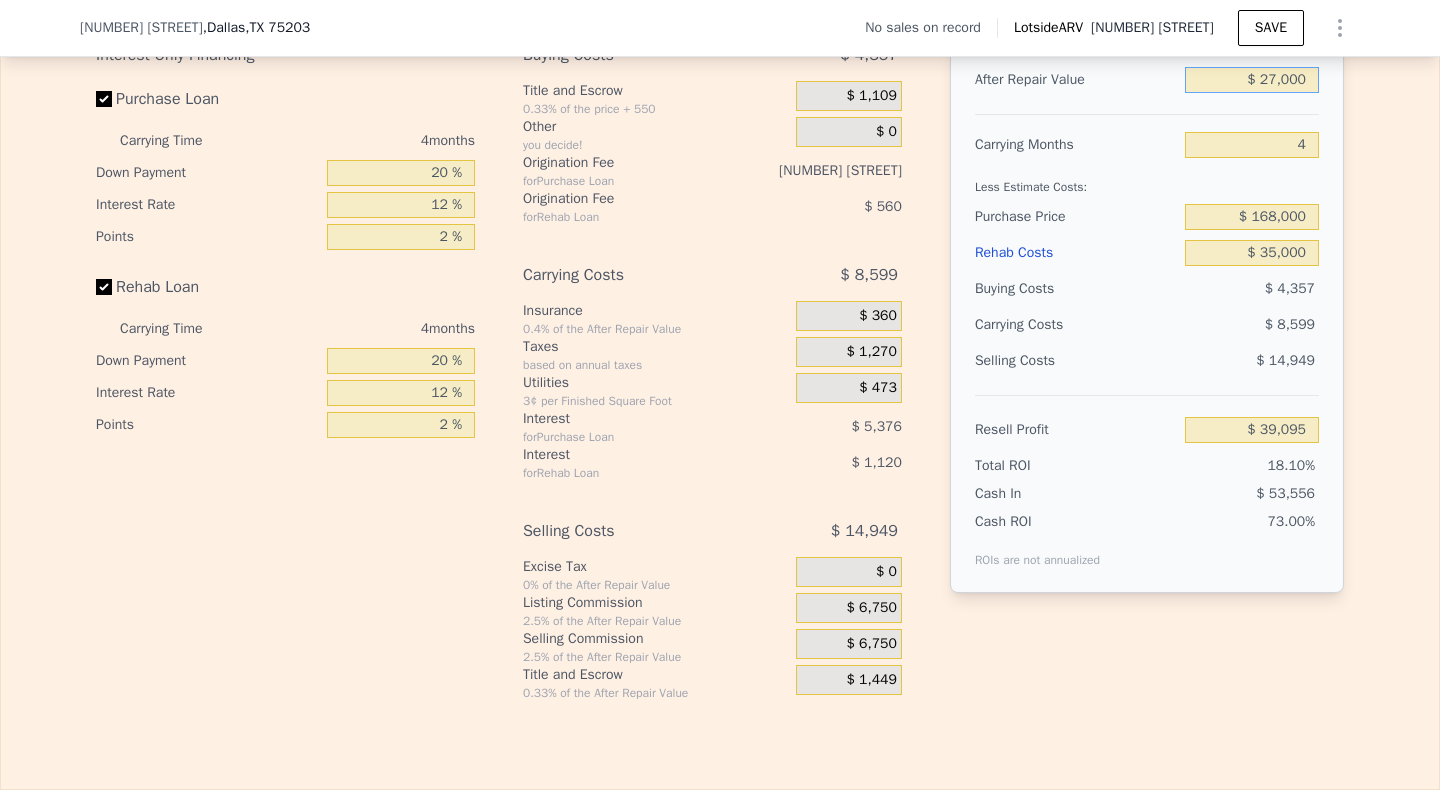 type on "$ 2,000" 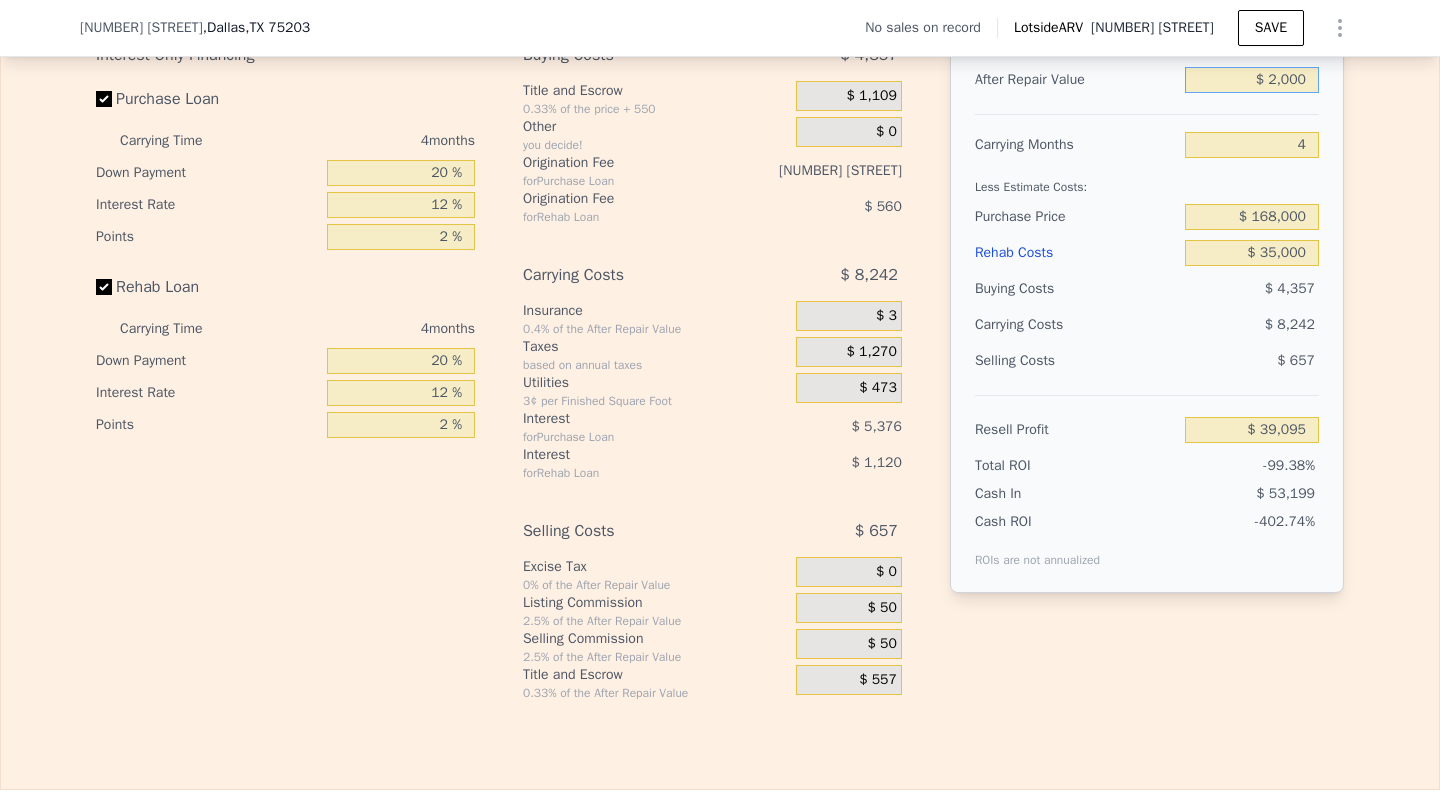type on "-$ 214,256" 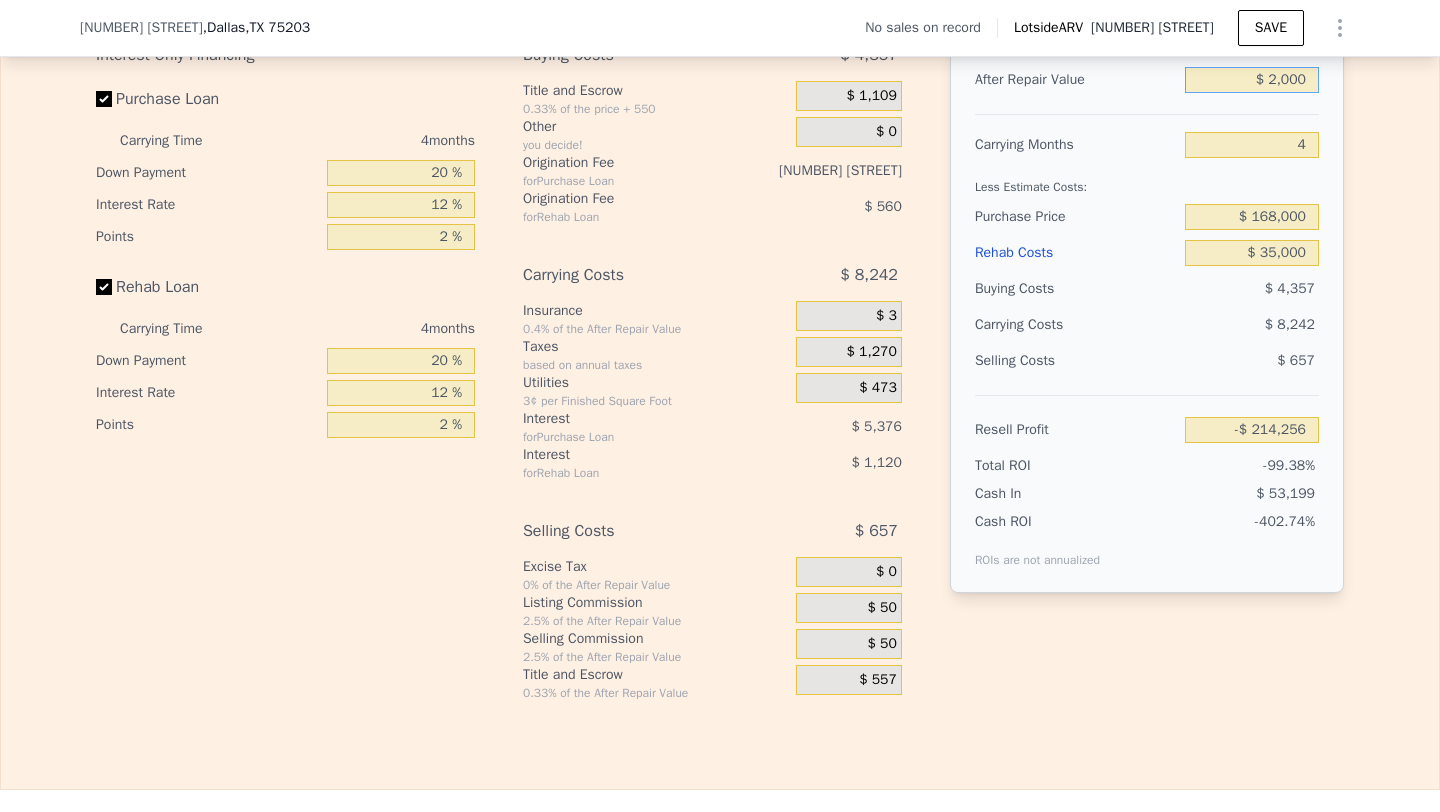 type on "$ 26,000" 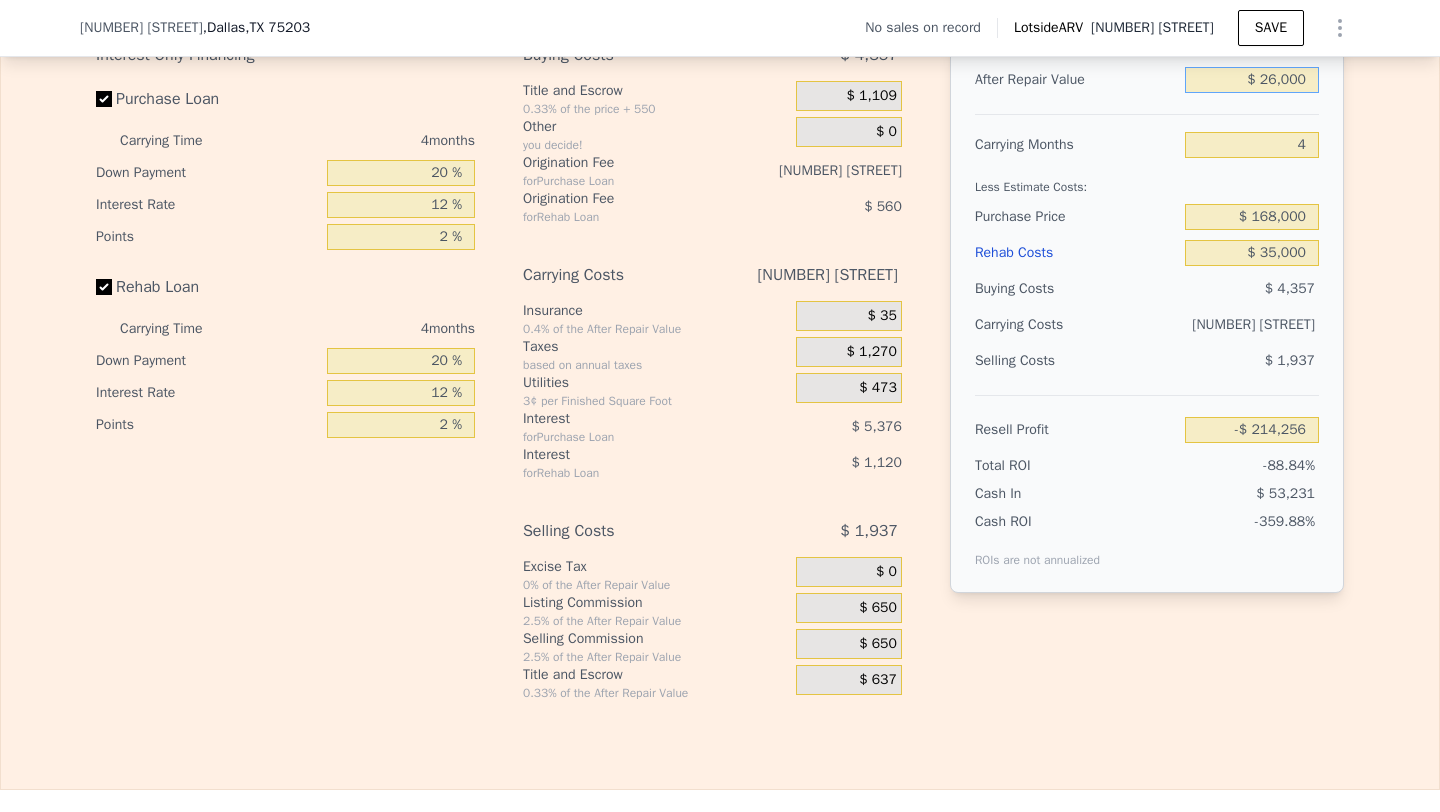 type on "-$ 191,568" 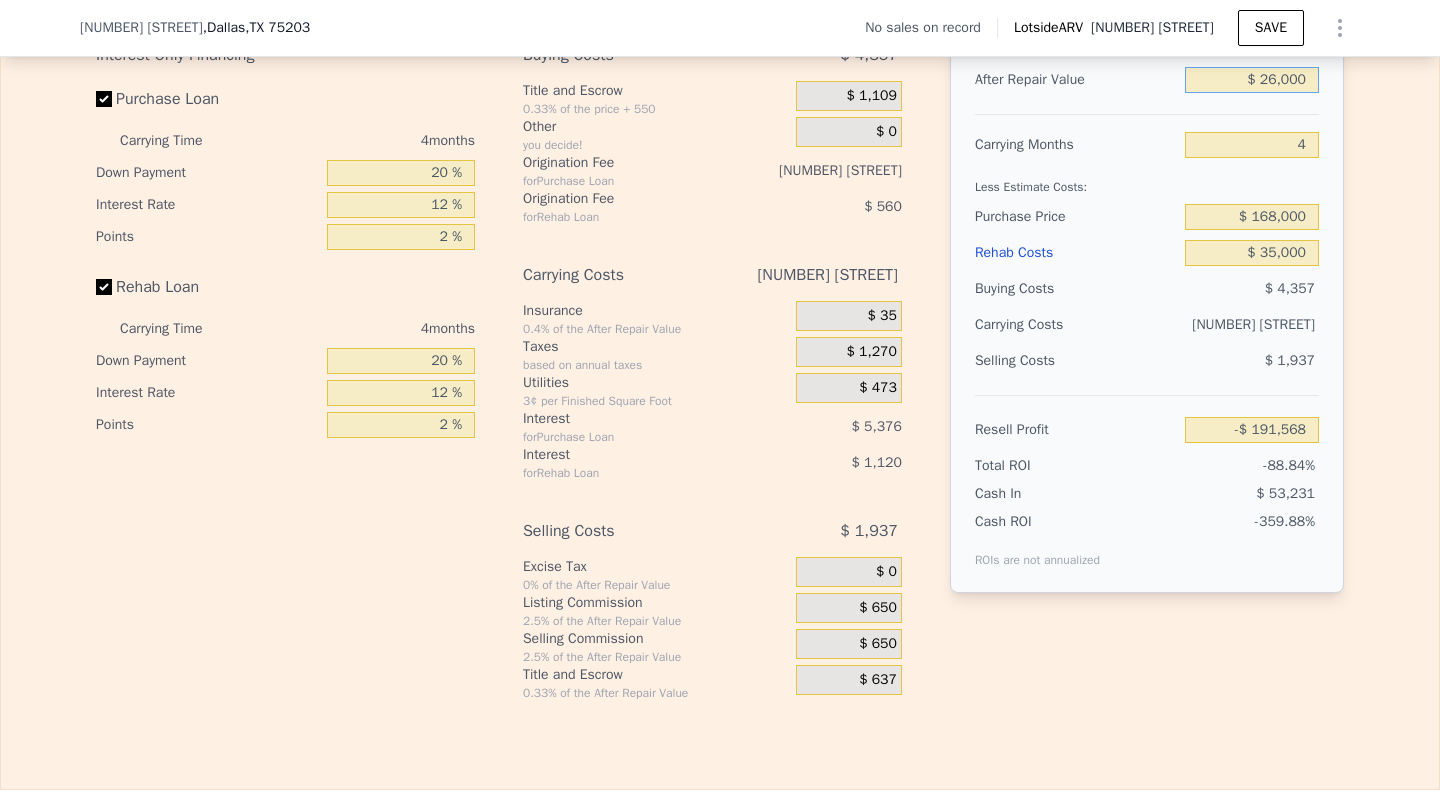 type on "$ 265,000" 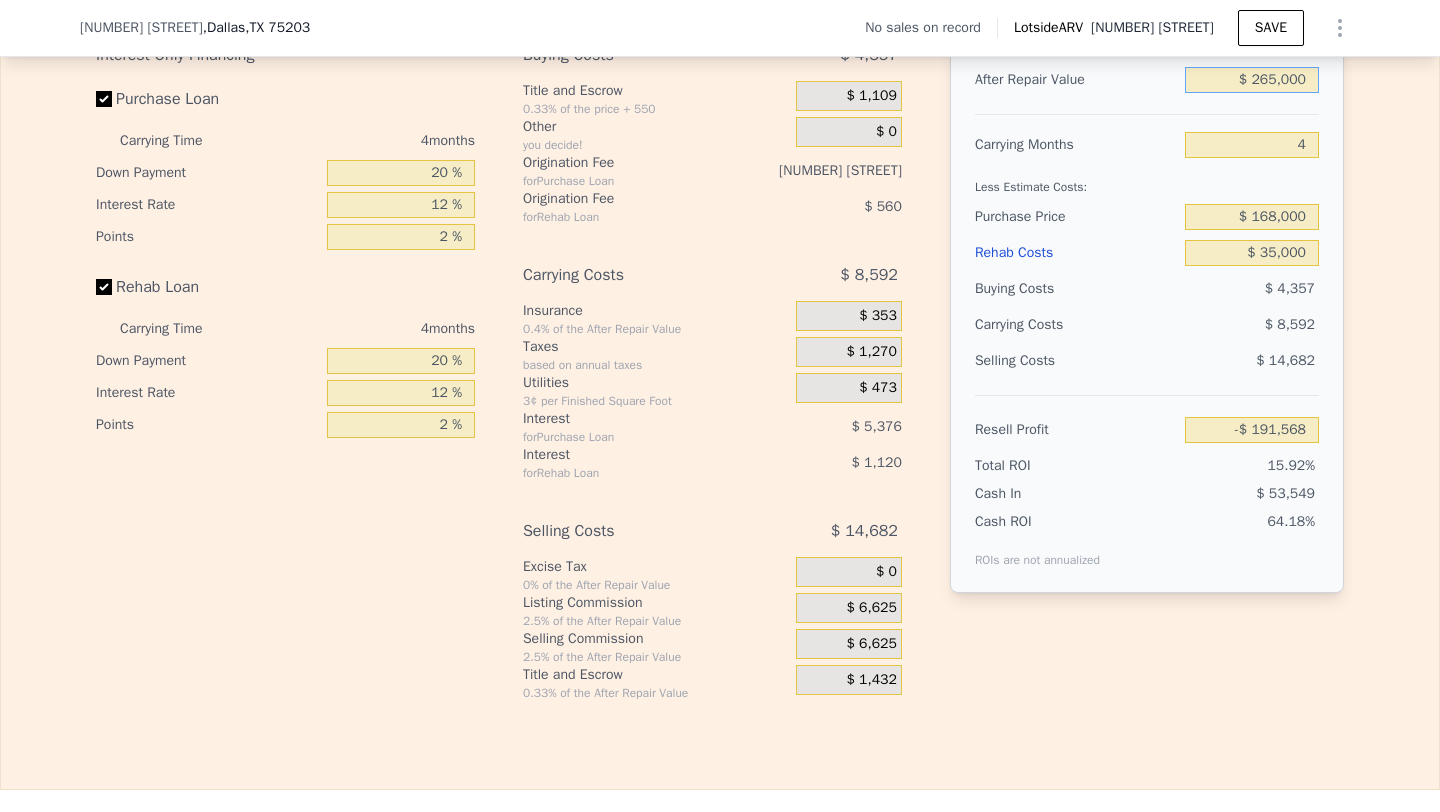 type on "$ 34,369" 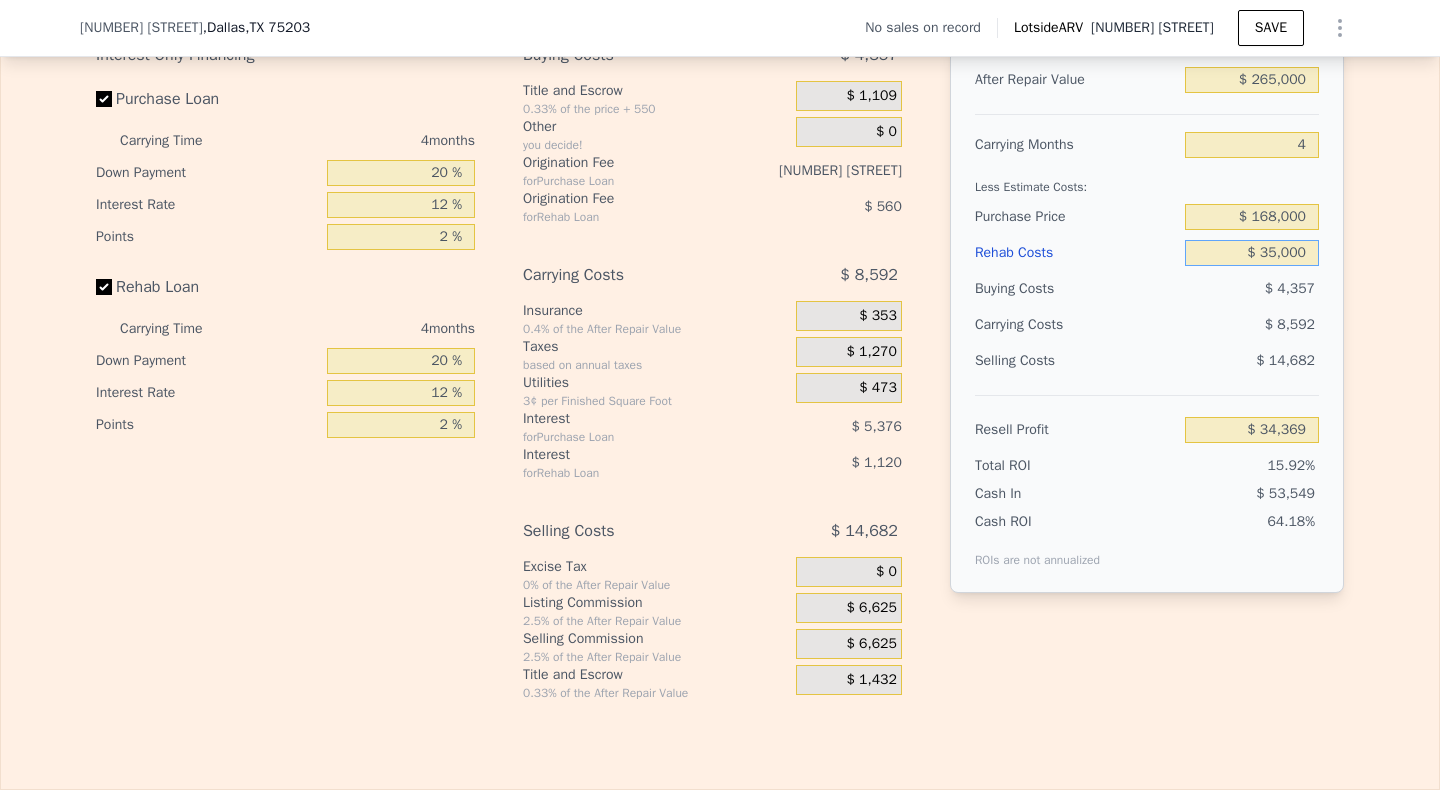 click on "$ 35,000" at bounding box center (1252, 253) 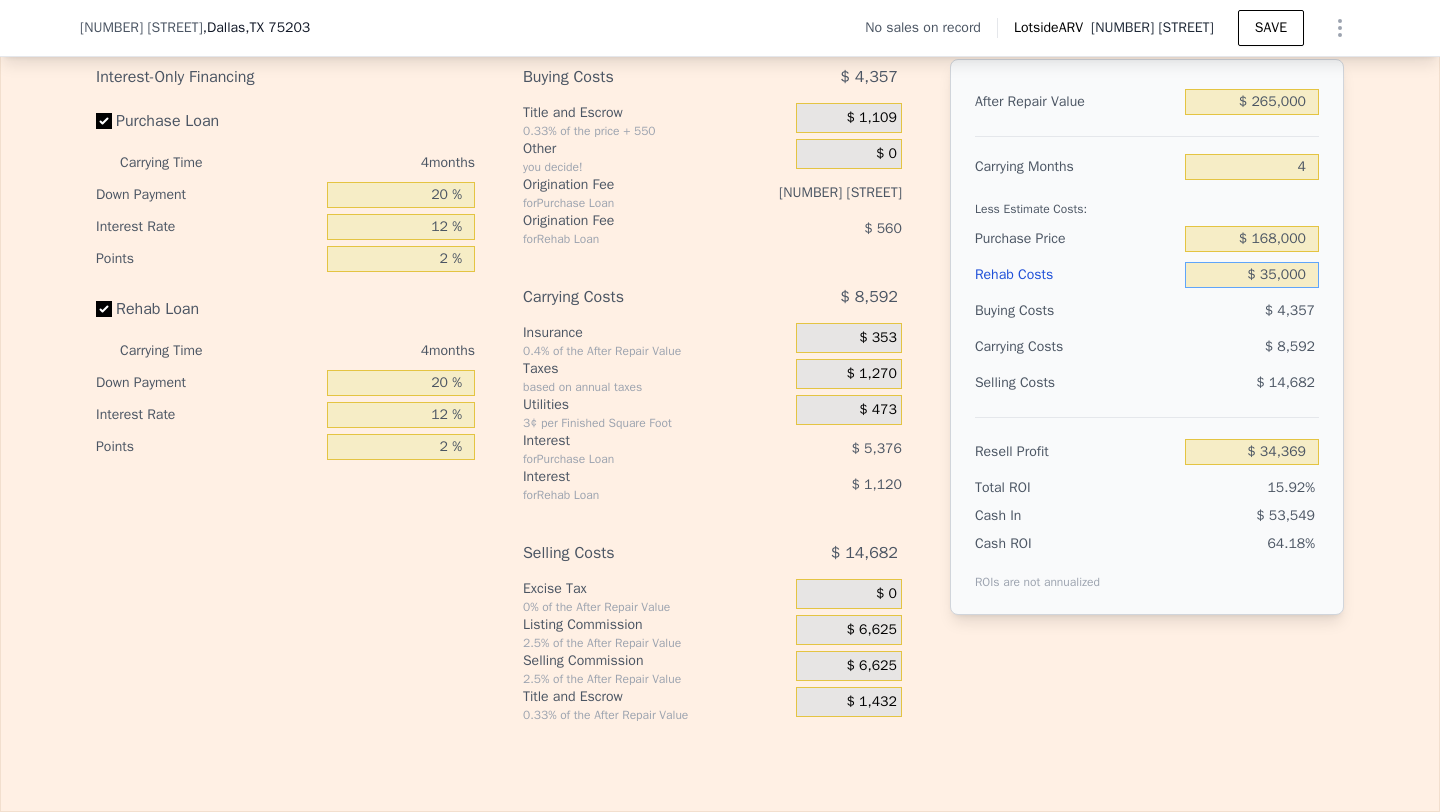 scroll, scrollTop: 2974, scrollLeft: 0, axis: vertical 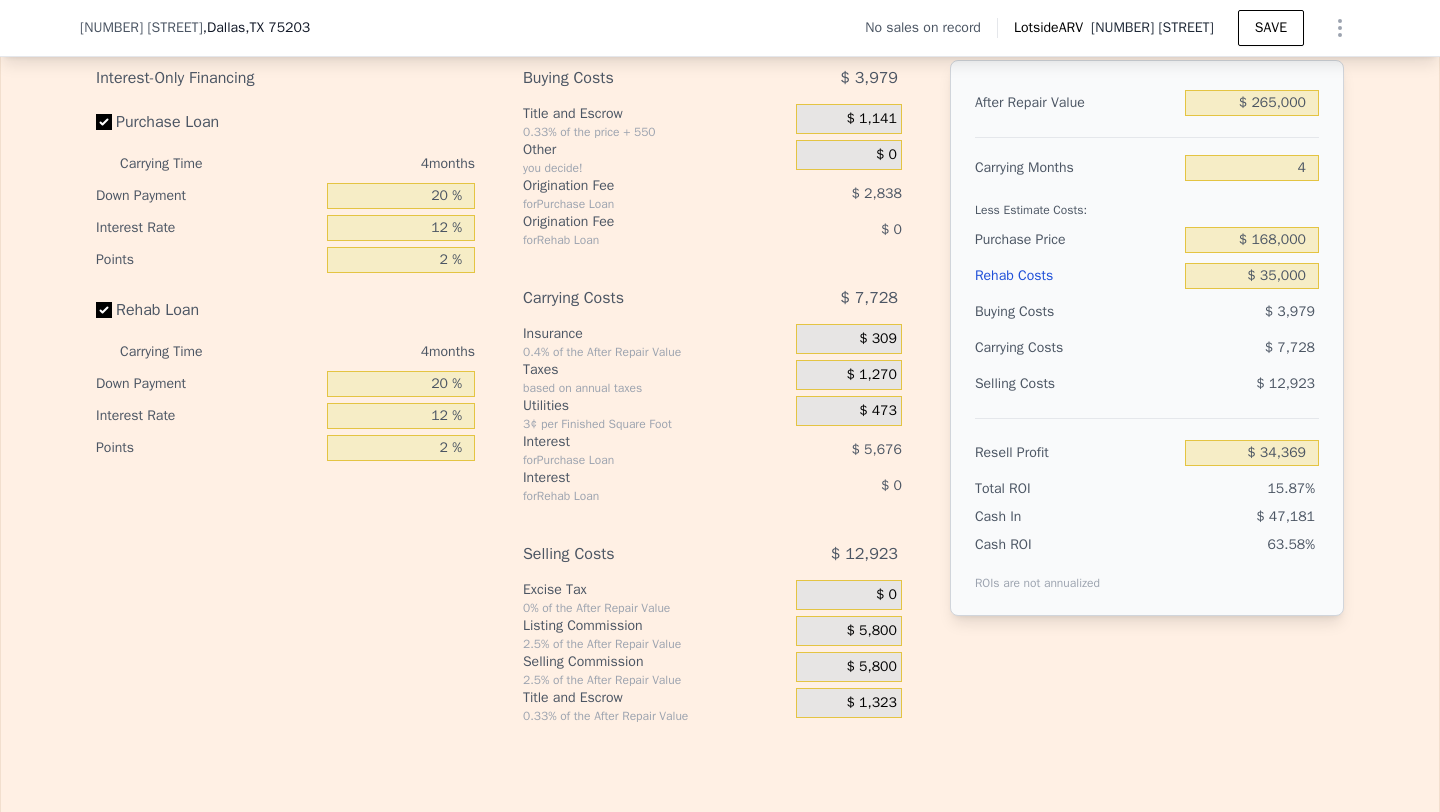 type on "$ 232,000" 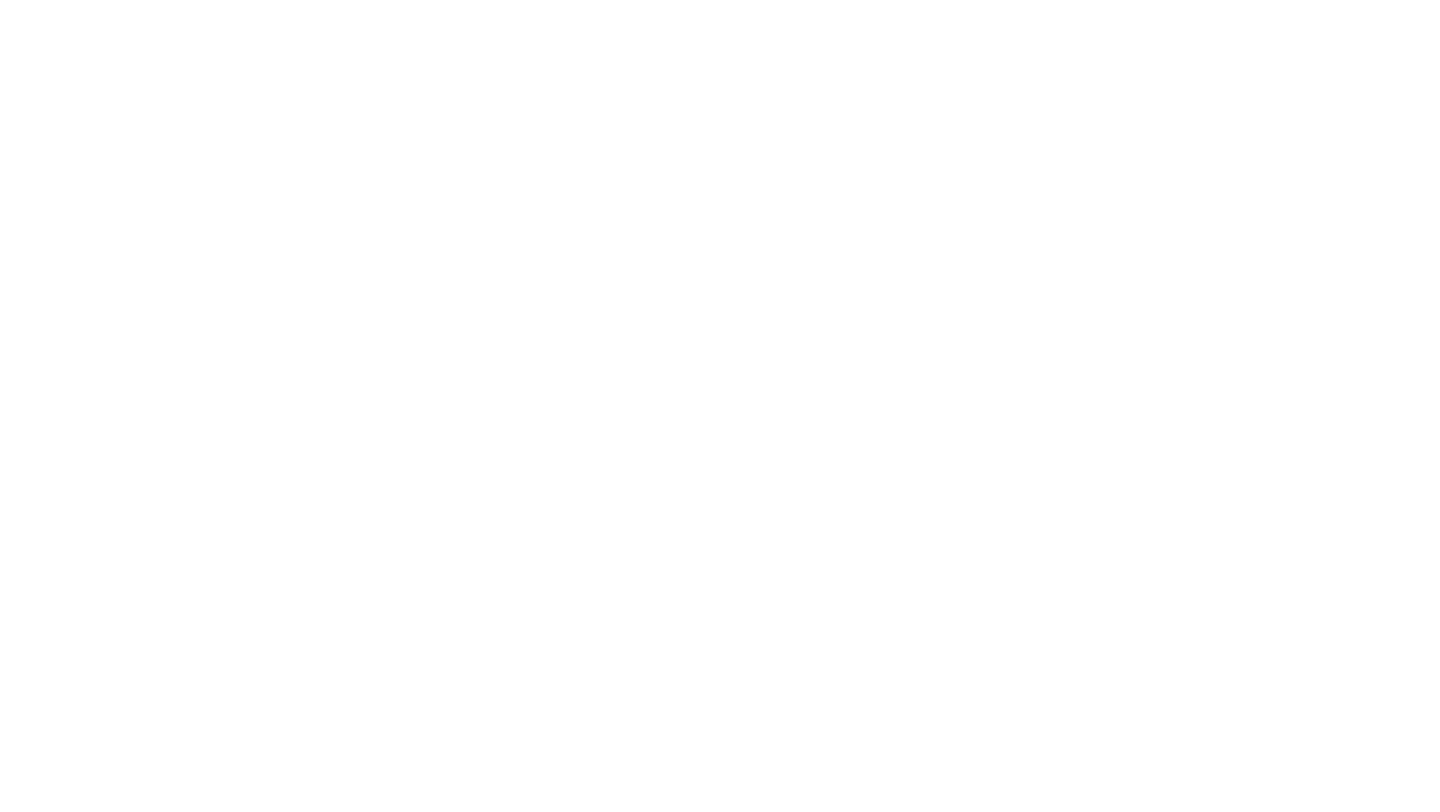 scroll, scrollTop: 0, scrollLeft: 0, axis: both 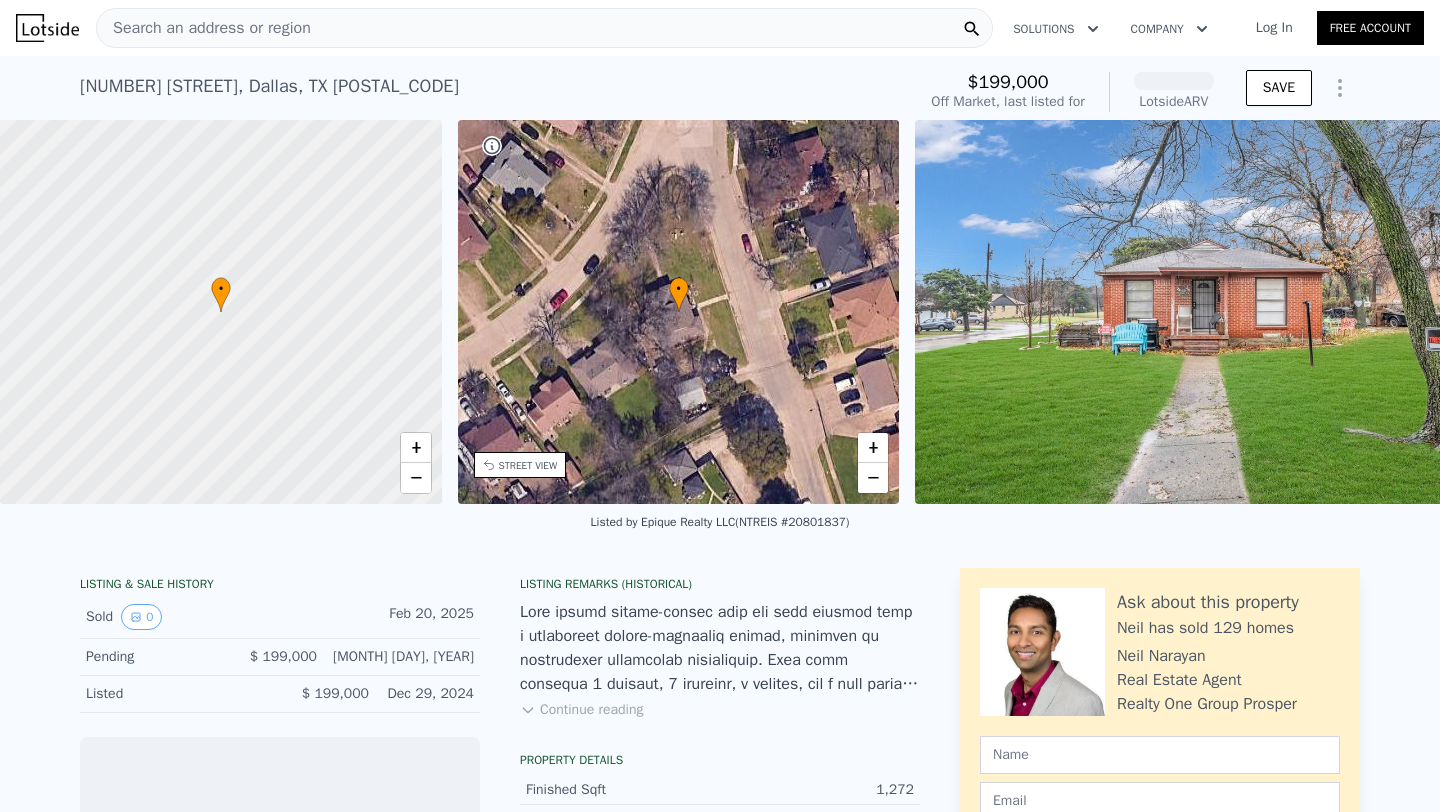 click at bounding box center [1203, 312] 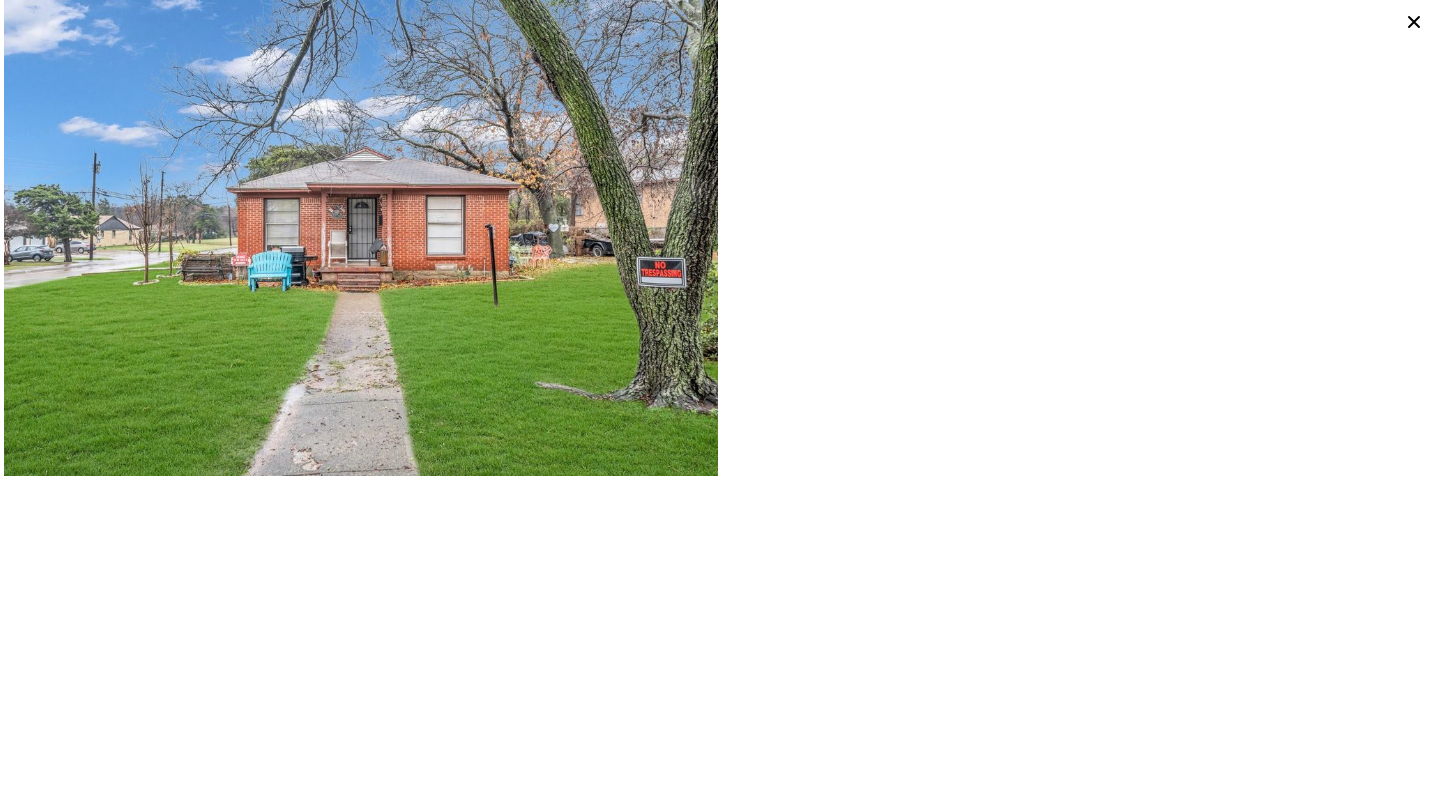 click 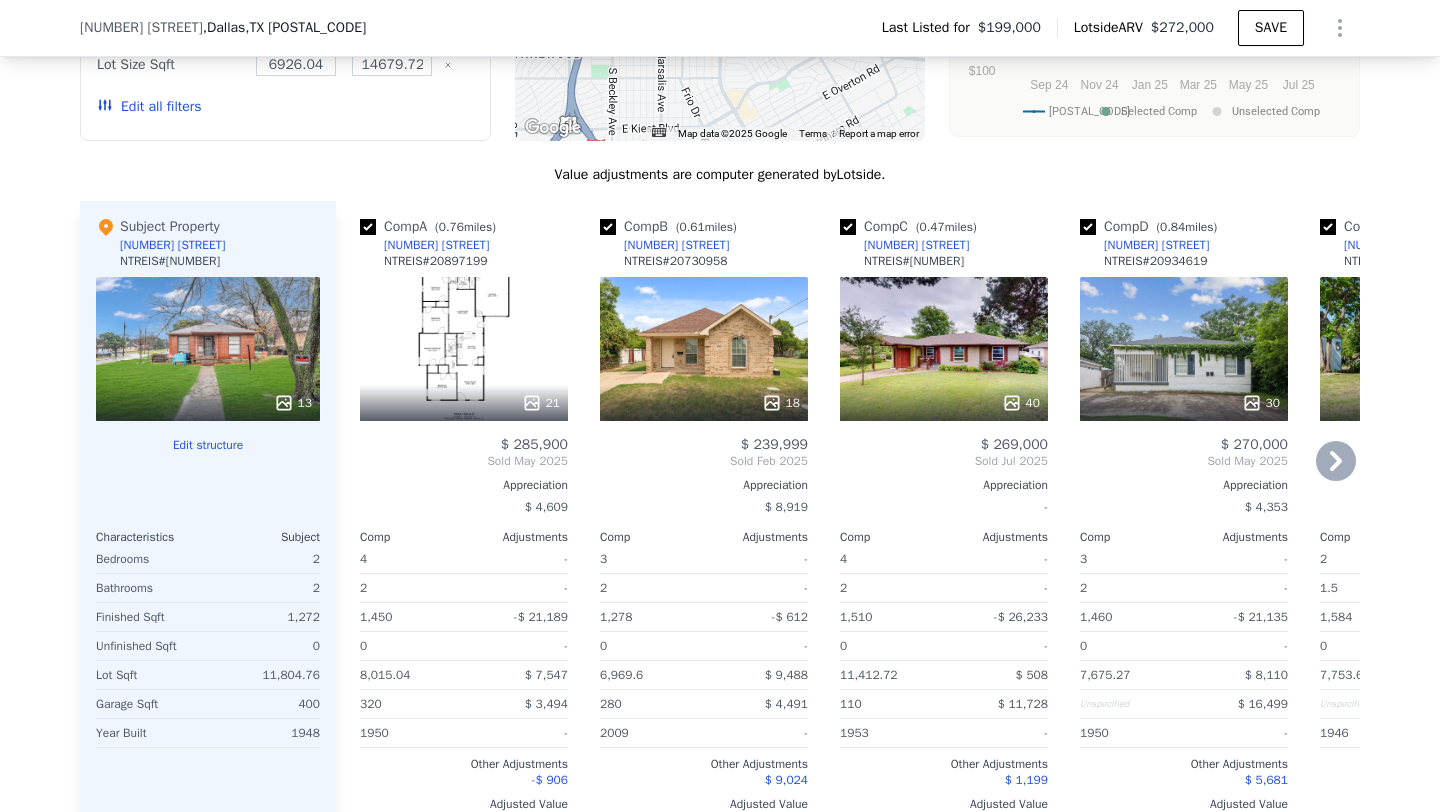scroll, scrollTop: 1835, scrollLeft: 0, axis: vertical 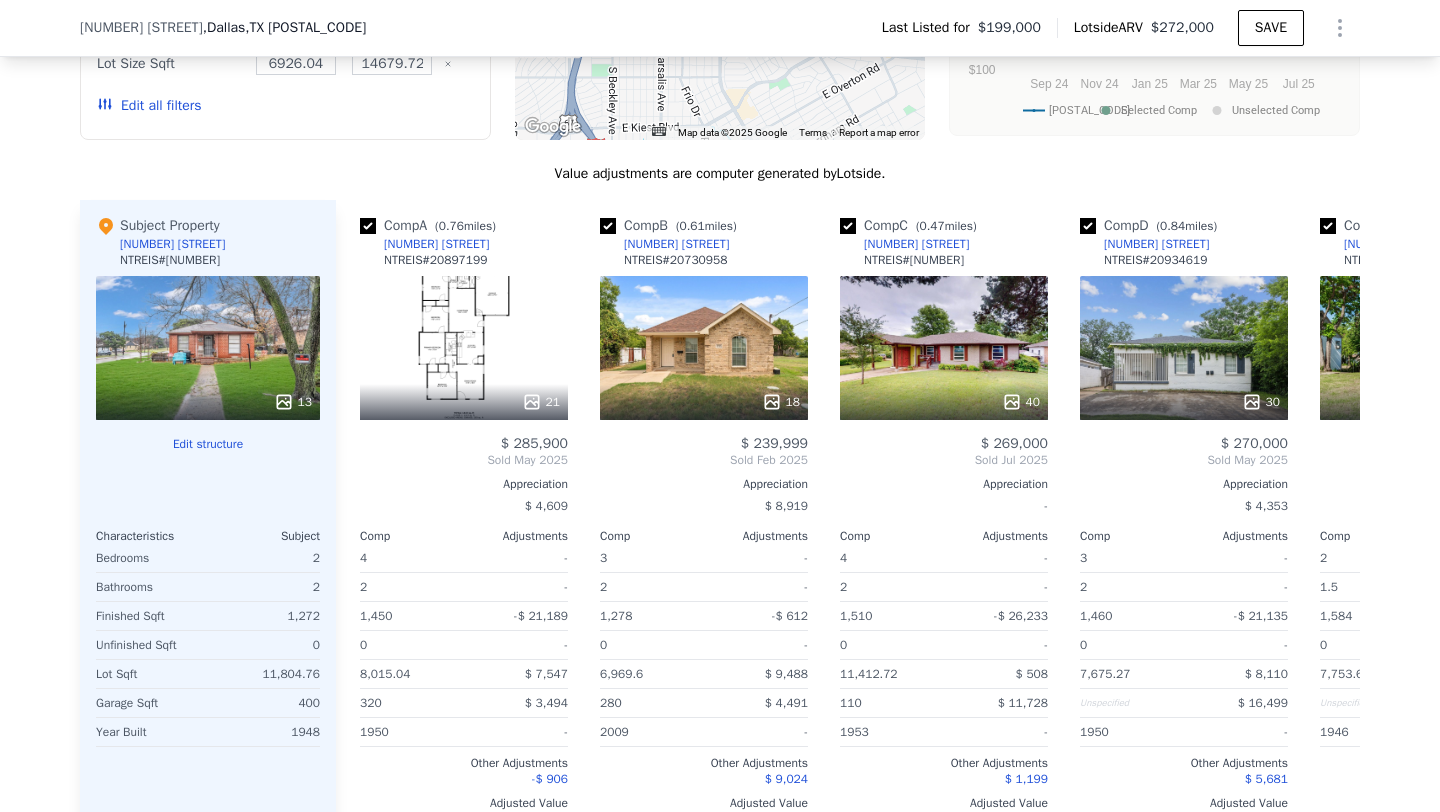 click 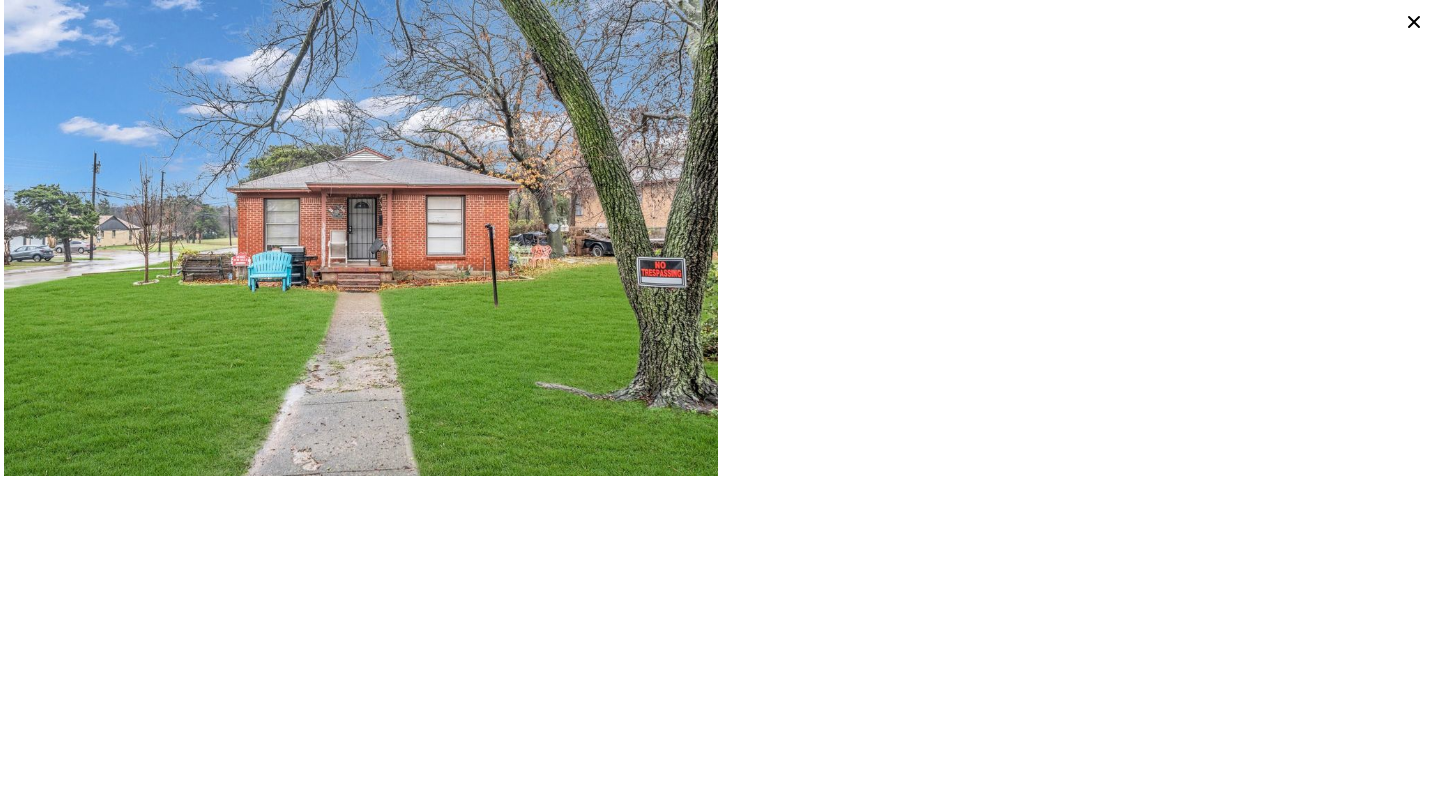 click at bounding box center [361, 238] 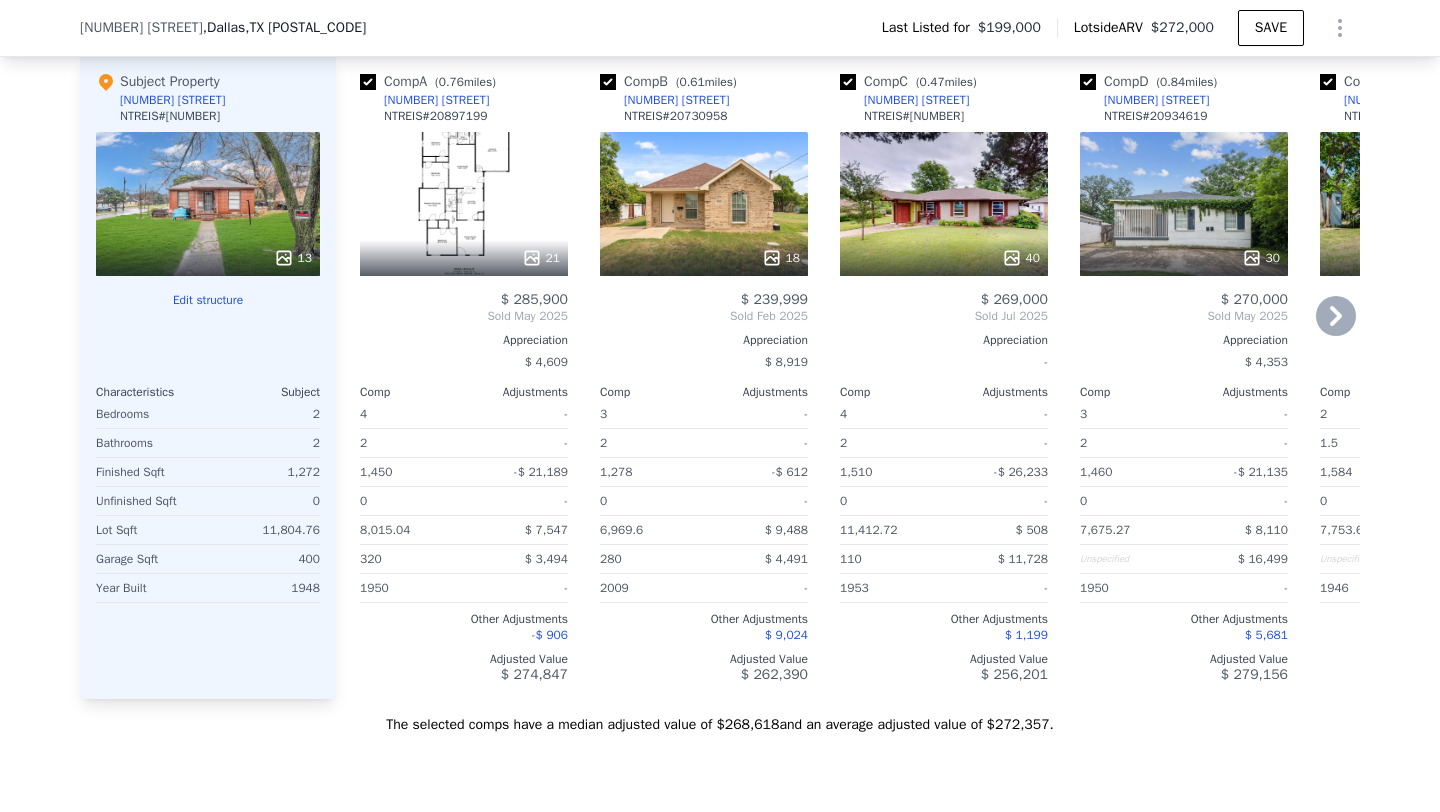 scroll, scrollTop: 1961, scrollLeft: 0, axis: vertical 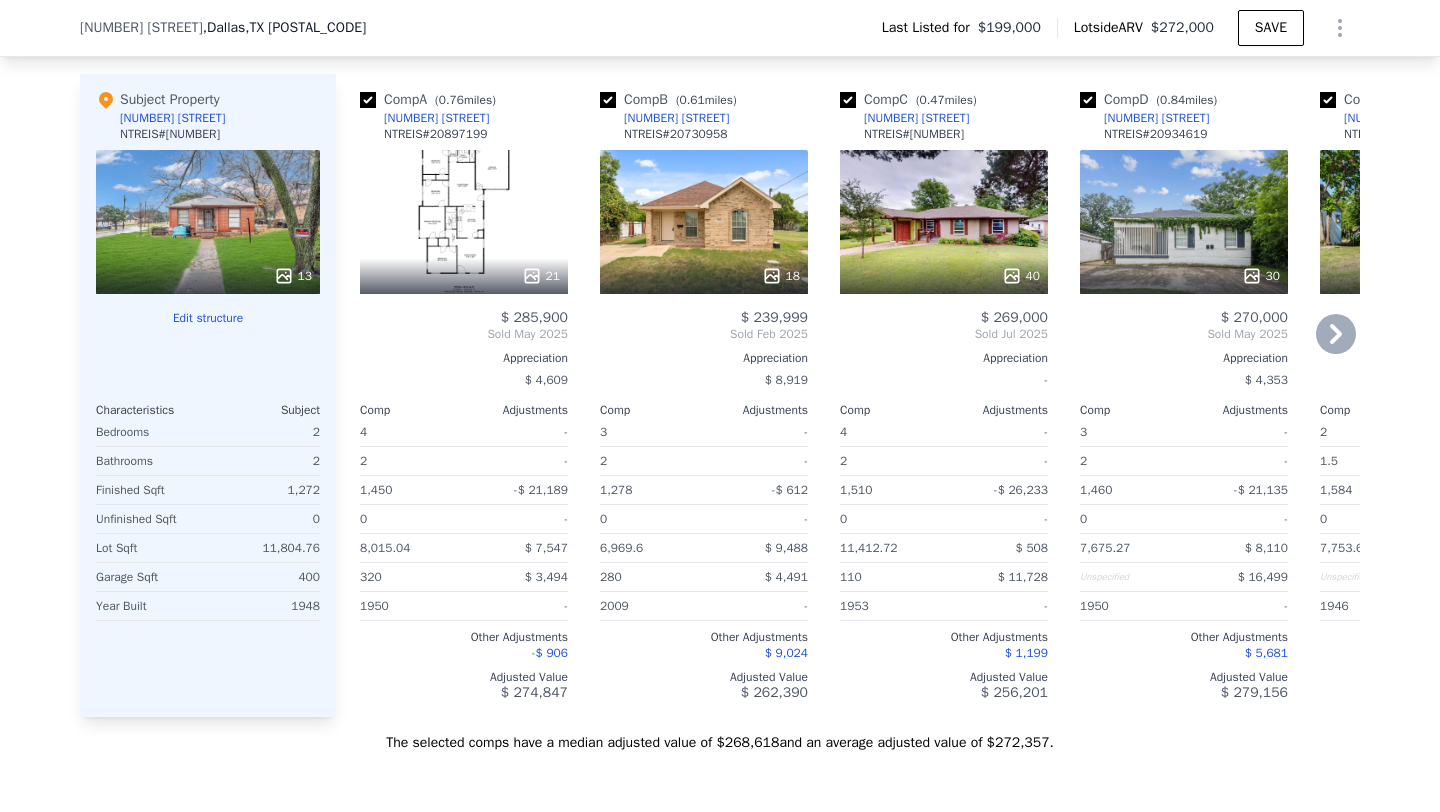 click 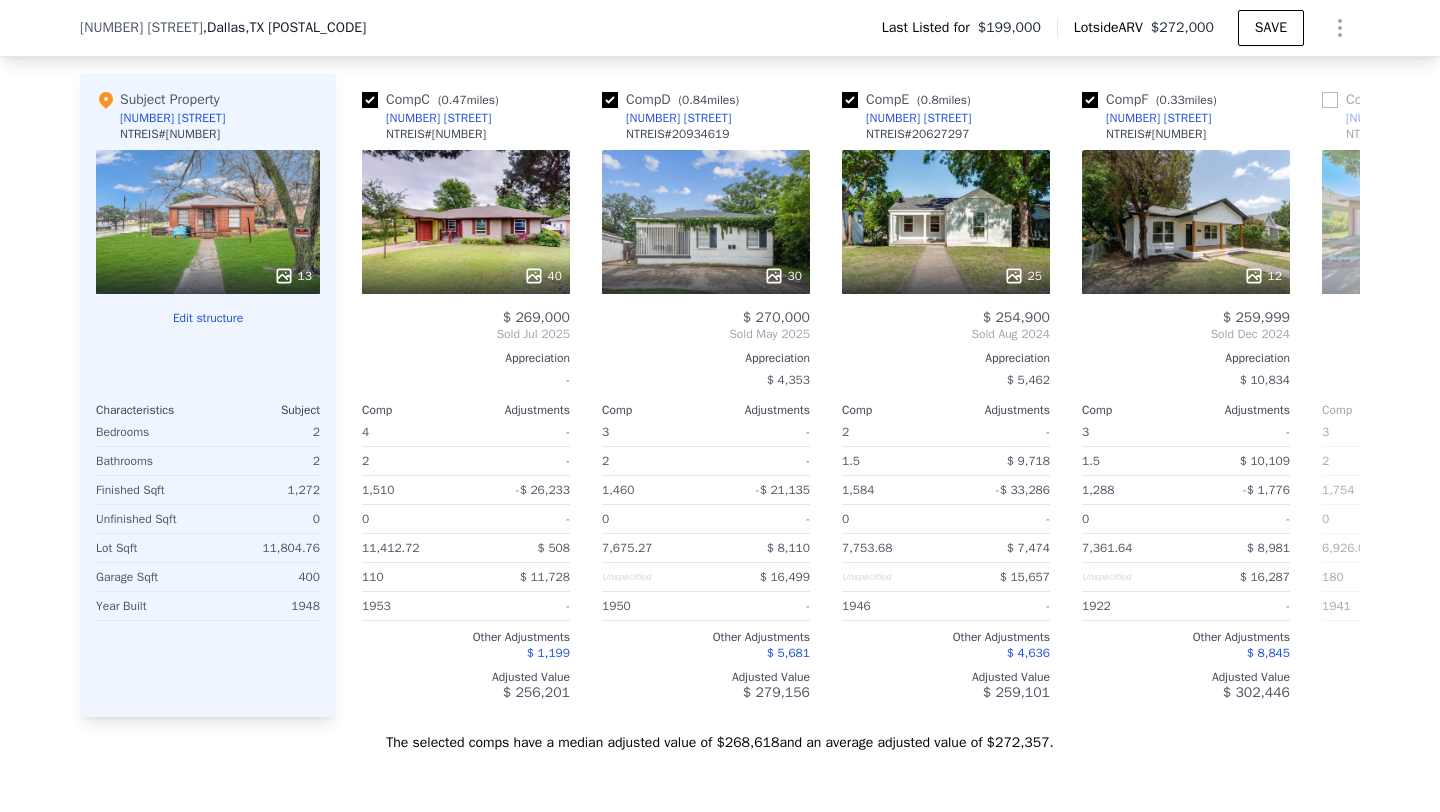 scroll, scrollTop: 0, scrollLeft: 480, axis: horizontal 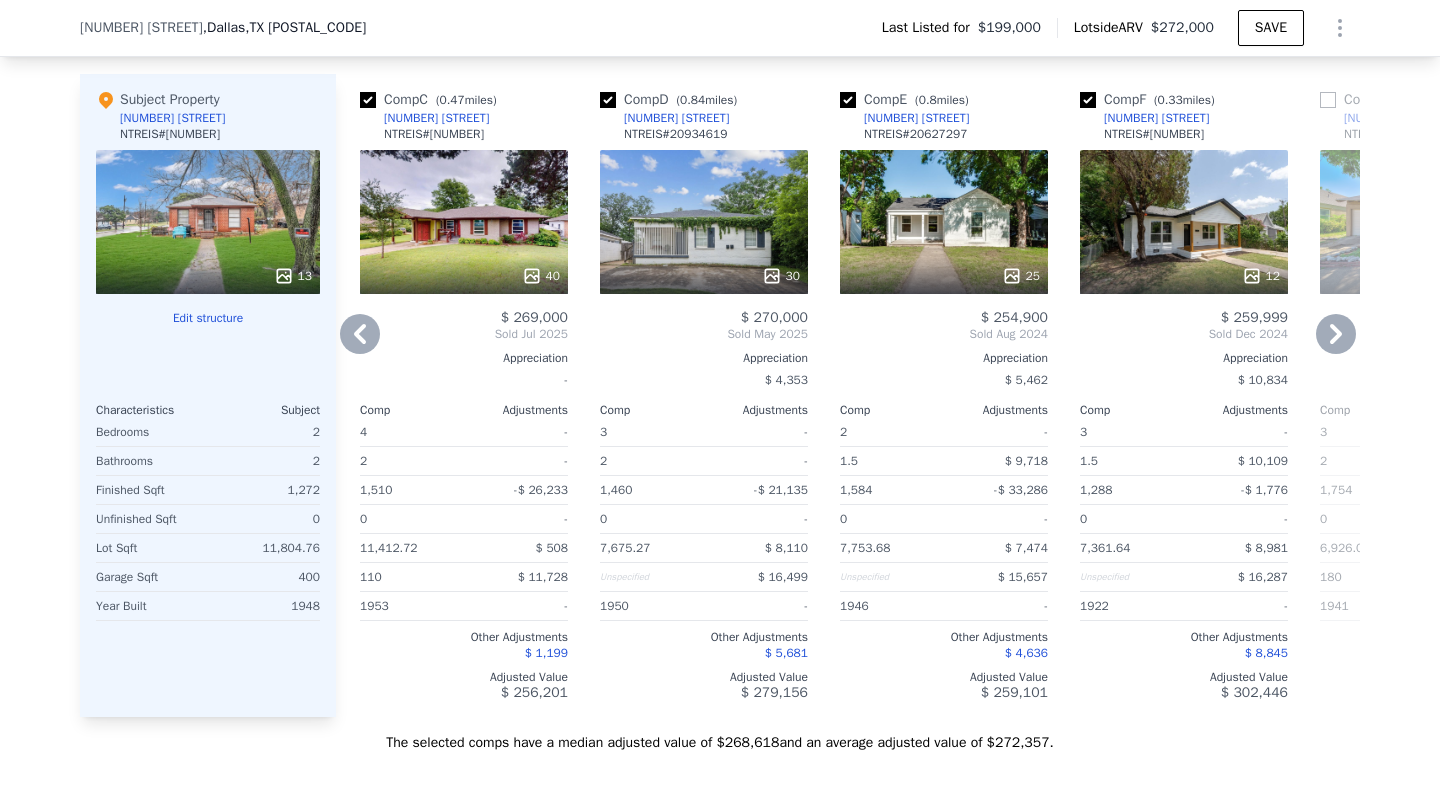 click on "[NUMBER] [STREET]" at bounding box center [676, 118] 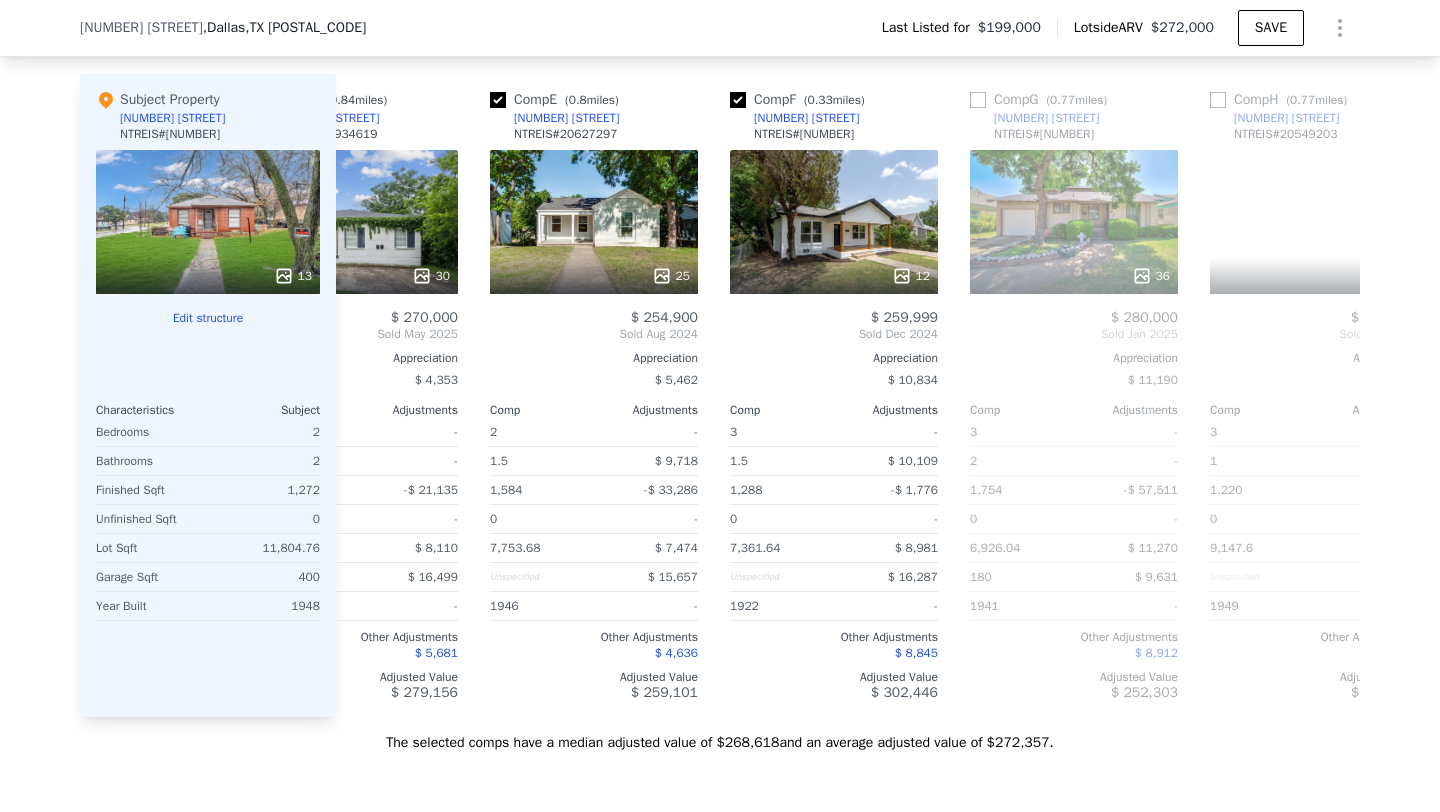 scroll, scrollTop: 0, scrollLeft: 960, axis: horizontal 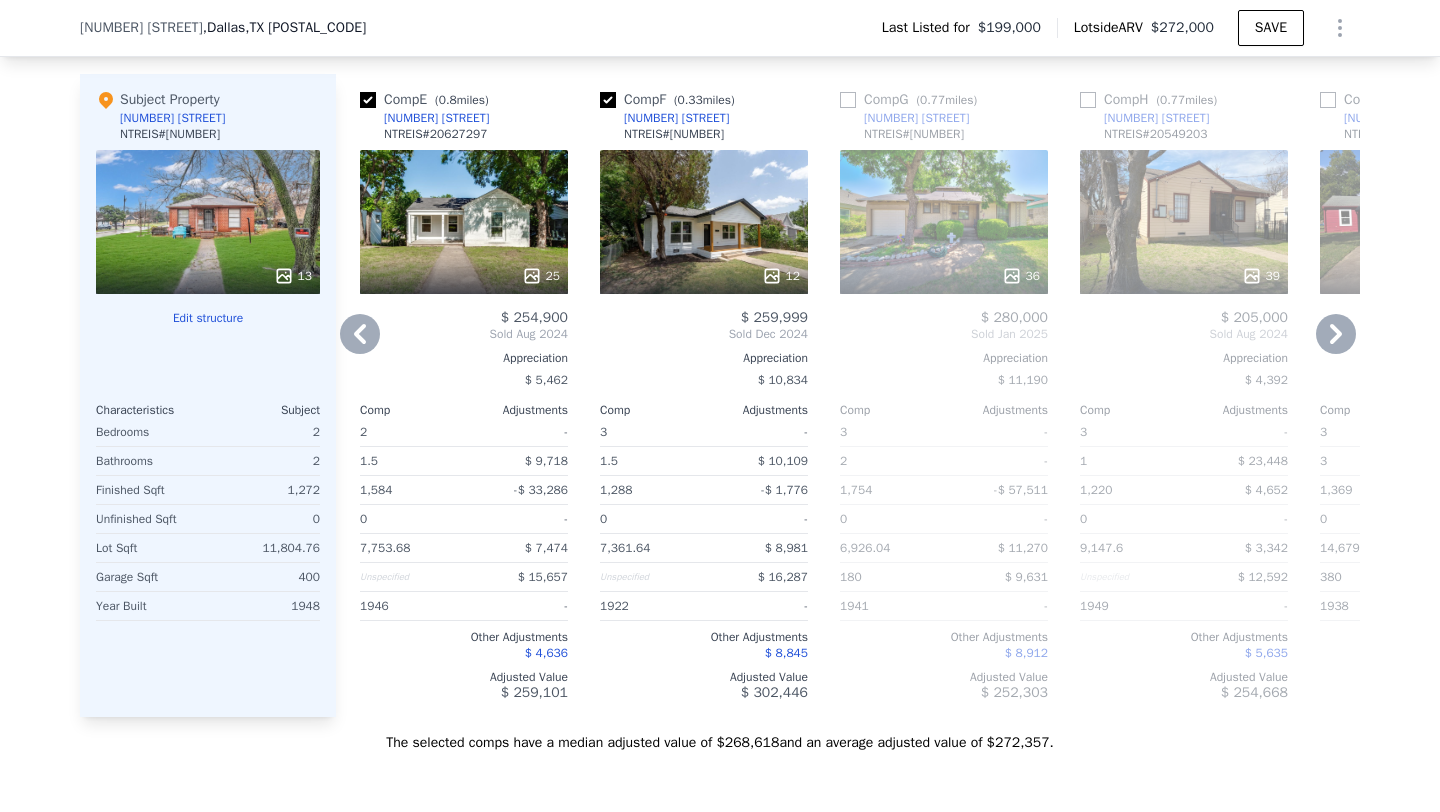 click 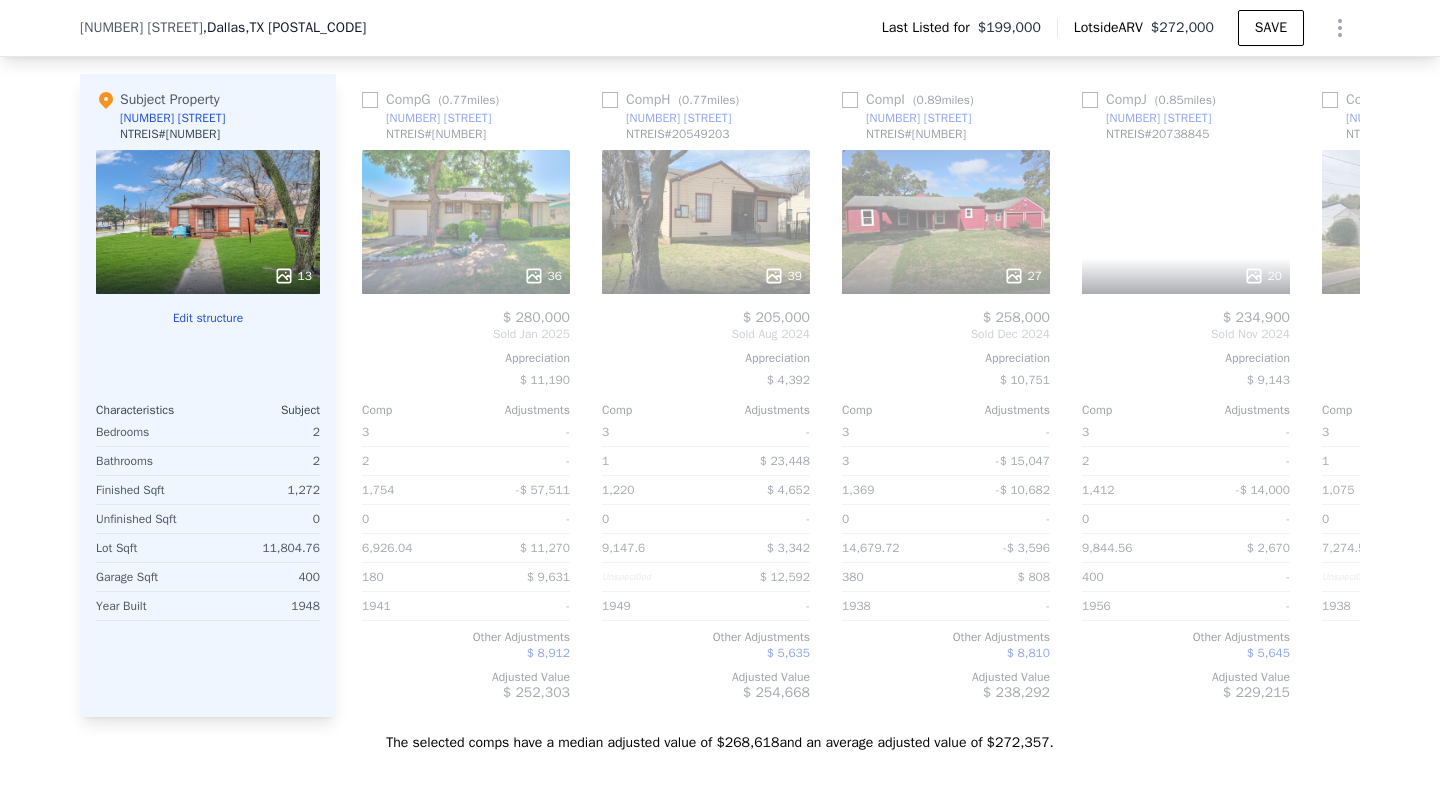 scroll, scrollTop: 0, scrollLeft: 1440, axis: horizontal 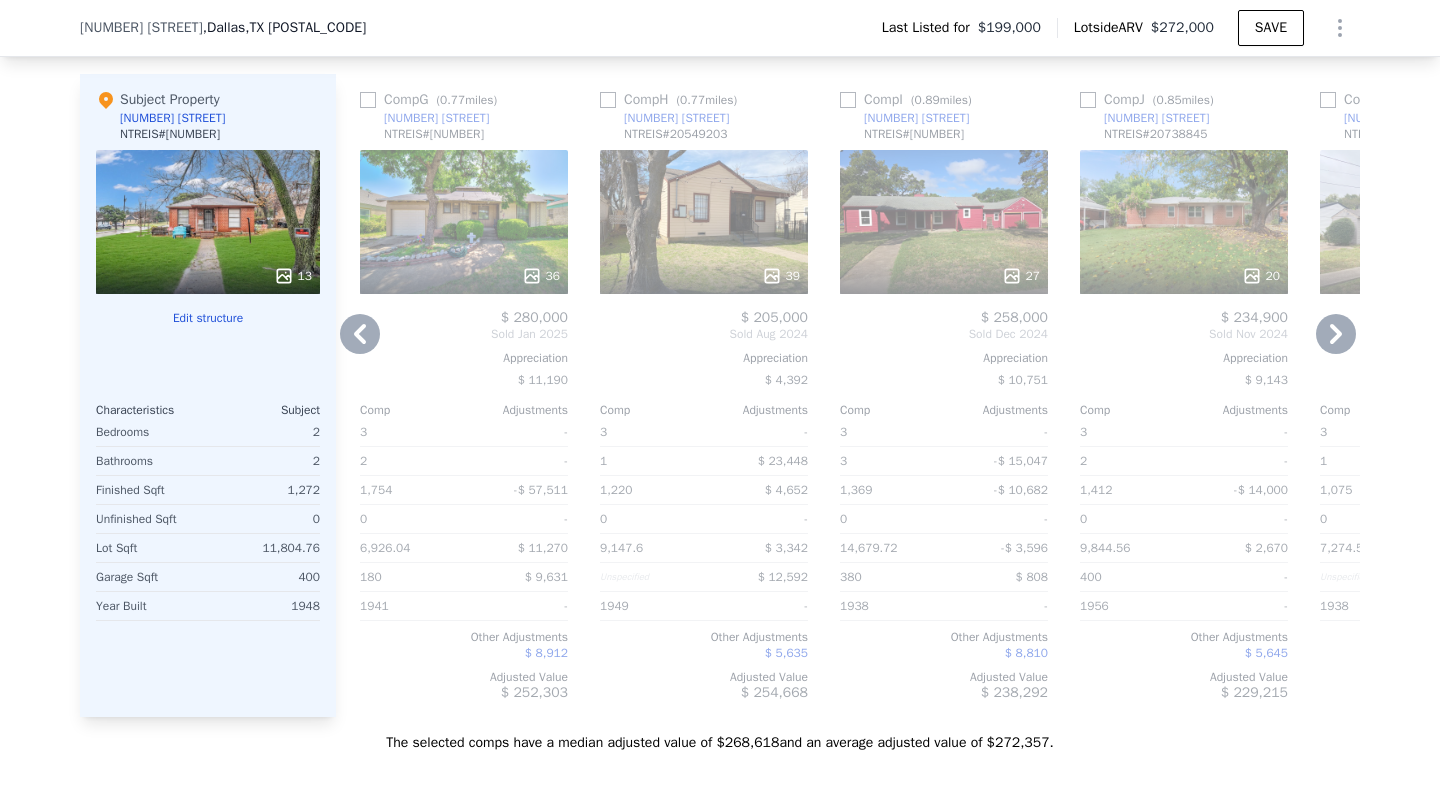 click 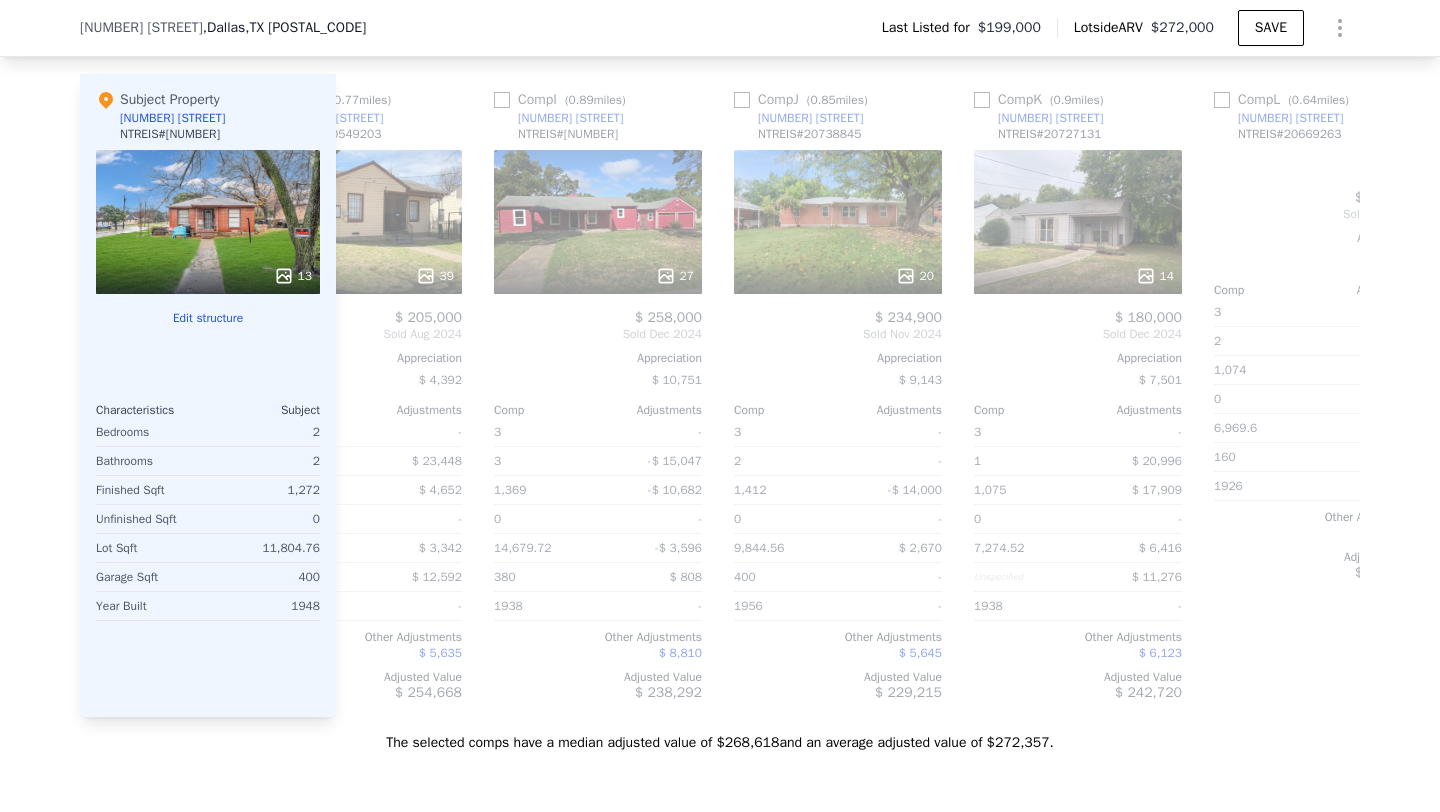 scroll, scrollTop: 0, scrollLeft: 1904, axis: horizontal 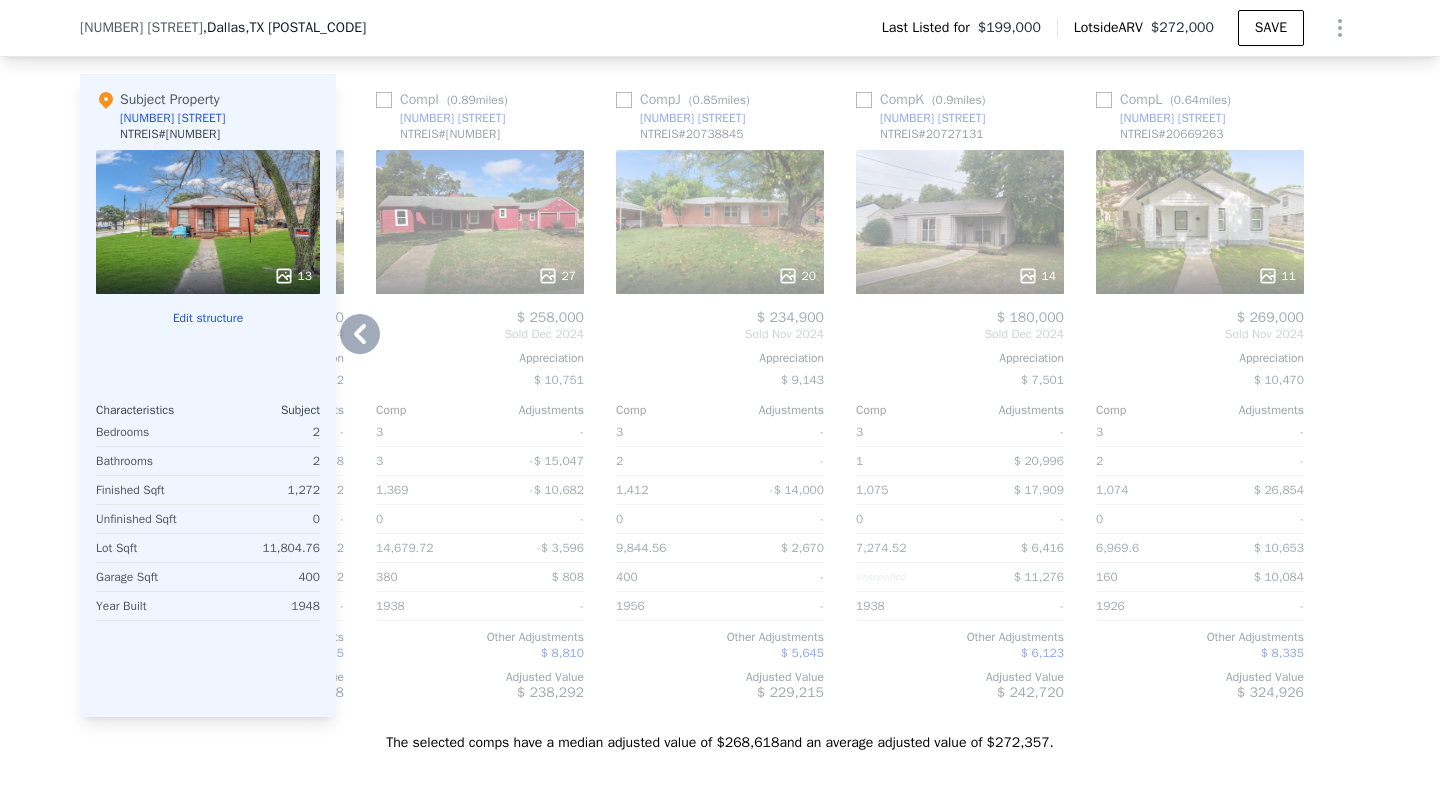 click 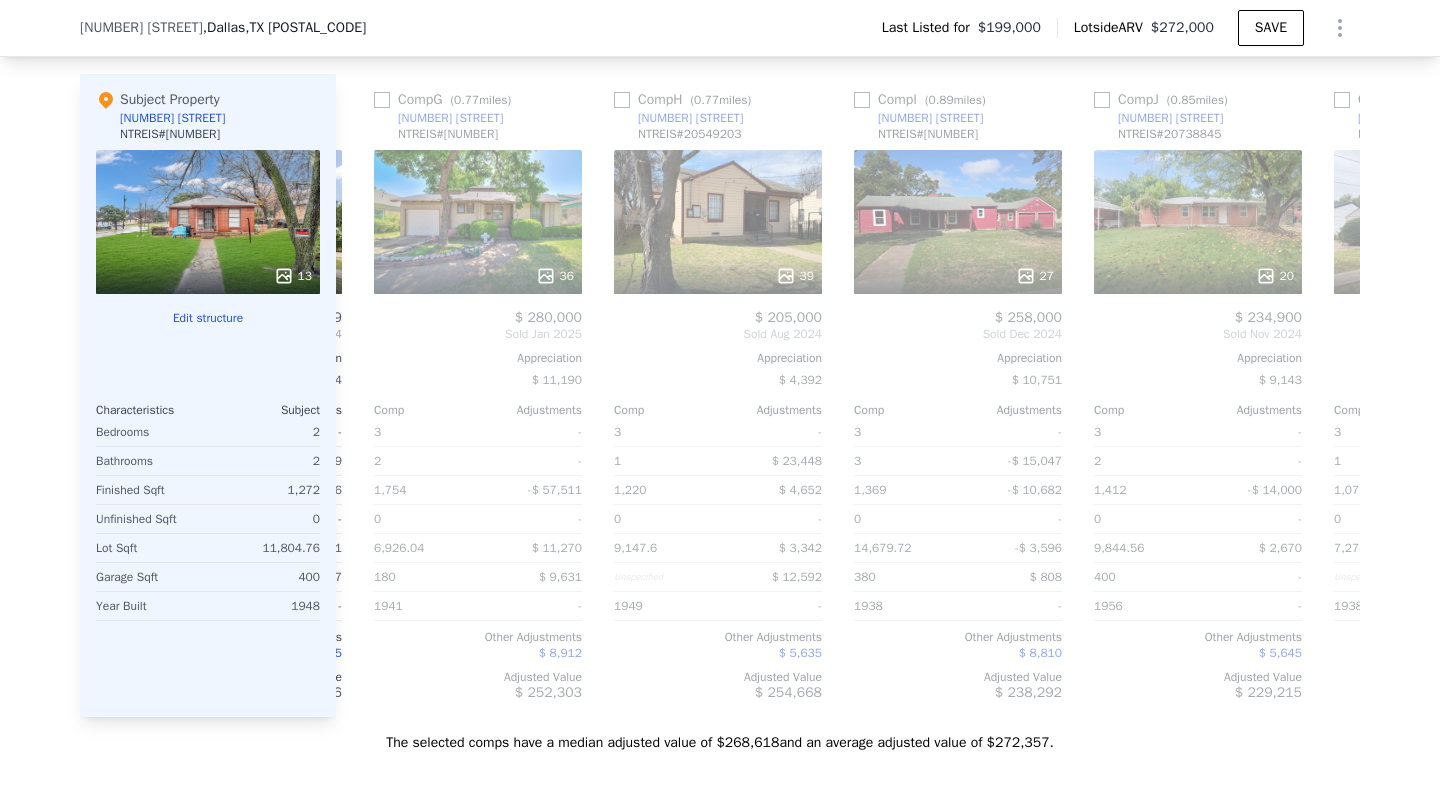 scroll, scrollTop: 0, scrollLeft: 1424, axis: horizontal 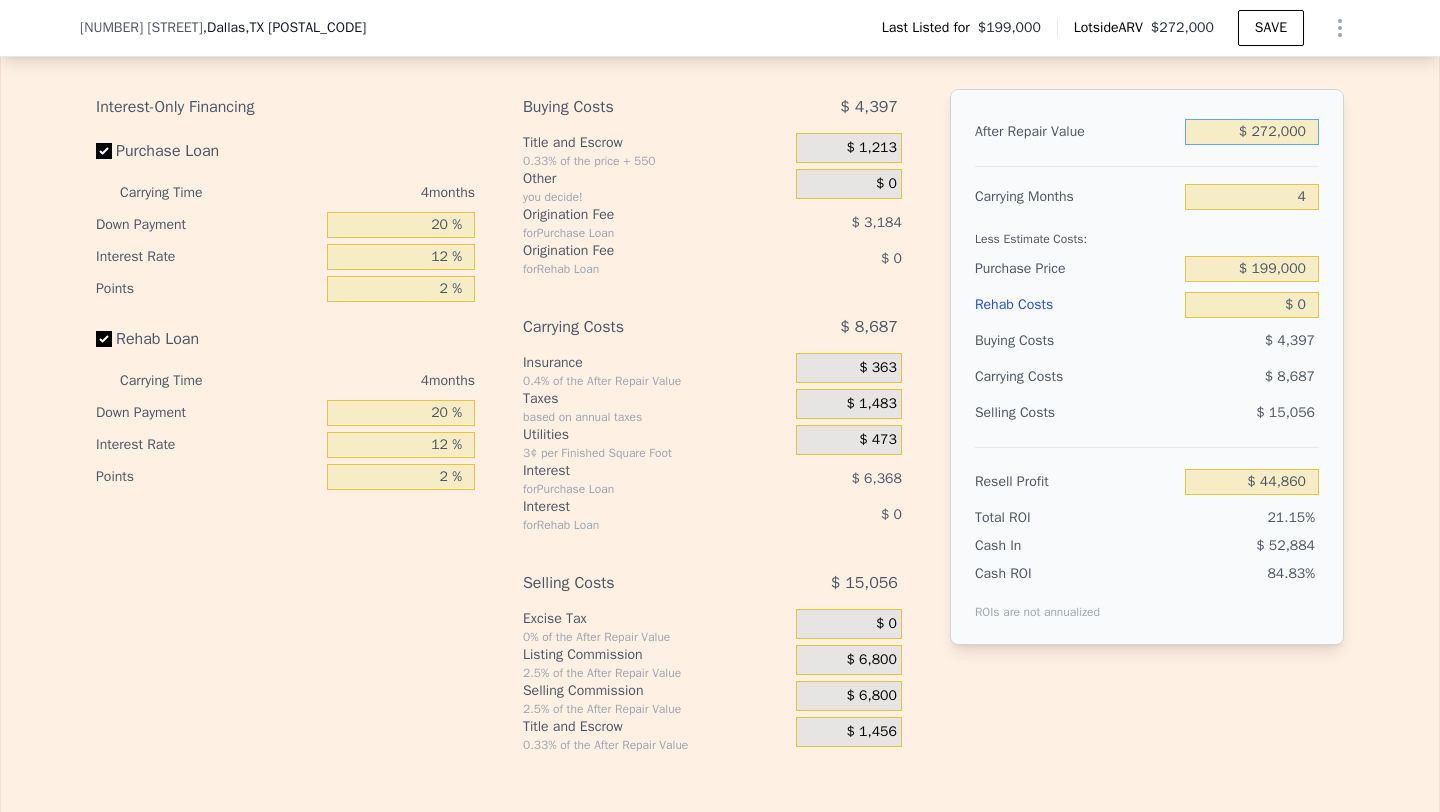 click on "$ 272,000" at bounding box center [1252, 132] 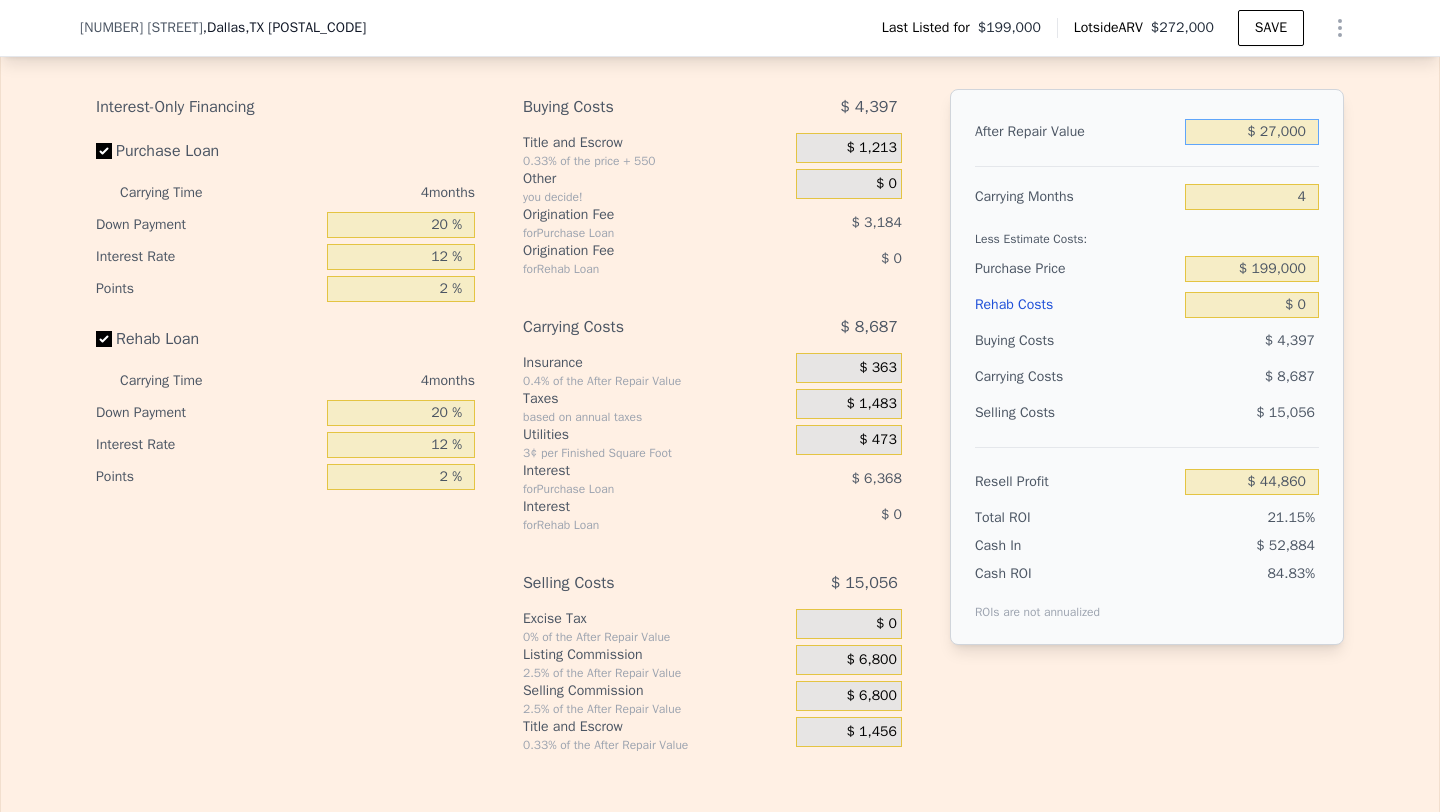 type on "$ 2,000" 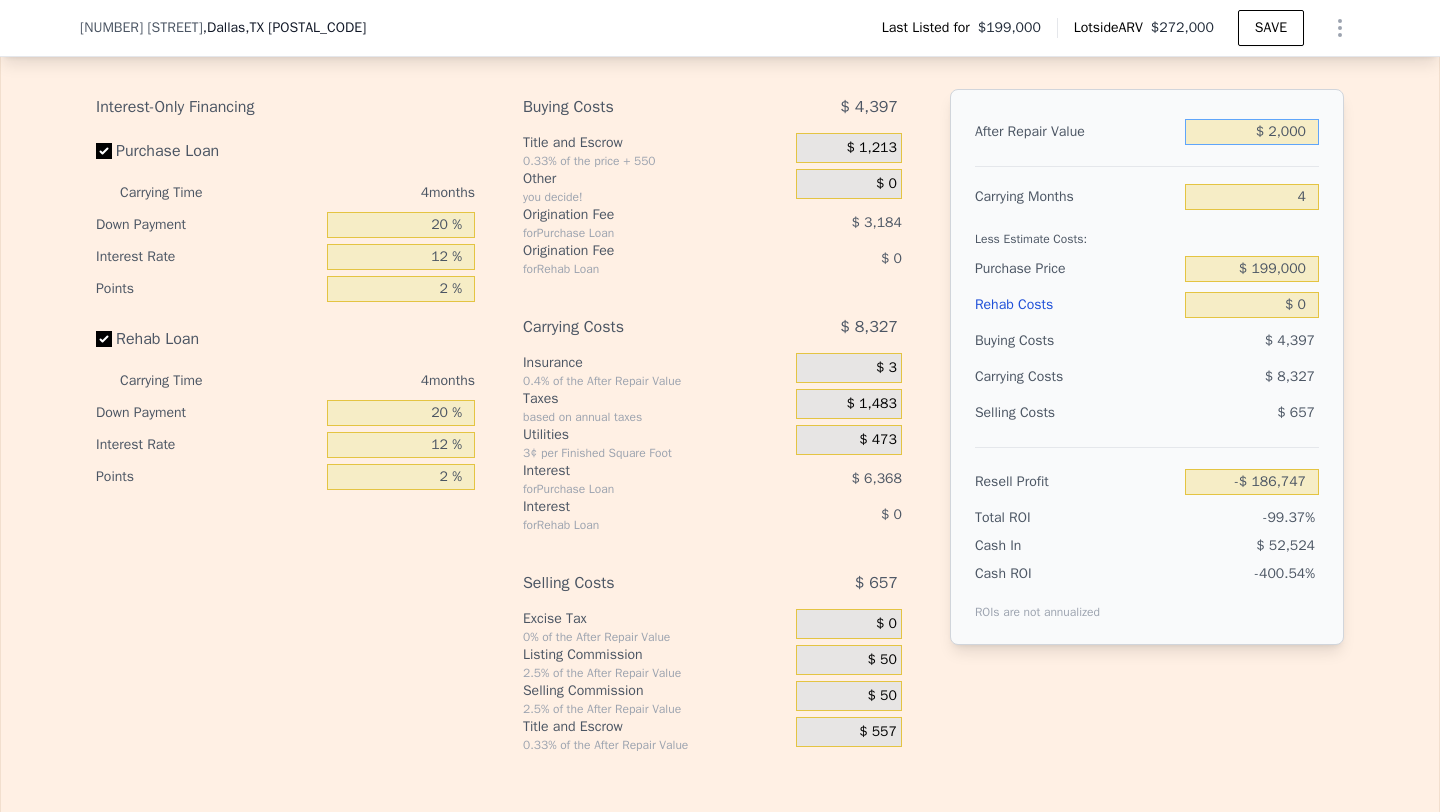 type on "-$ 210,381" 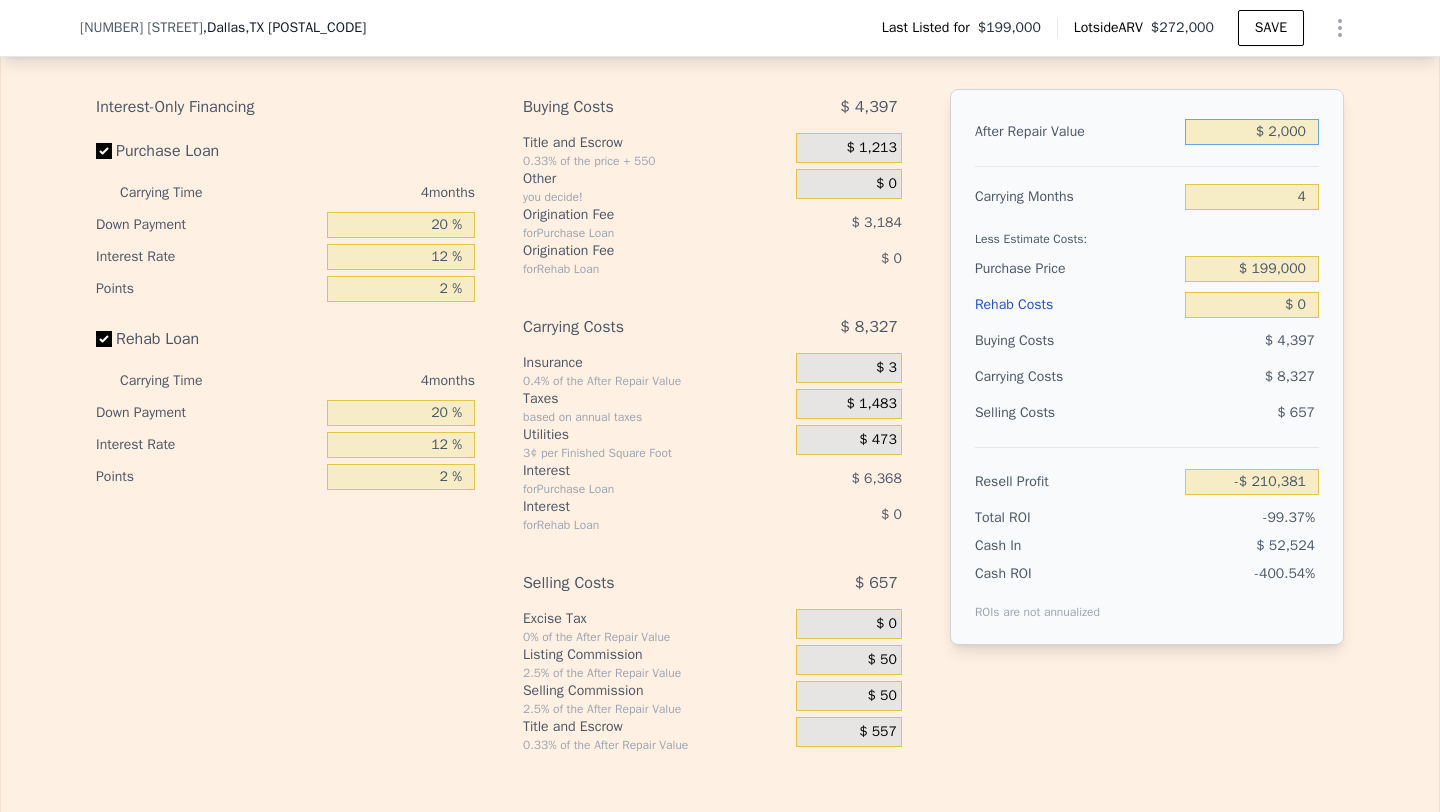 type on "$ 000" 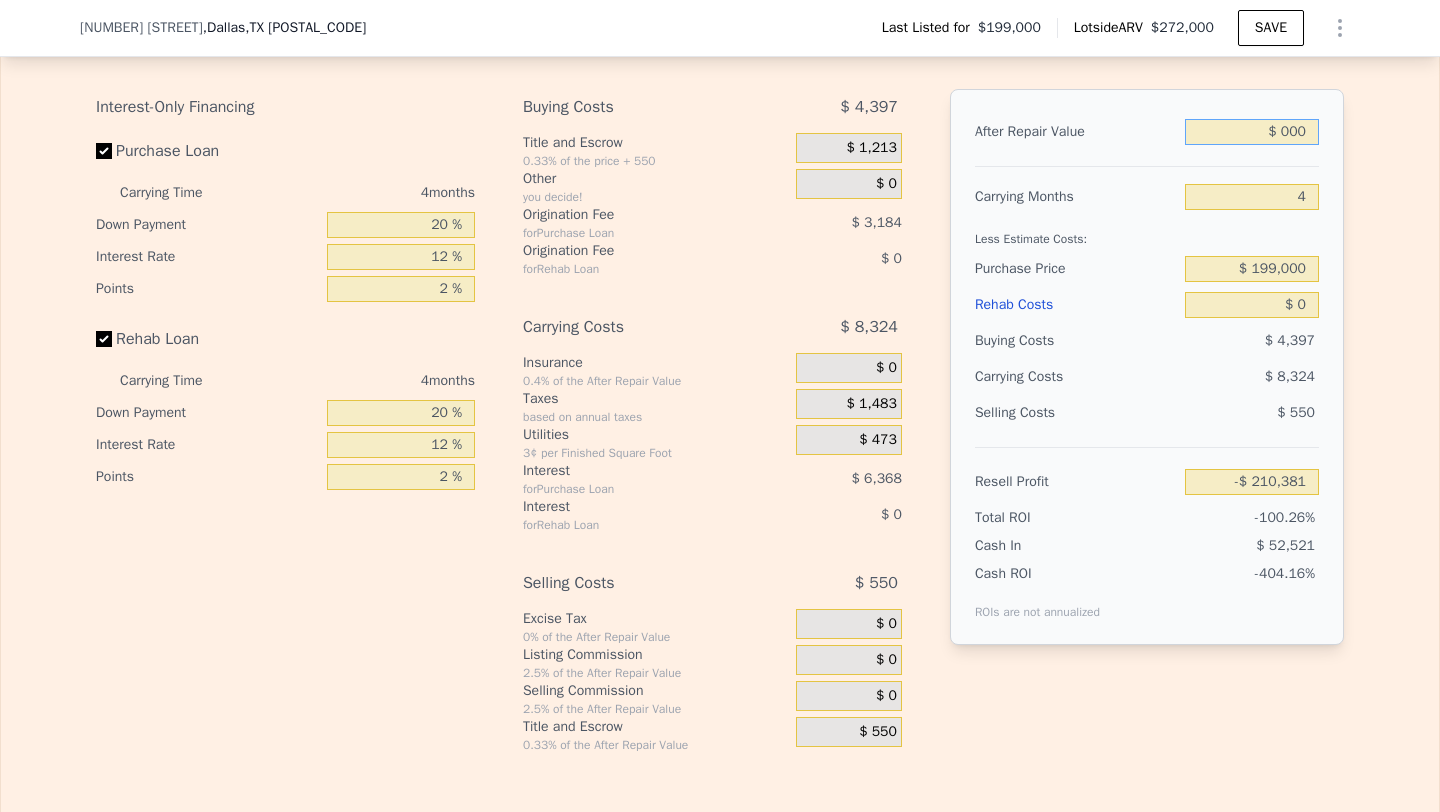 type on "-$ 212,271" 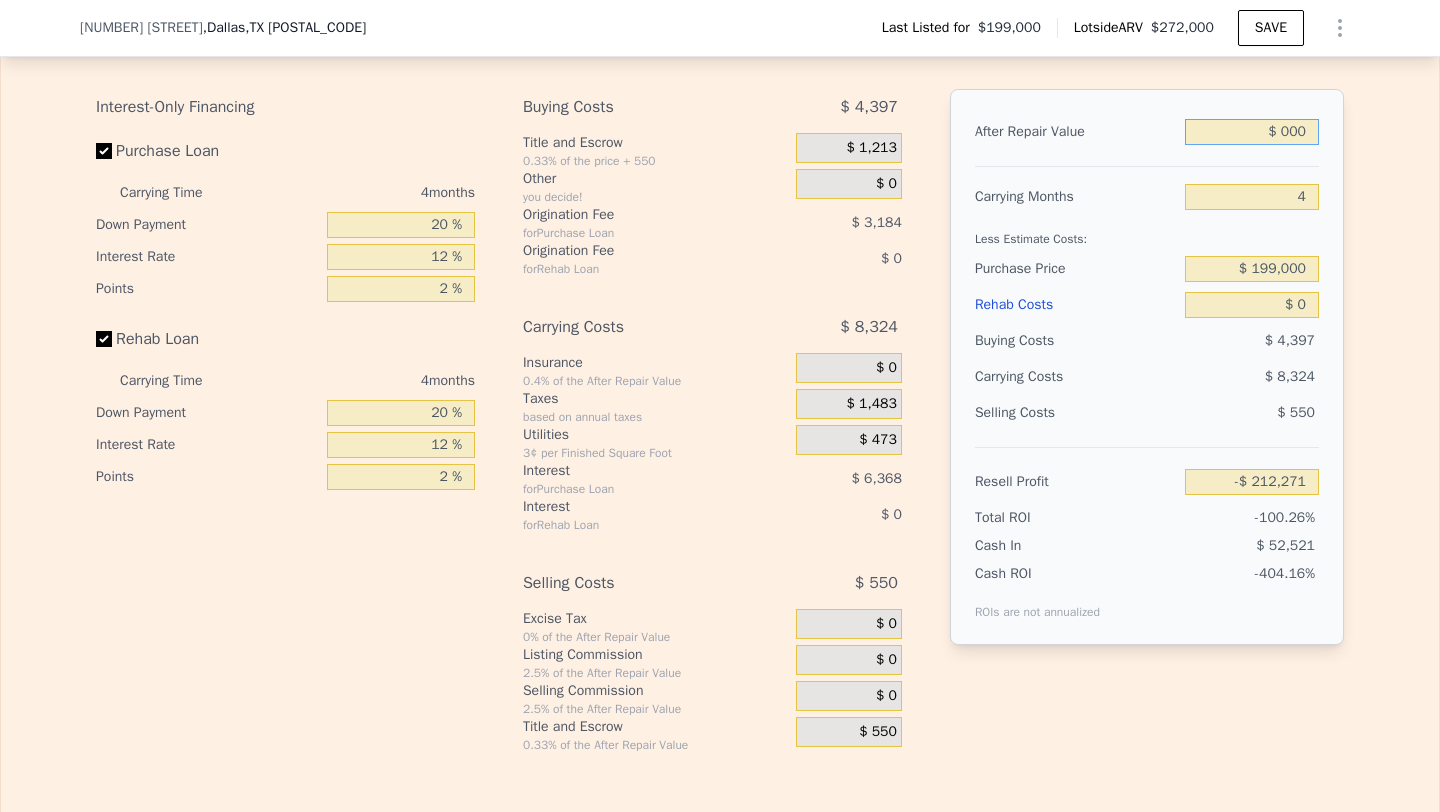 type on "$ 2,000" 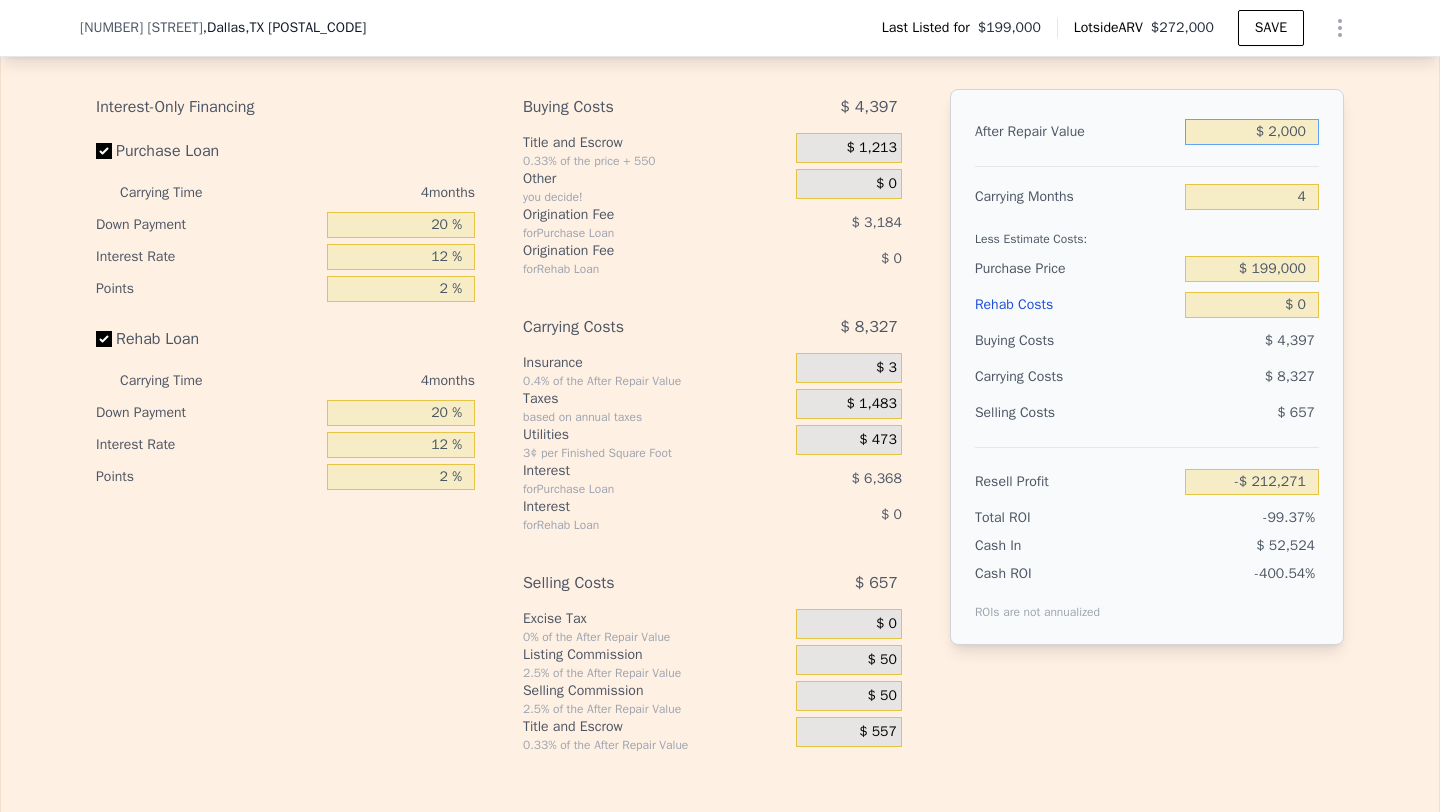 type on "-$ 210,381" 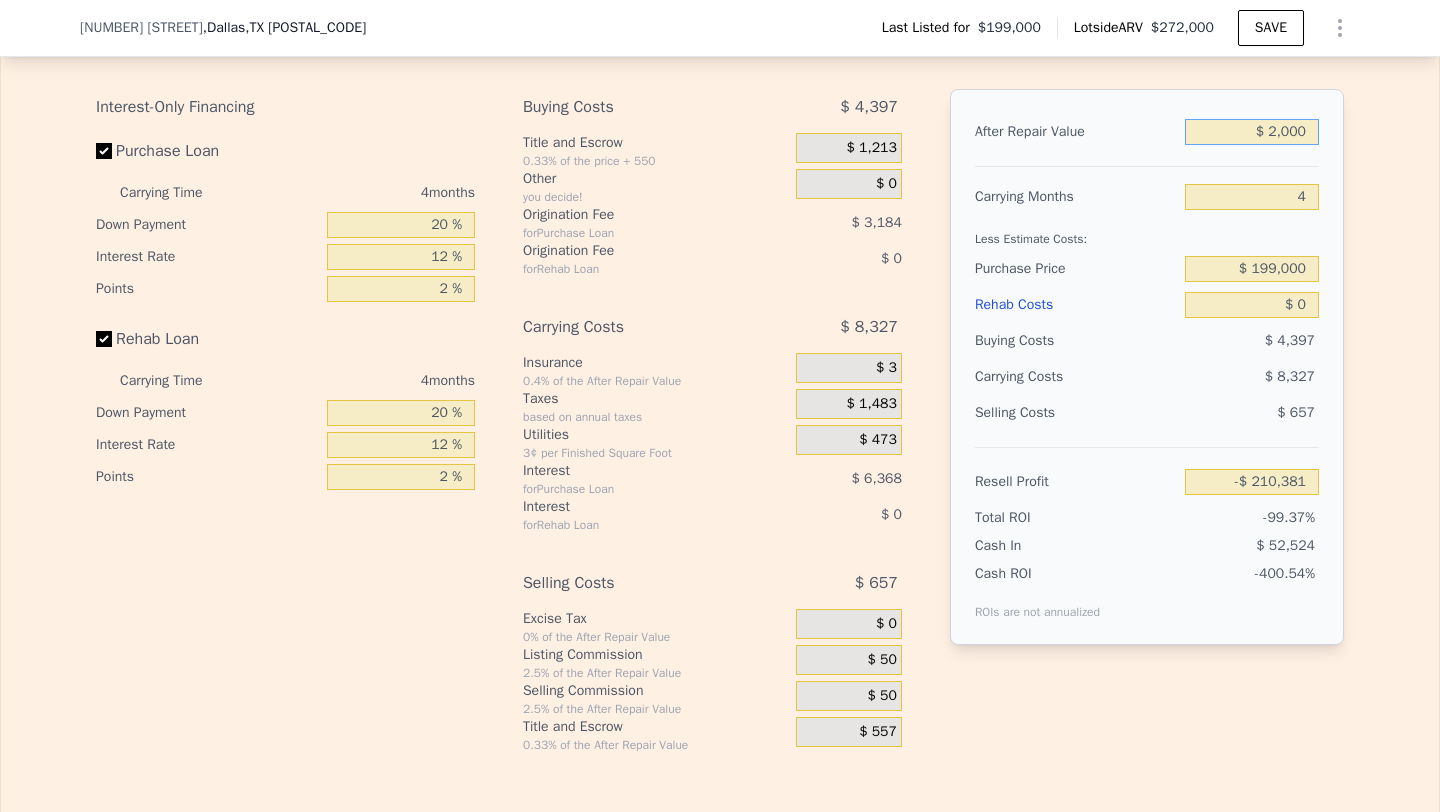 type on "$ 25,000" 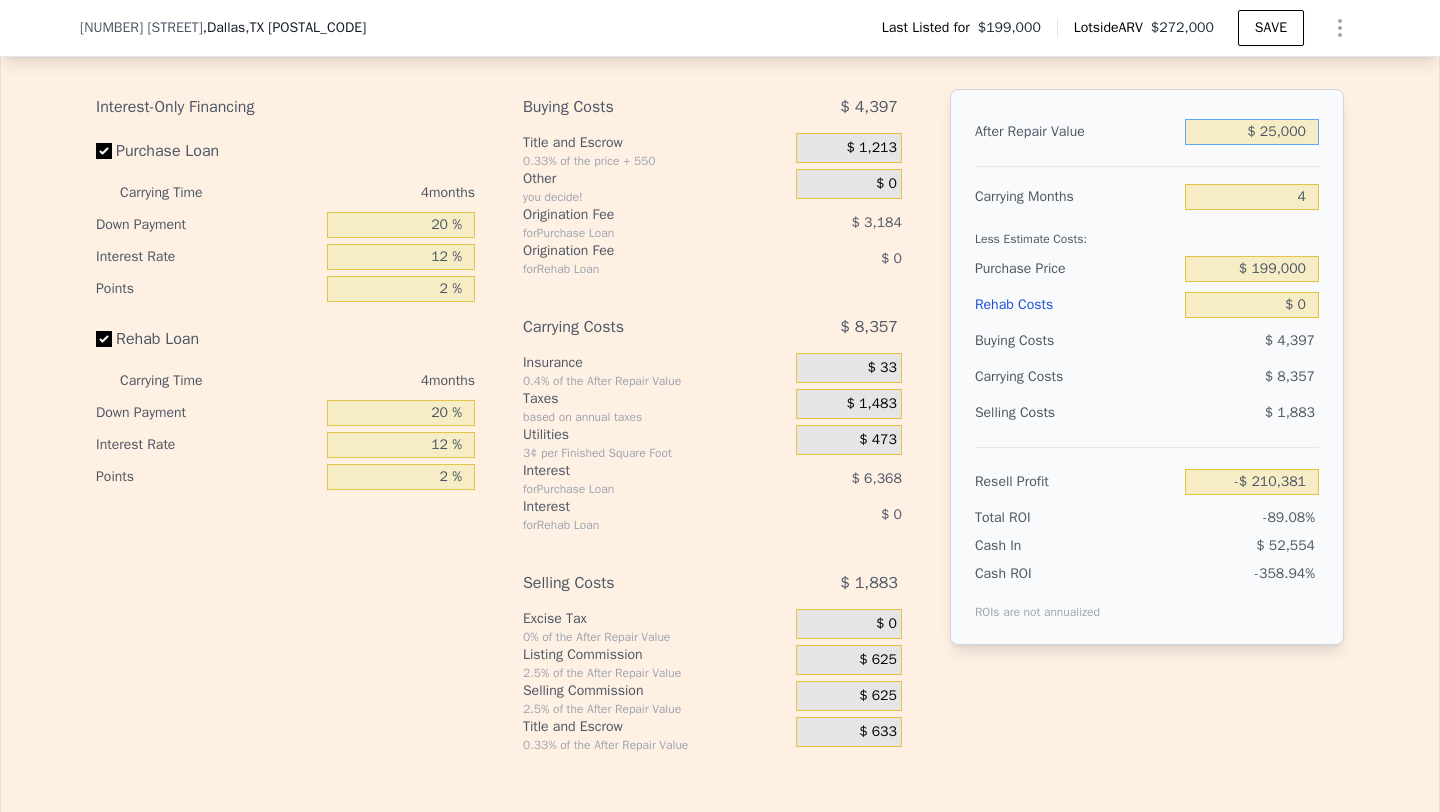 type on "-$ 188,637" 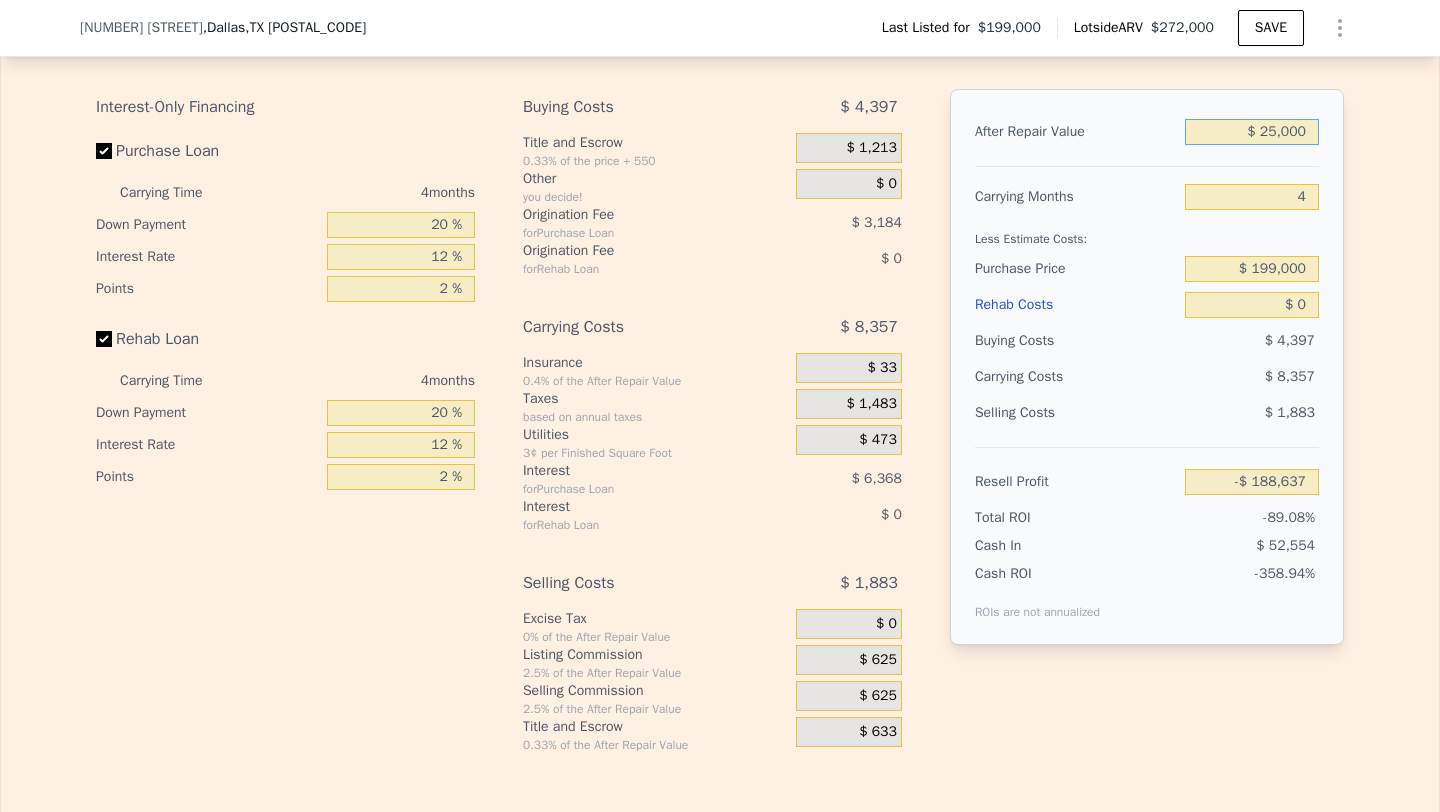 type on "$ 250,000" 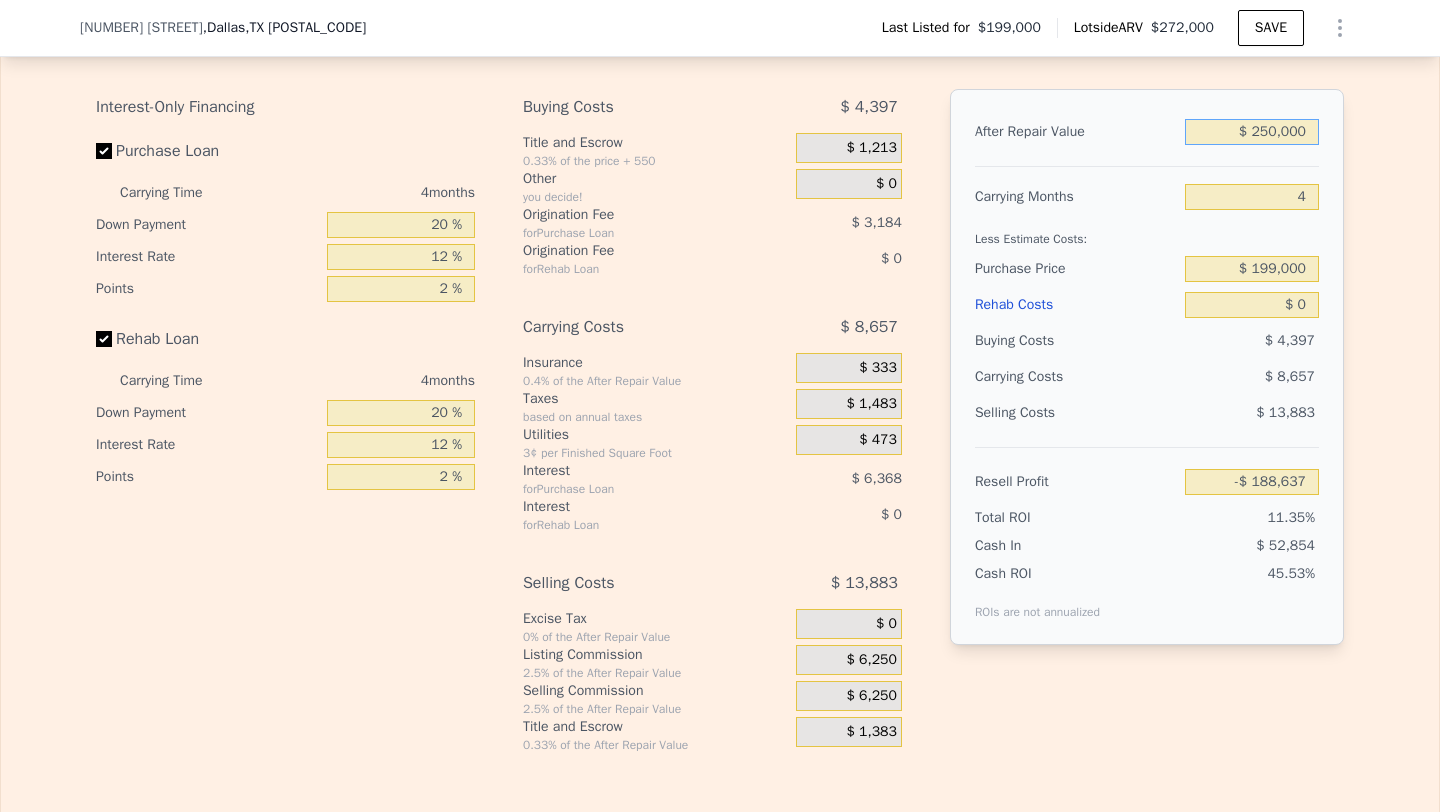 type on "$ 24,063" 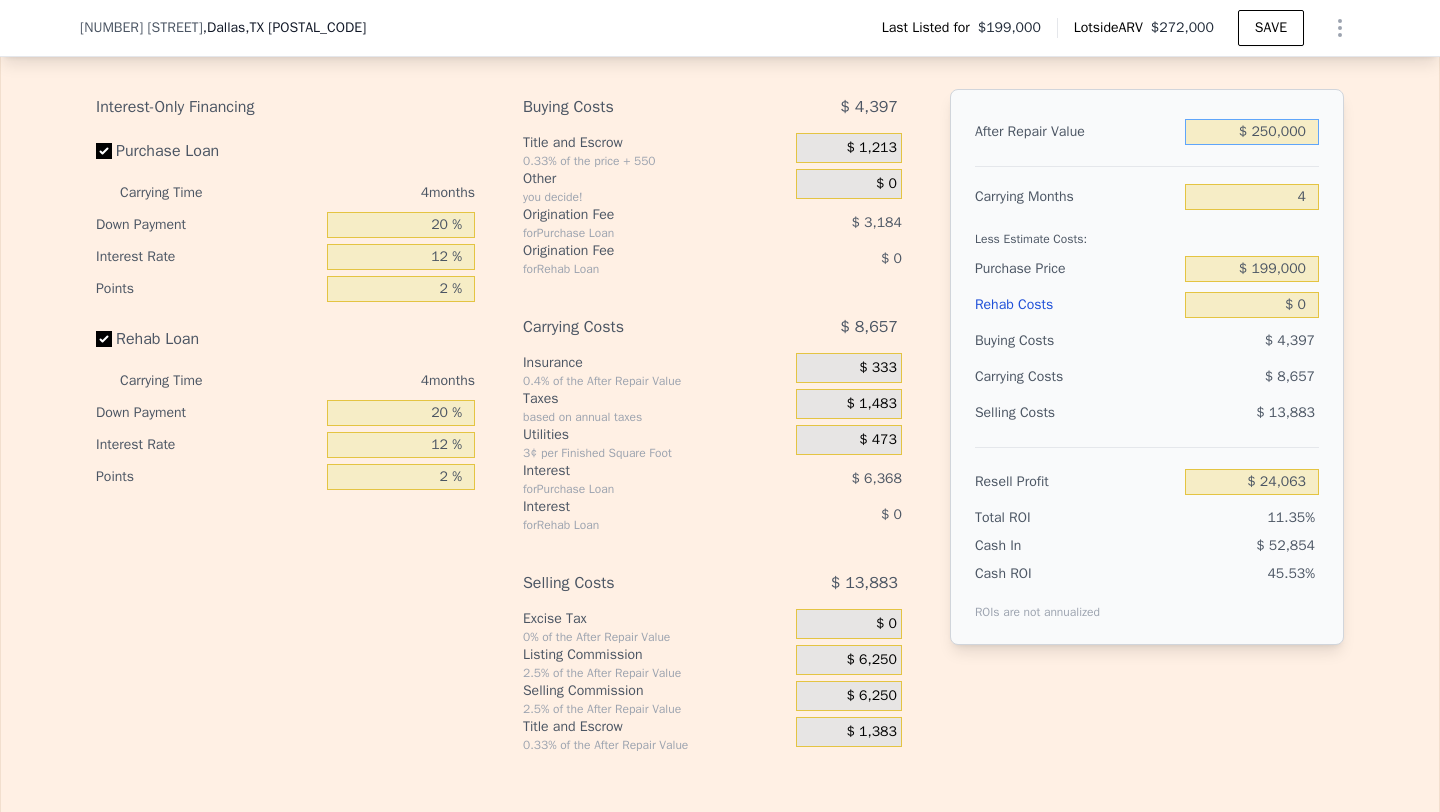 type on "$ 250,000" 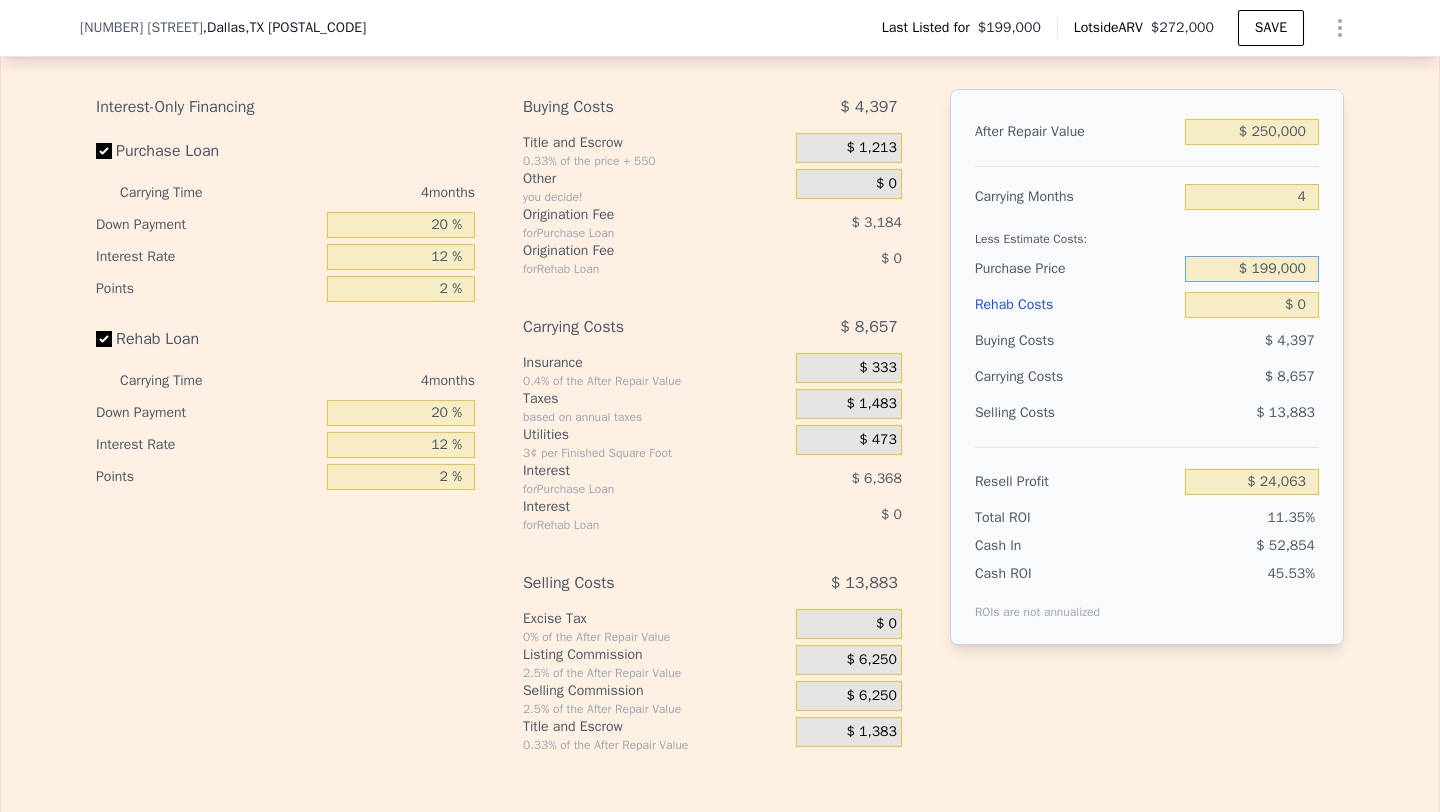 click on "$ 199,000" at bounding box center [1252, 269] 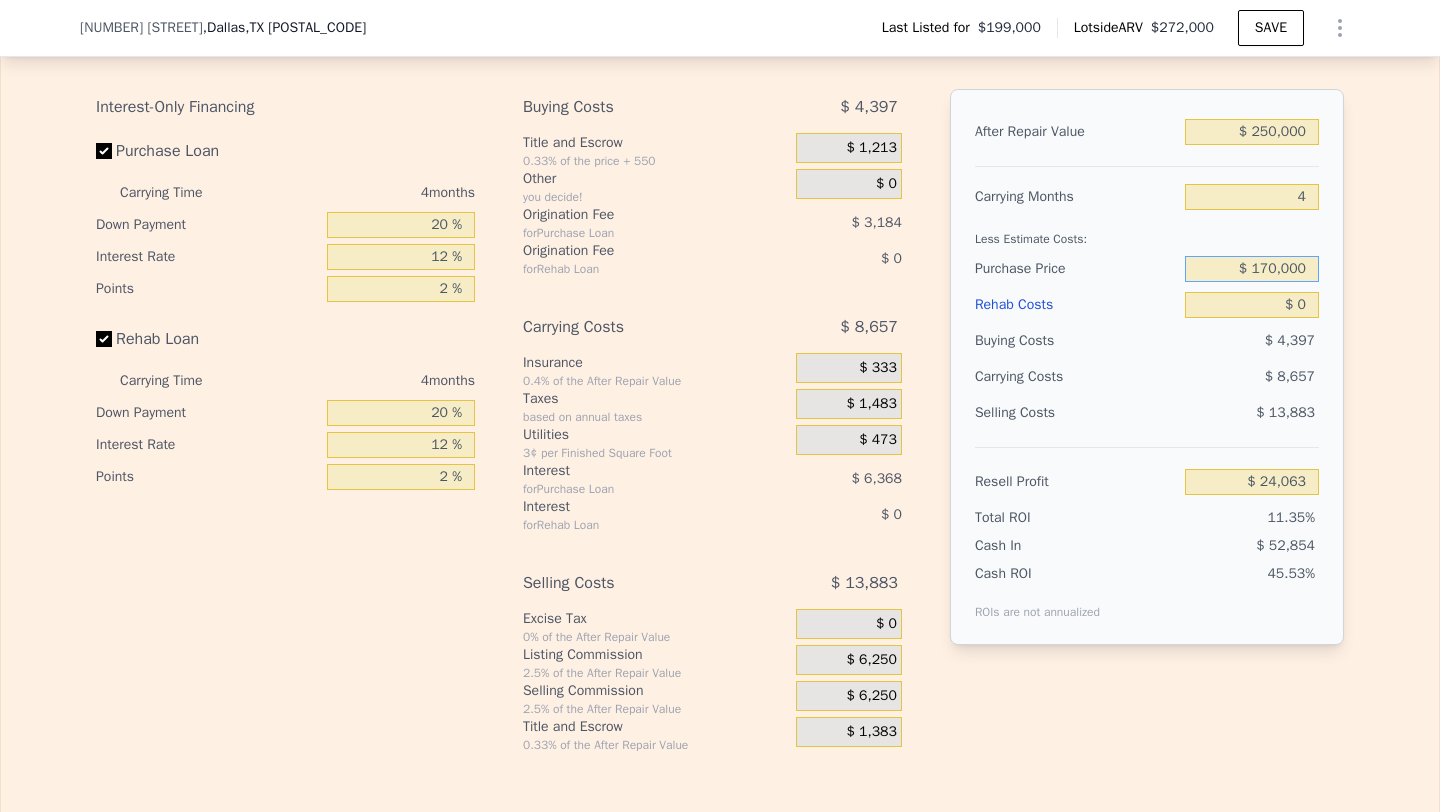 type on "$ 170,000" 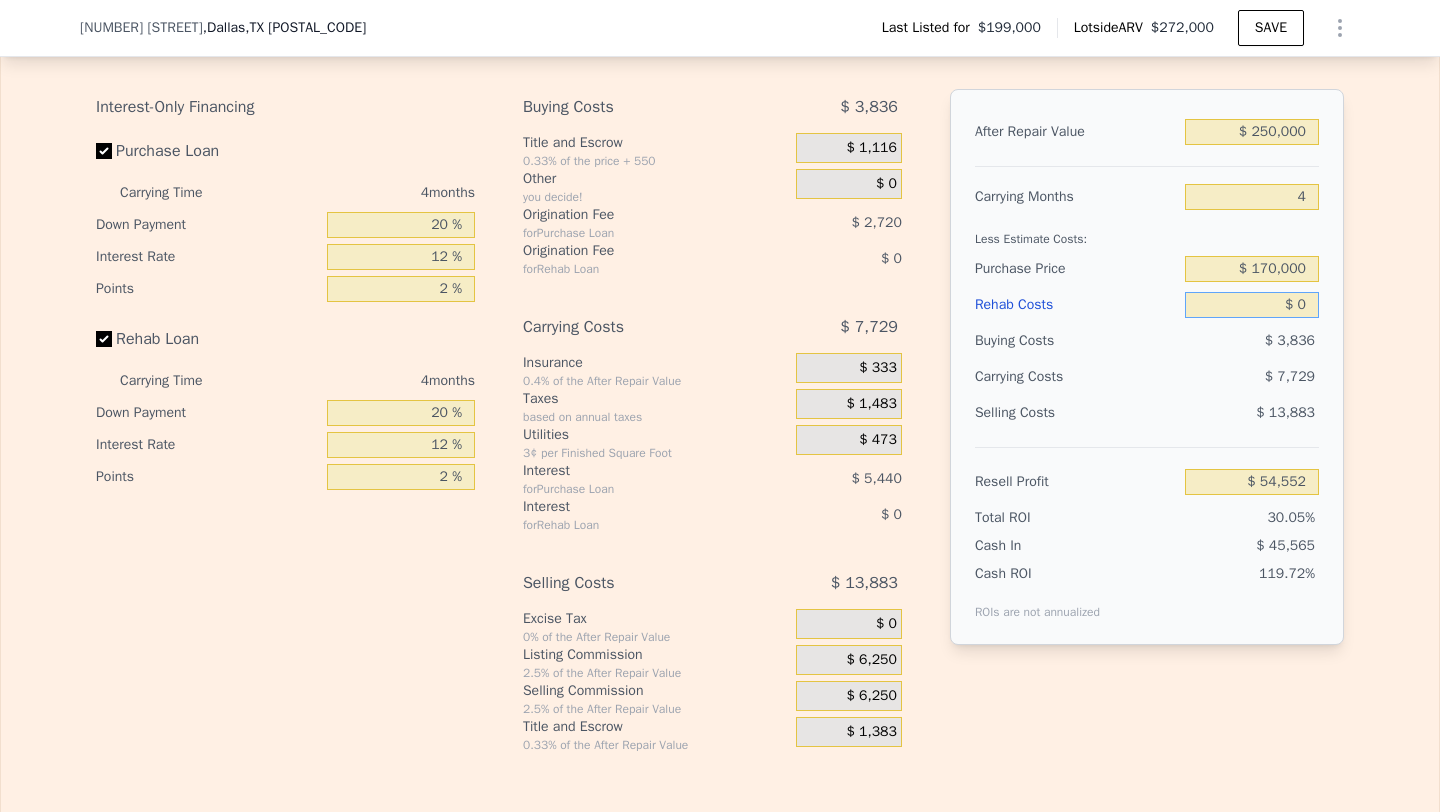 click on "$ 0" at bounding box center [1252, 305] 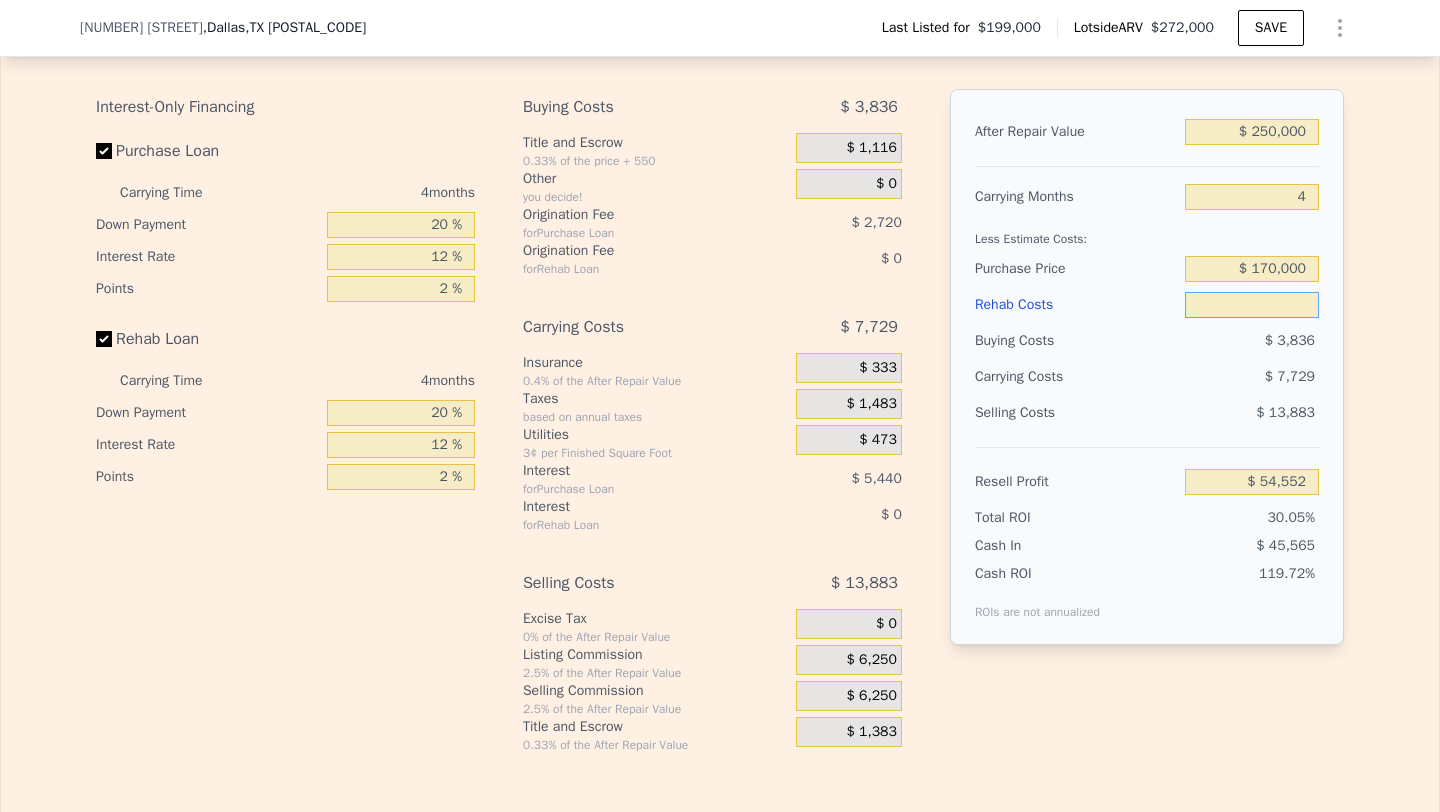 type on "$ 3" 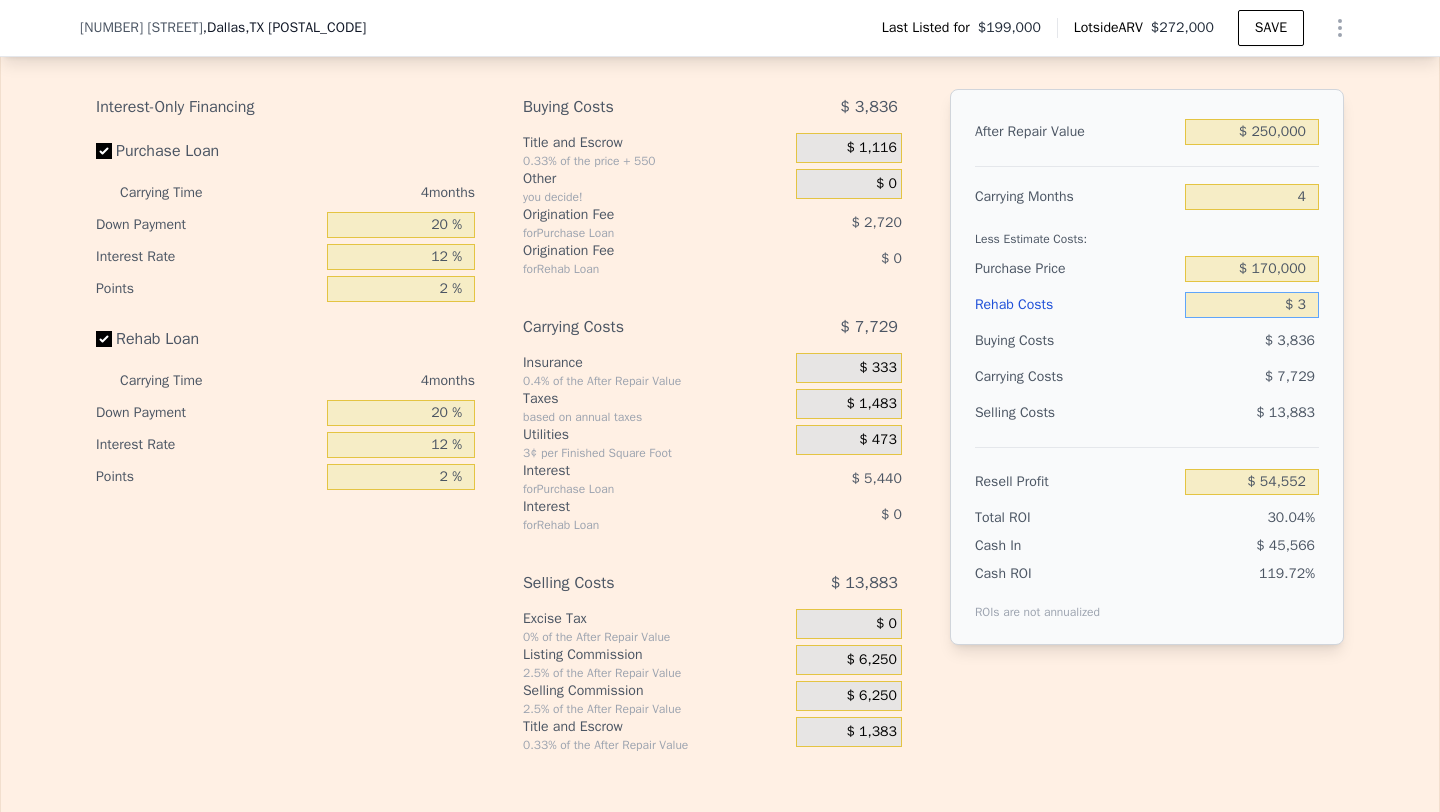type on "$ 54,549" 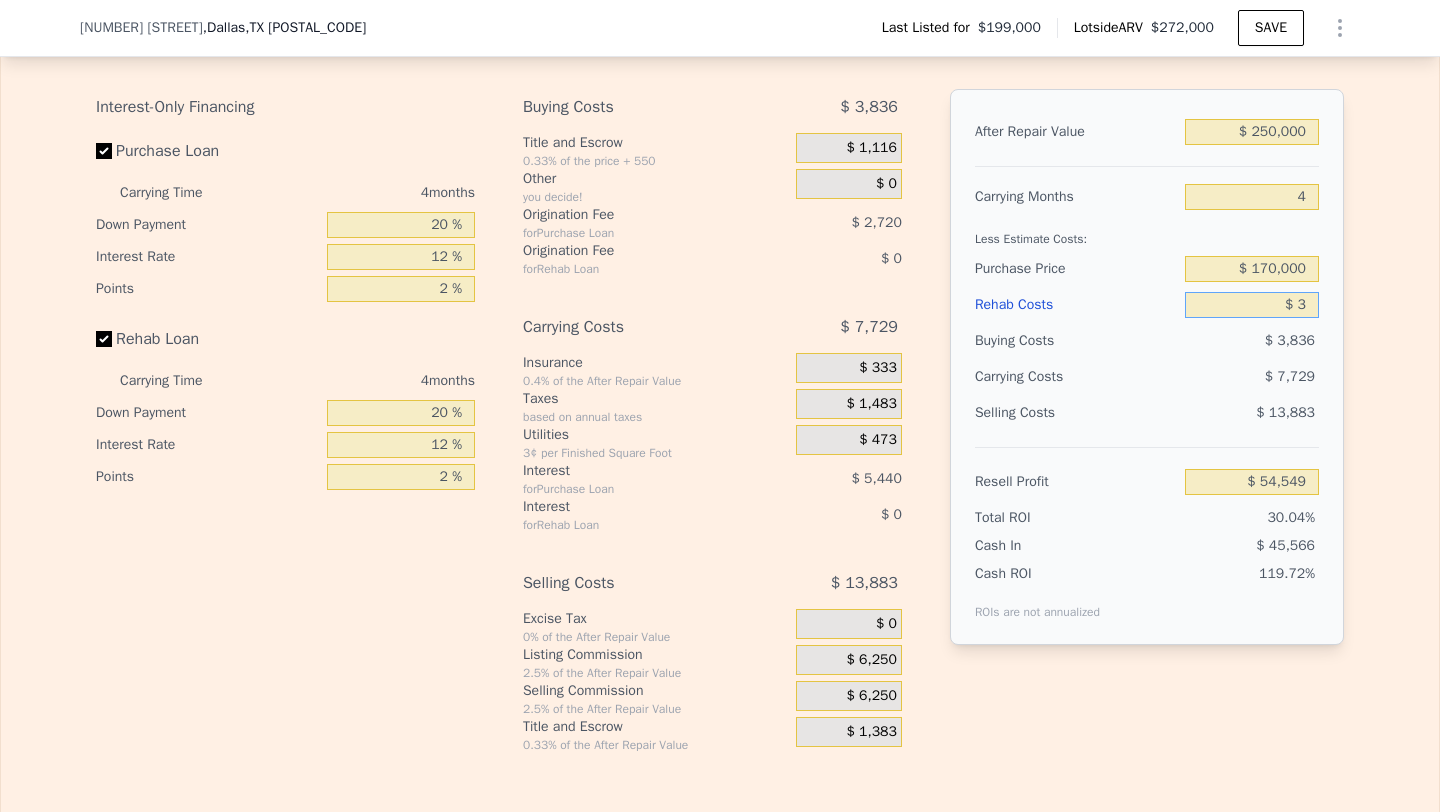 type on "$ 30" 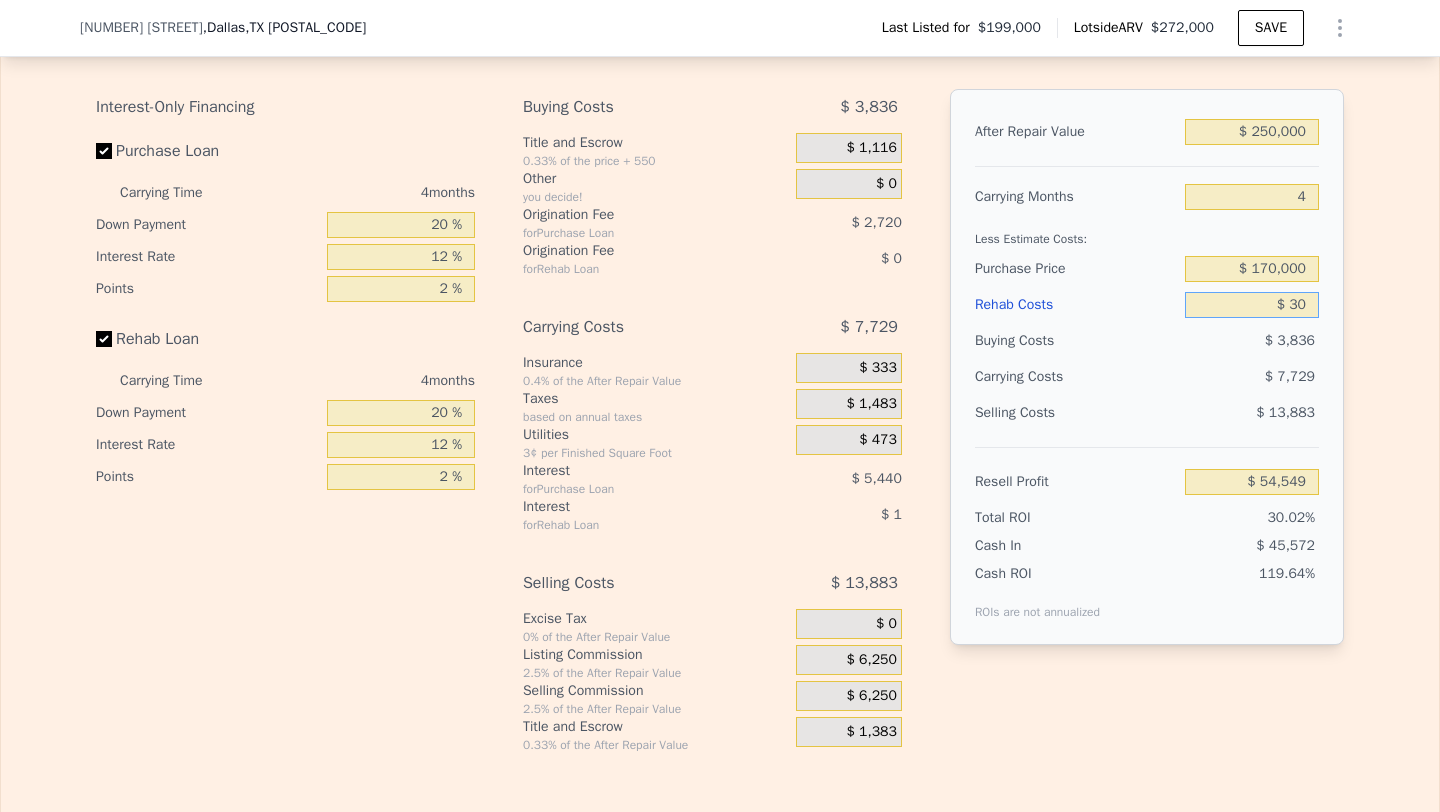type on "$ 54,522" 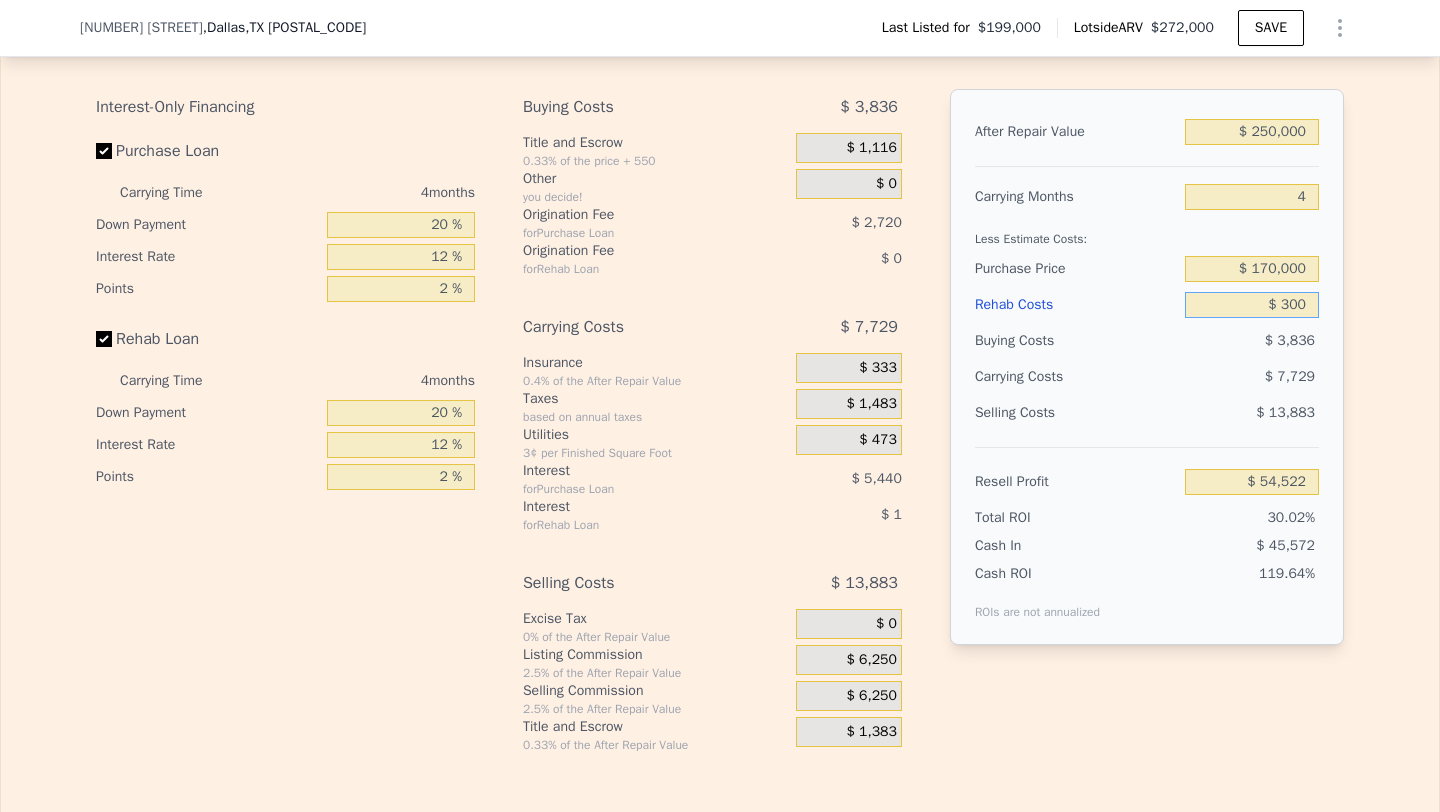 type on "$ 3,000" 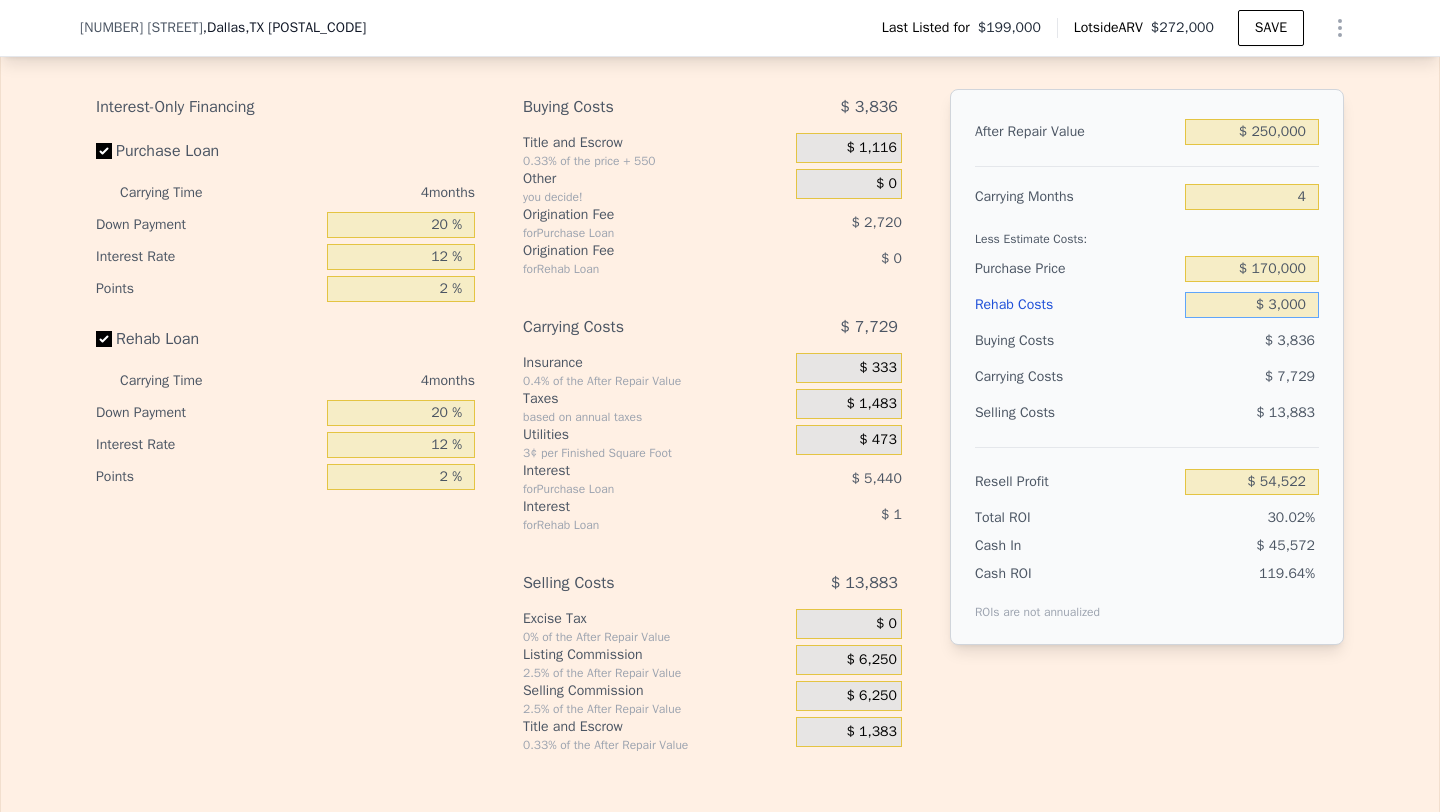 type on "$ 54,239" 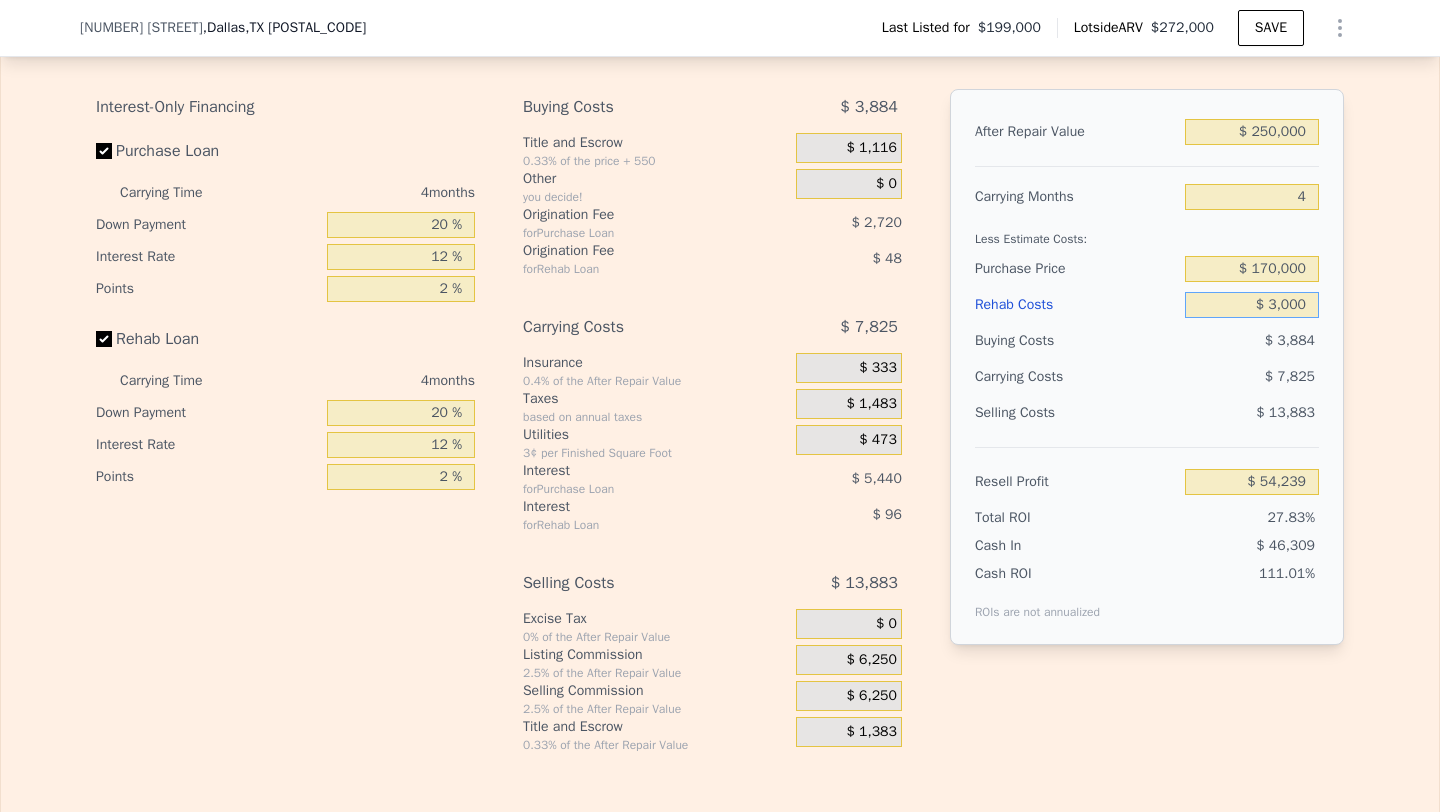 type on "$ 30,000" 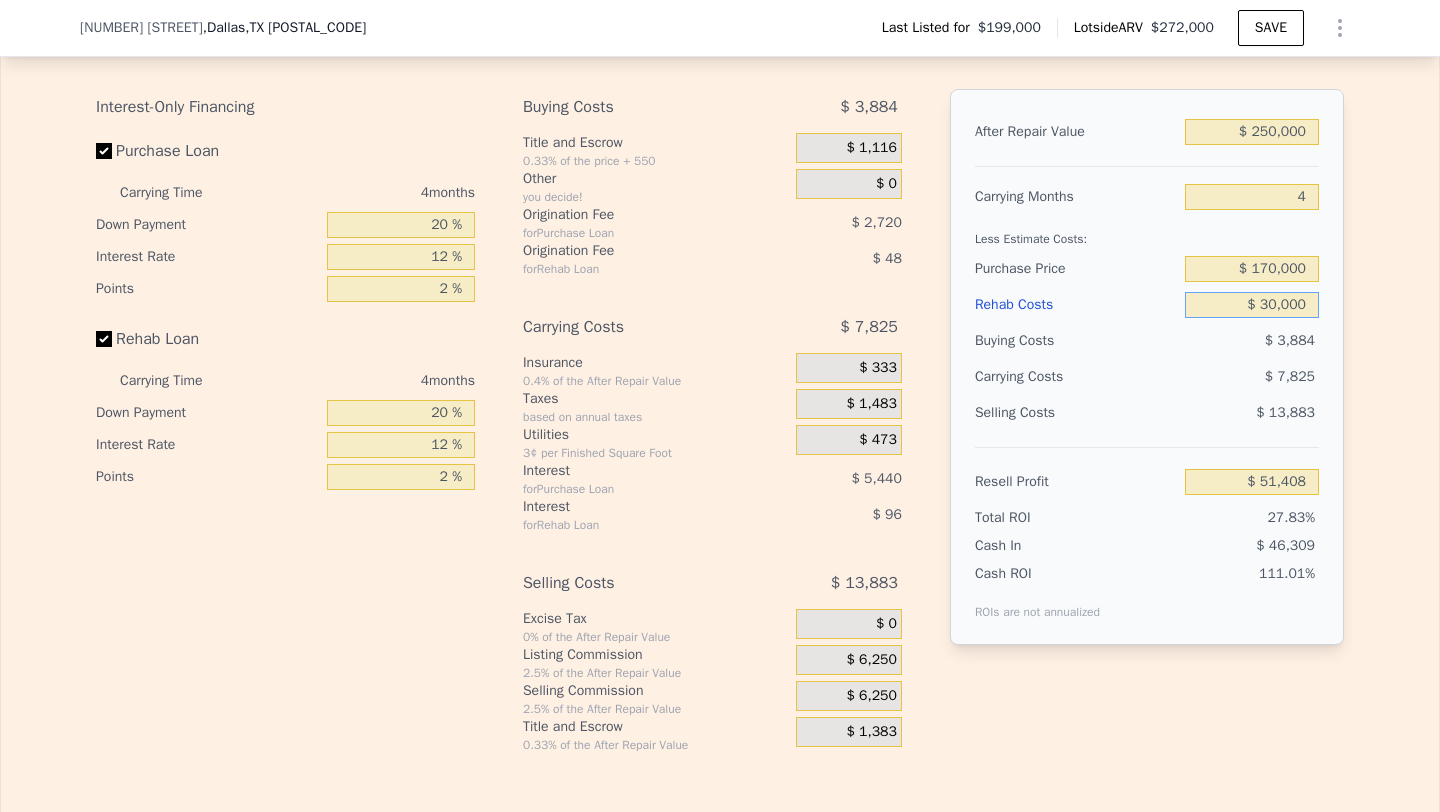 type on "$ 23,112" 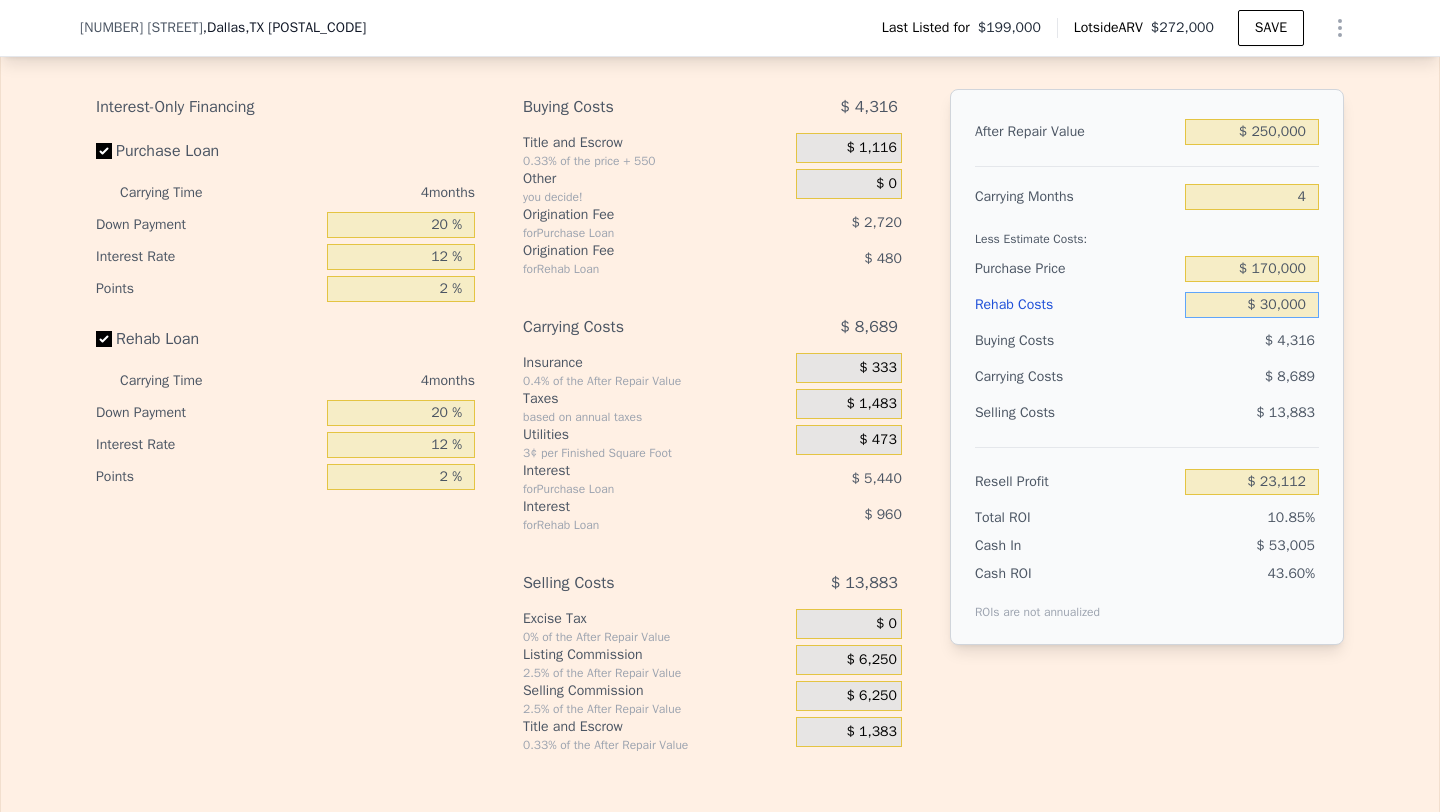 type on "$ 30,000" 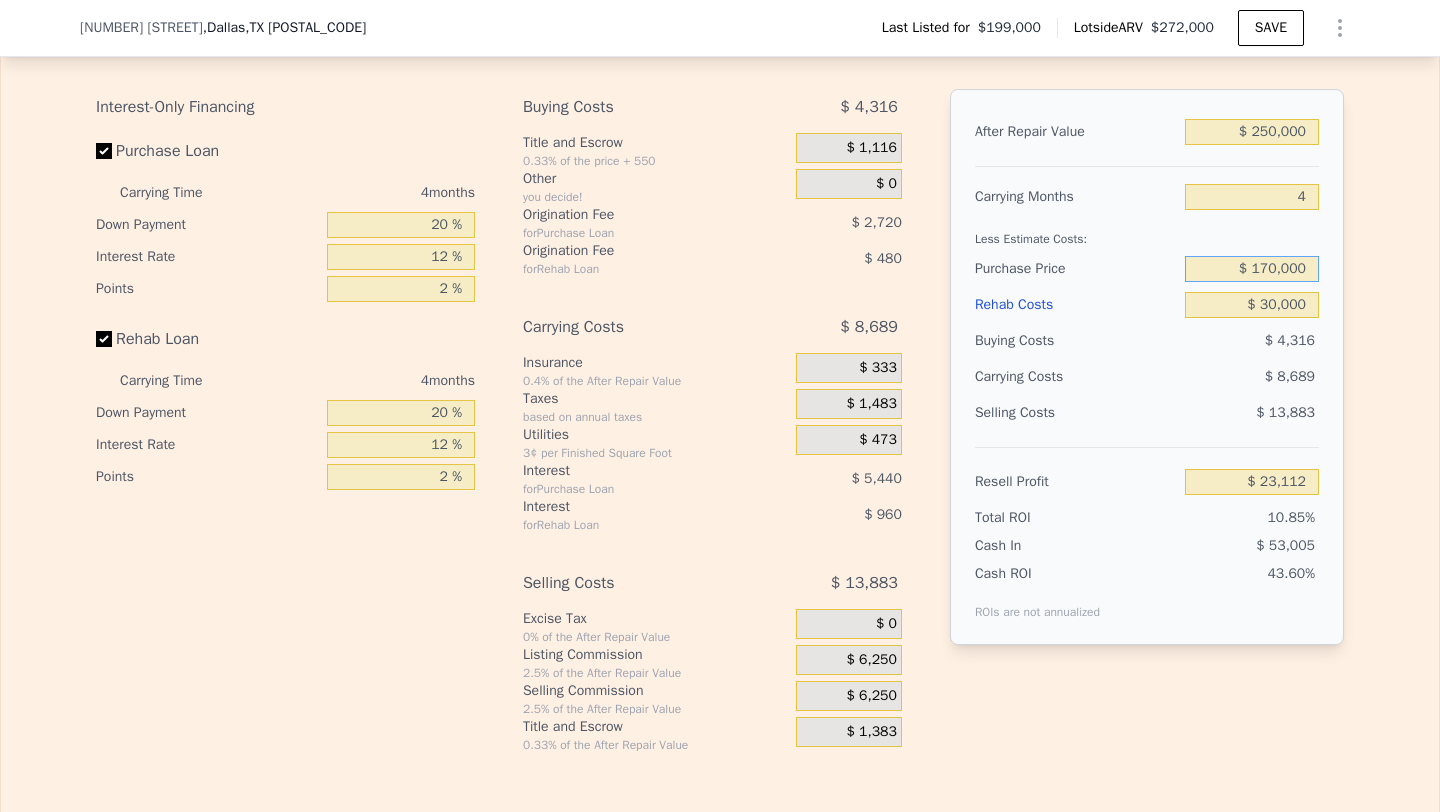 click on "$ 170,000" at bounding box center [1252, 269] 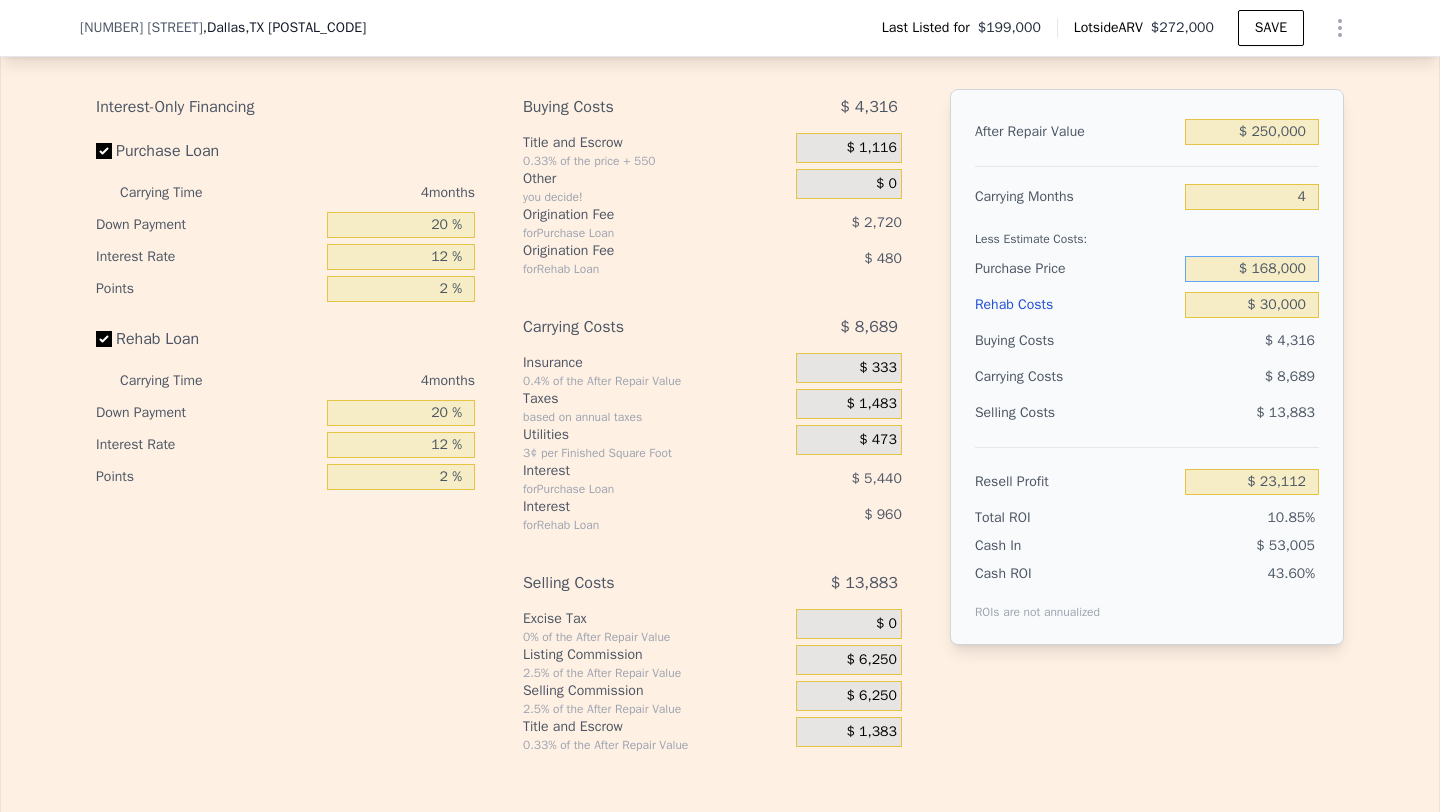 type on "$ 168,000" 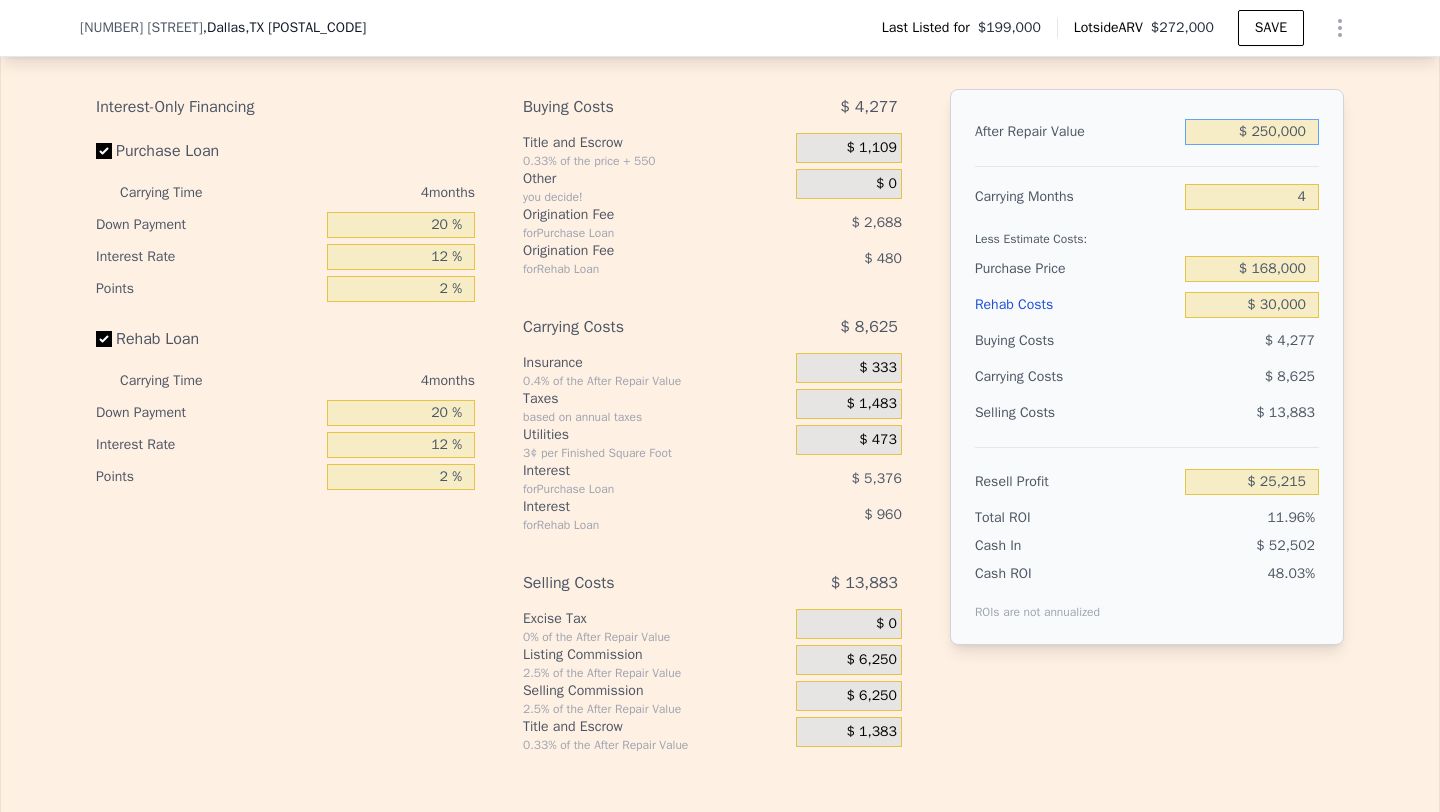 click on "$ 250,000" at bounding box center (1252, 132) 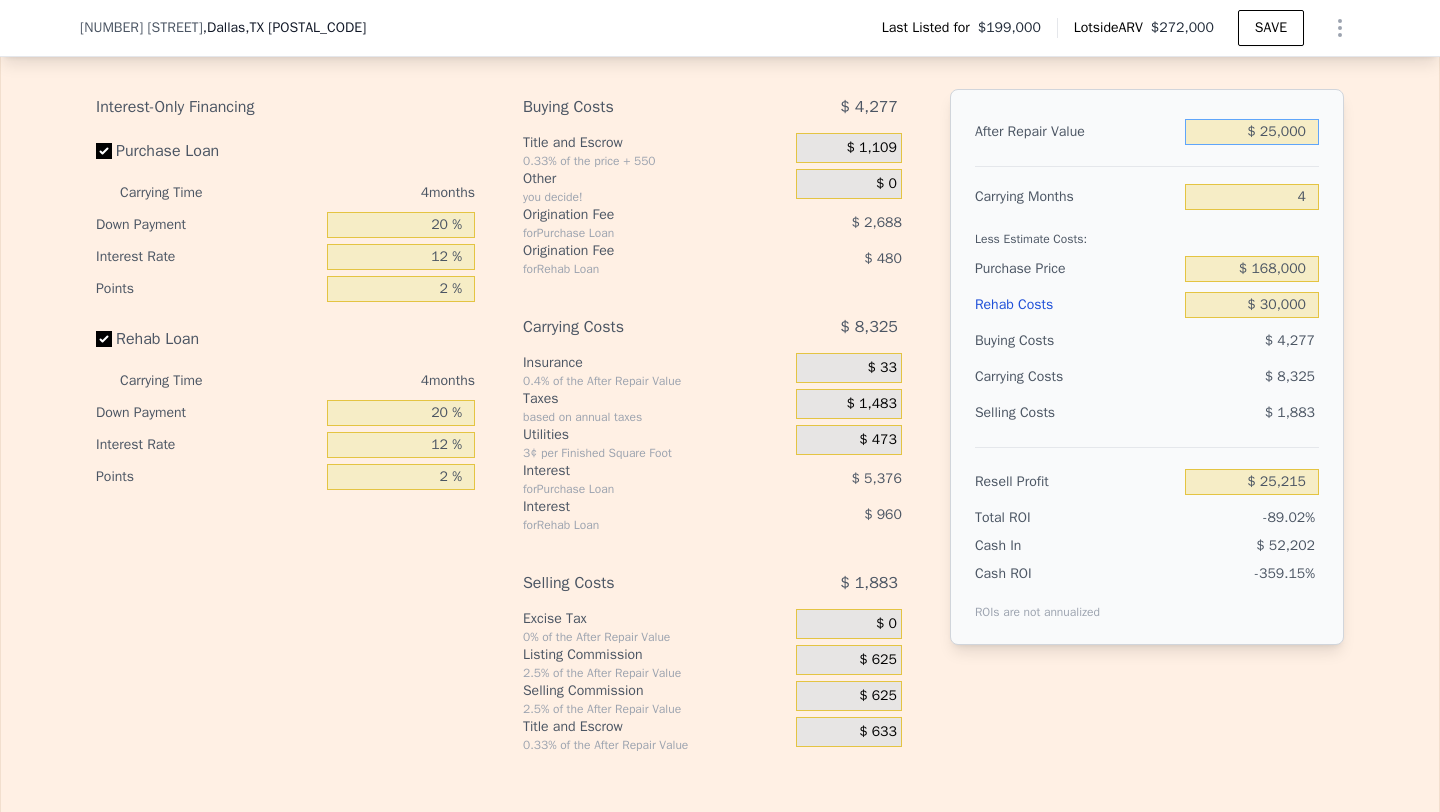 type on "-$ 187,485" 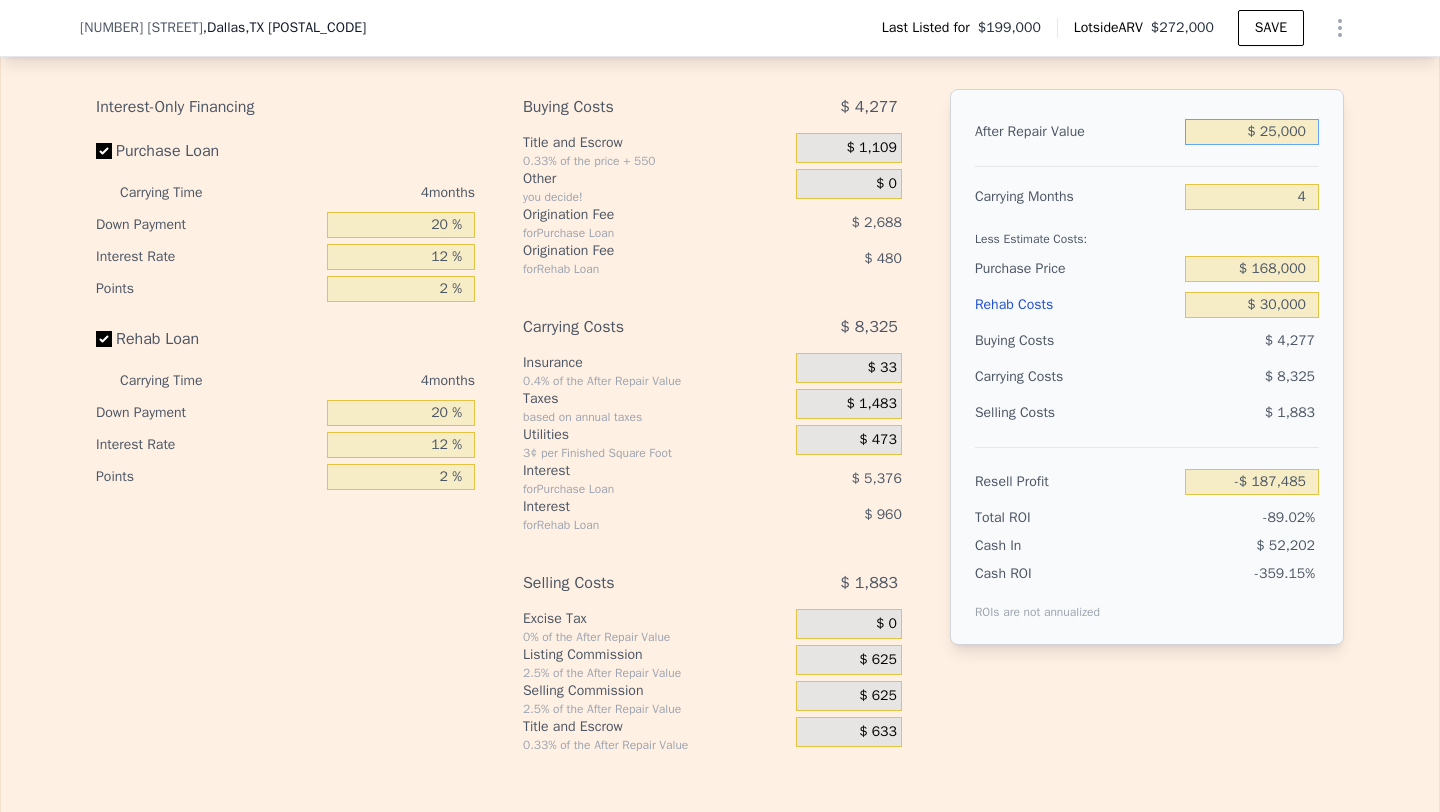 type on "$ 2,000" 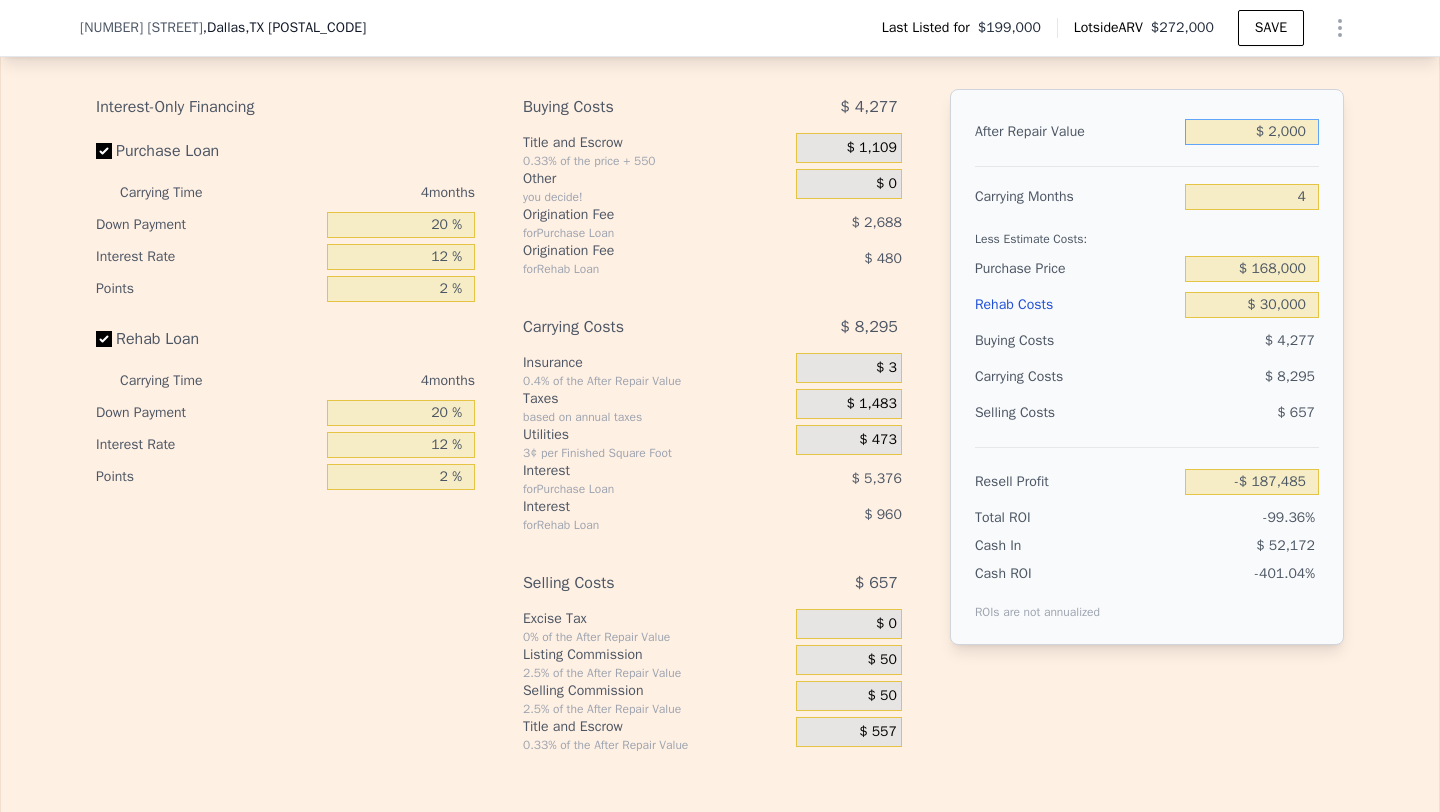 type on "-$ 209,229" 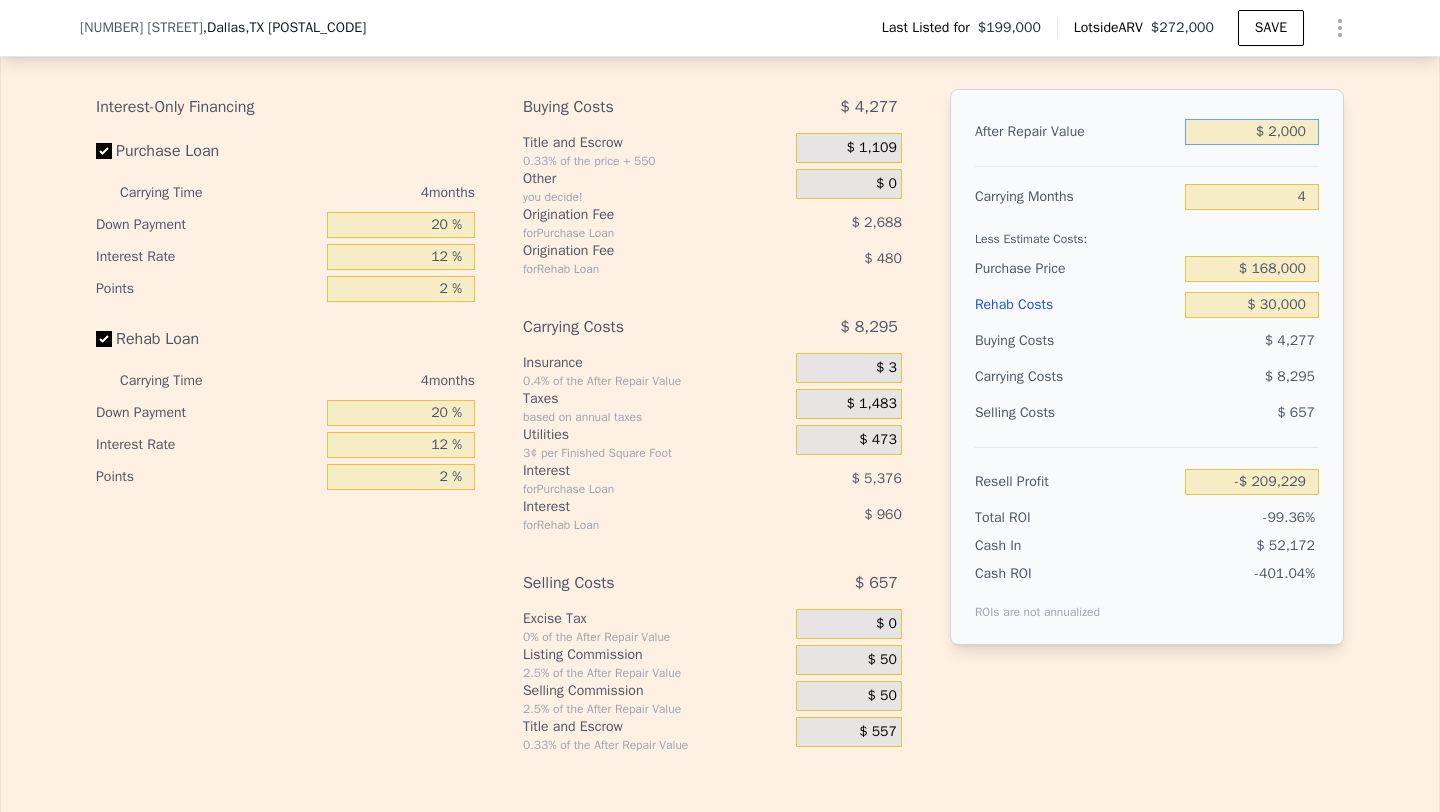 type on "$ 26,000" 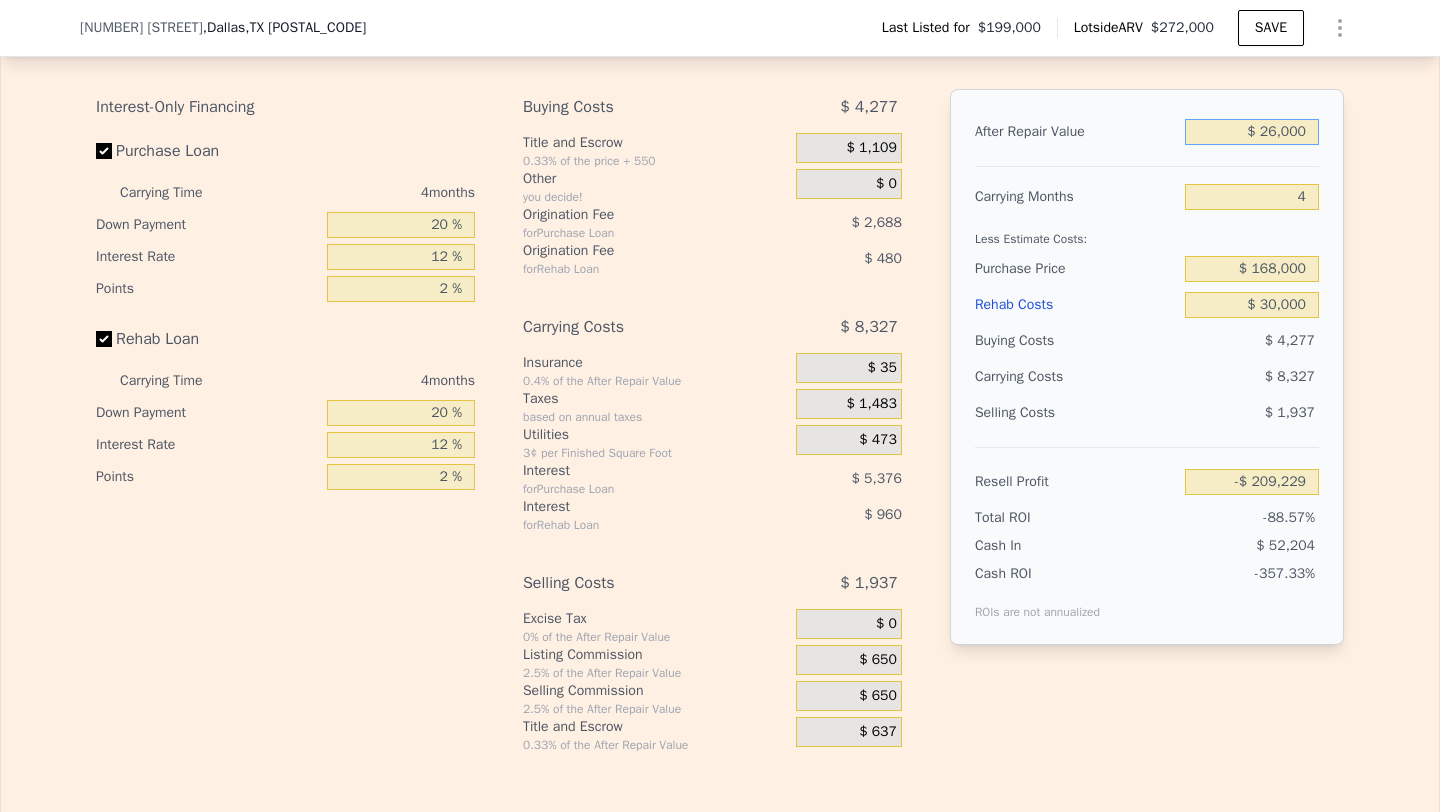 type on "-$ 186,541" 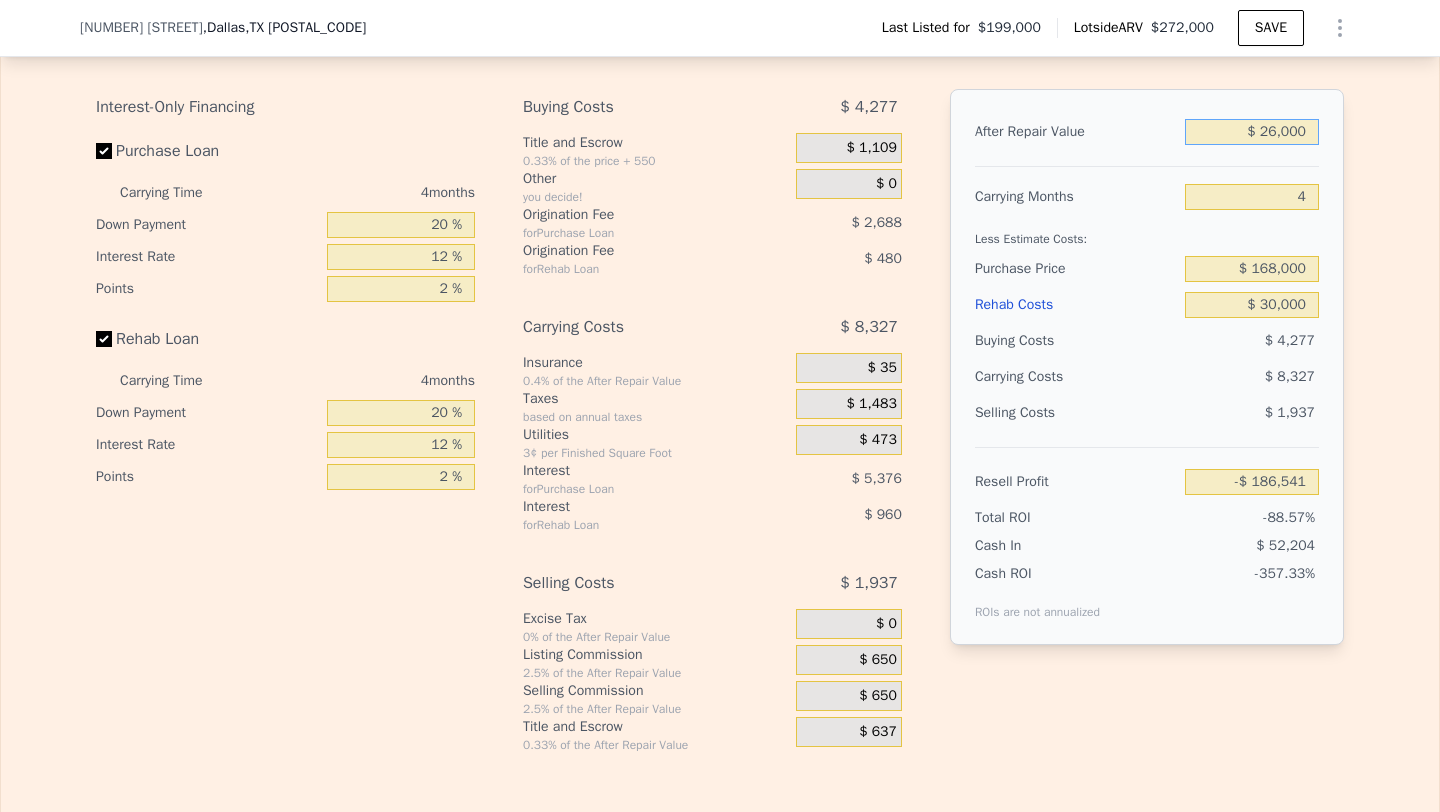 type on "$ 260,000" 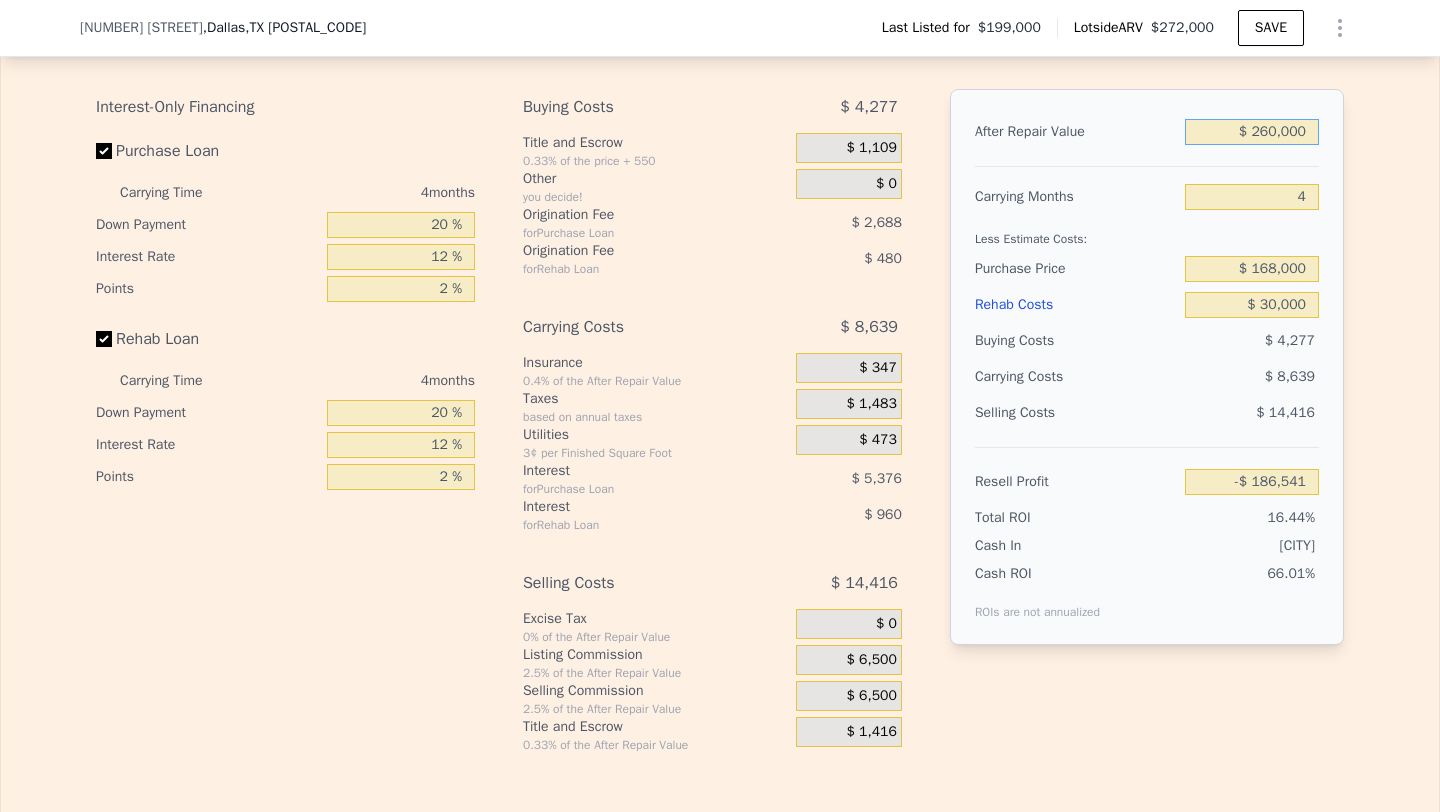 type on "$ 34,668" 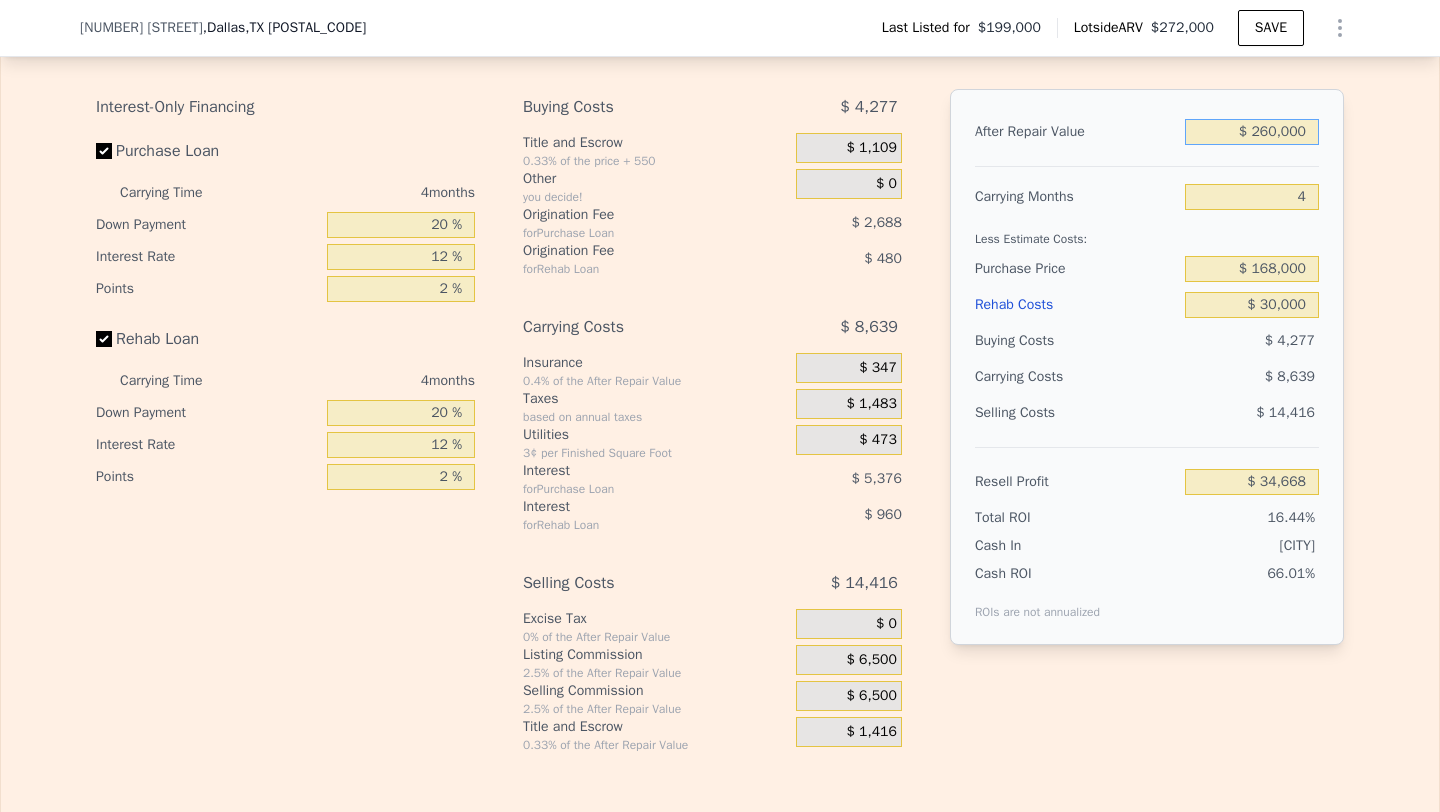type on "$ 260,000" 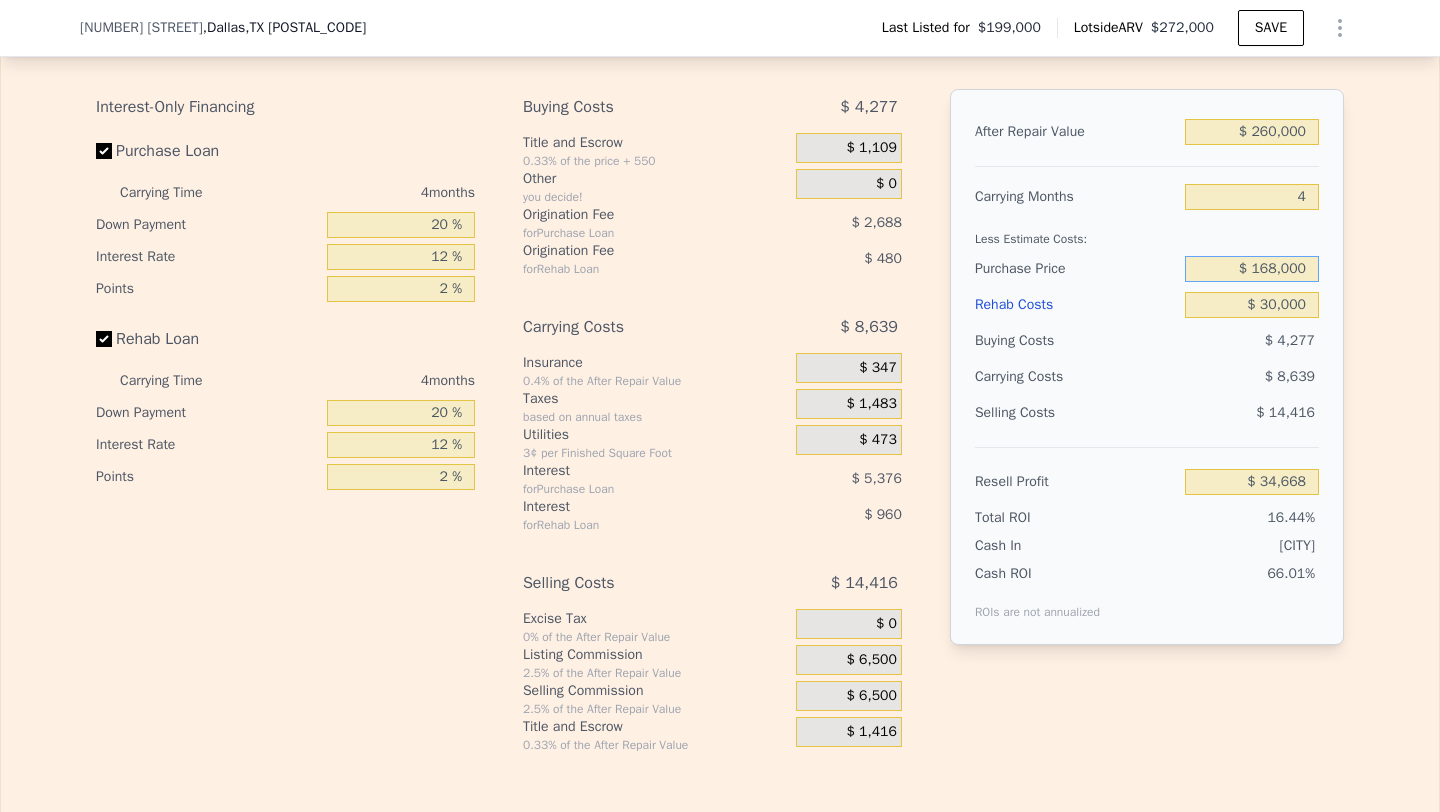 click on "$ 168,000" at bounding box center [1252, 269] 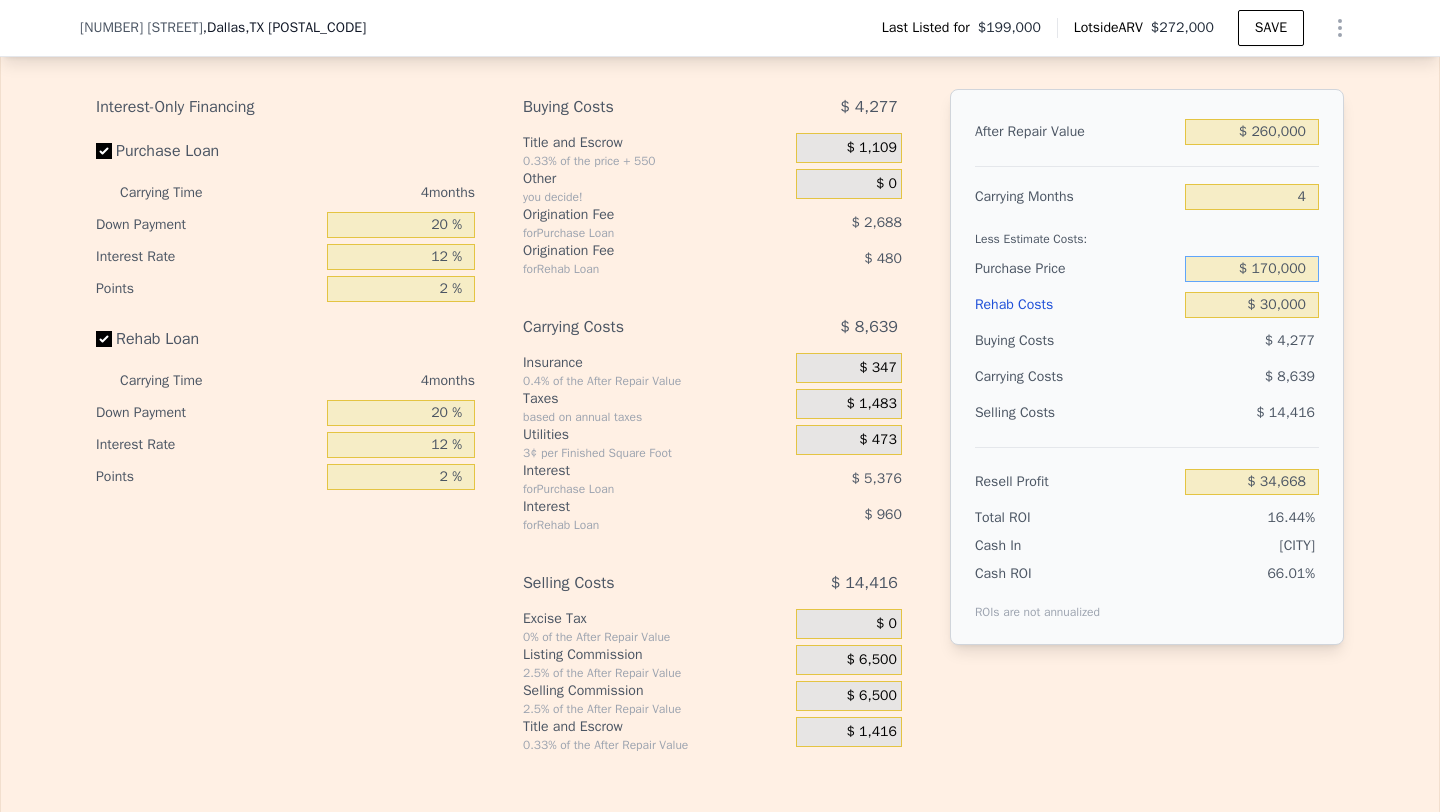 type on "$ 170,000" 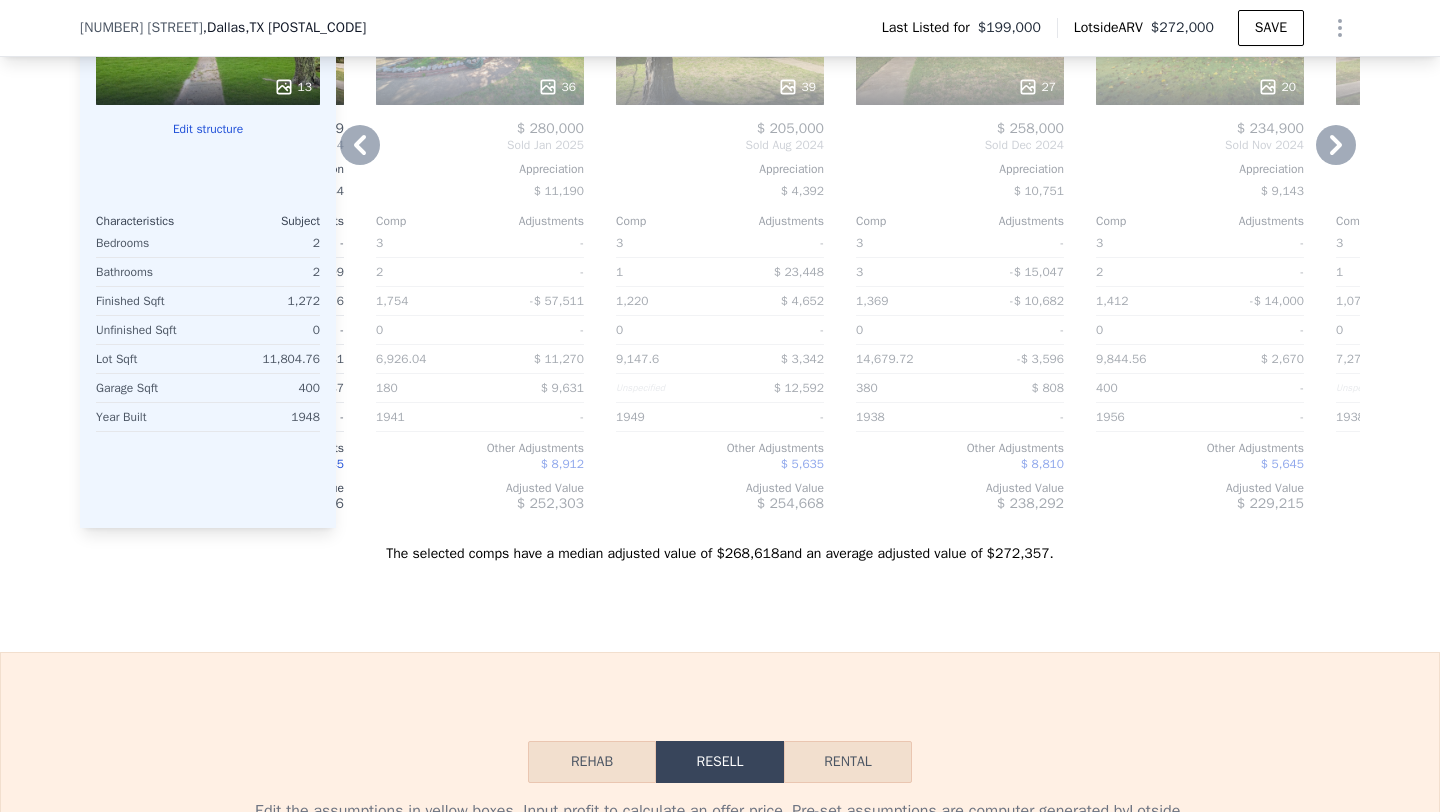 scroll, scrollTop: 1953, scrollLeft: 0, axis: vertical 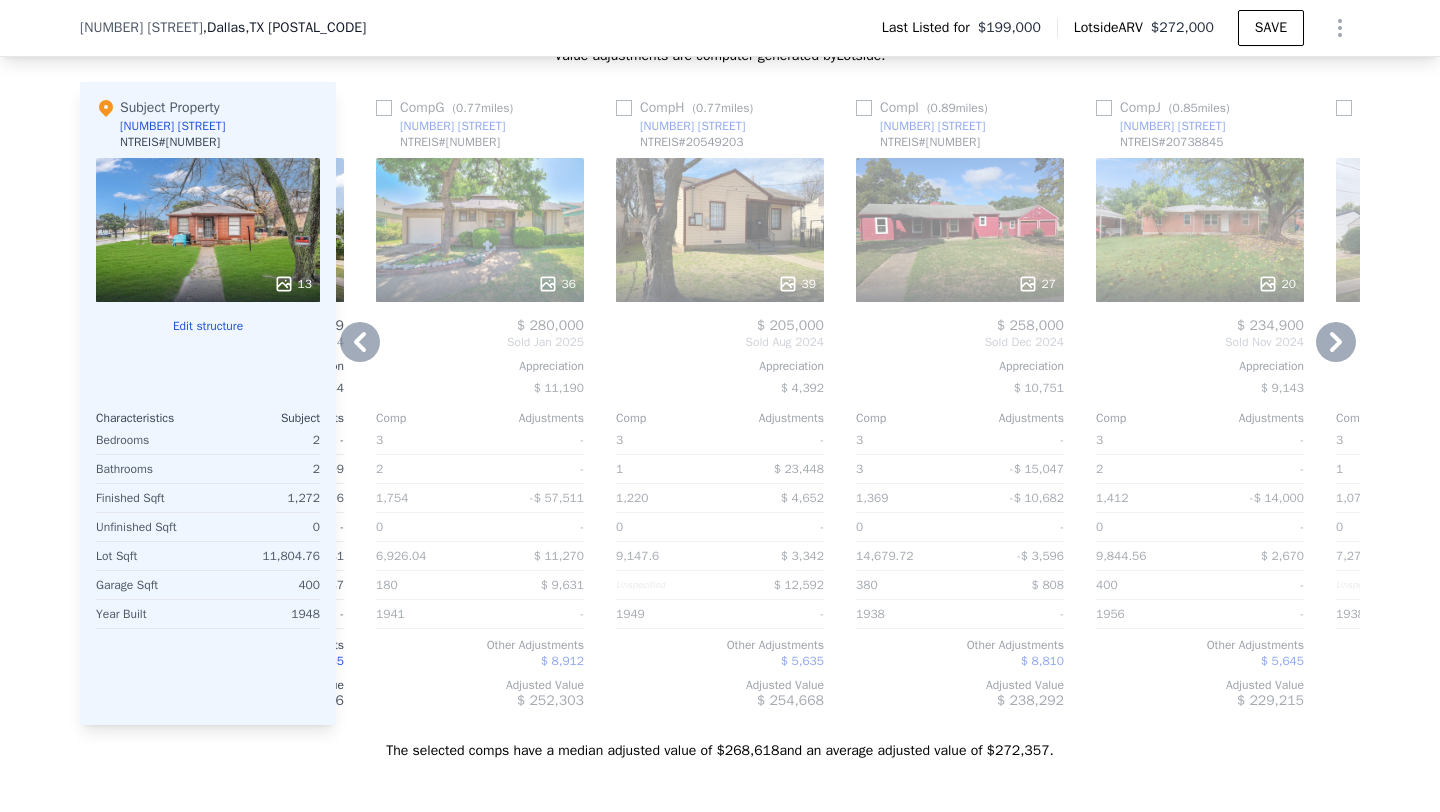 click 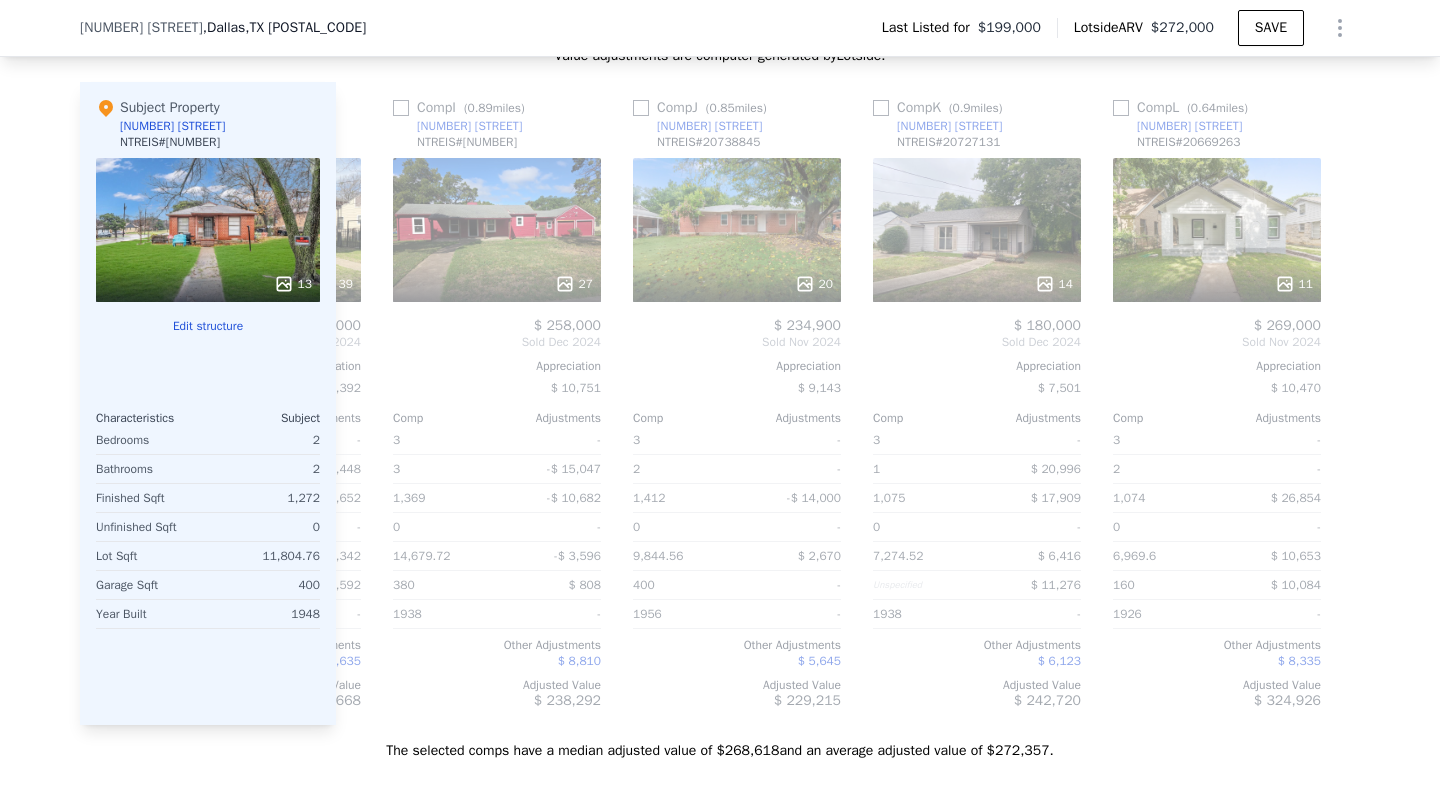 scroll, scrollTop: 0, scrollLeft: 1904, axis: horizontal 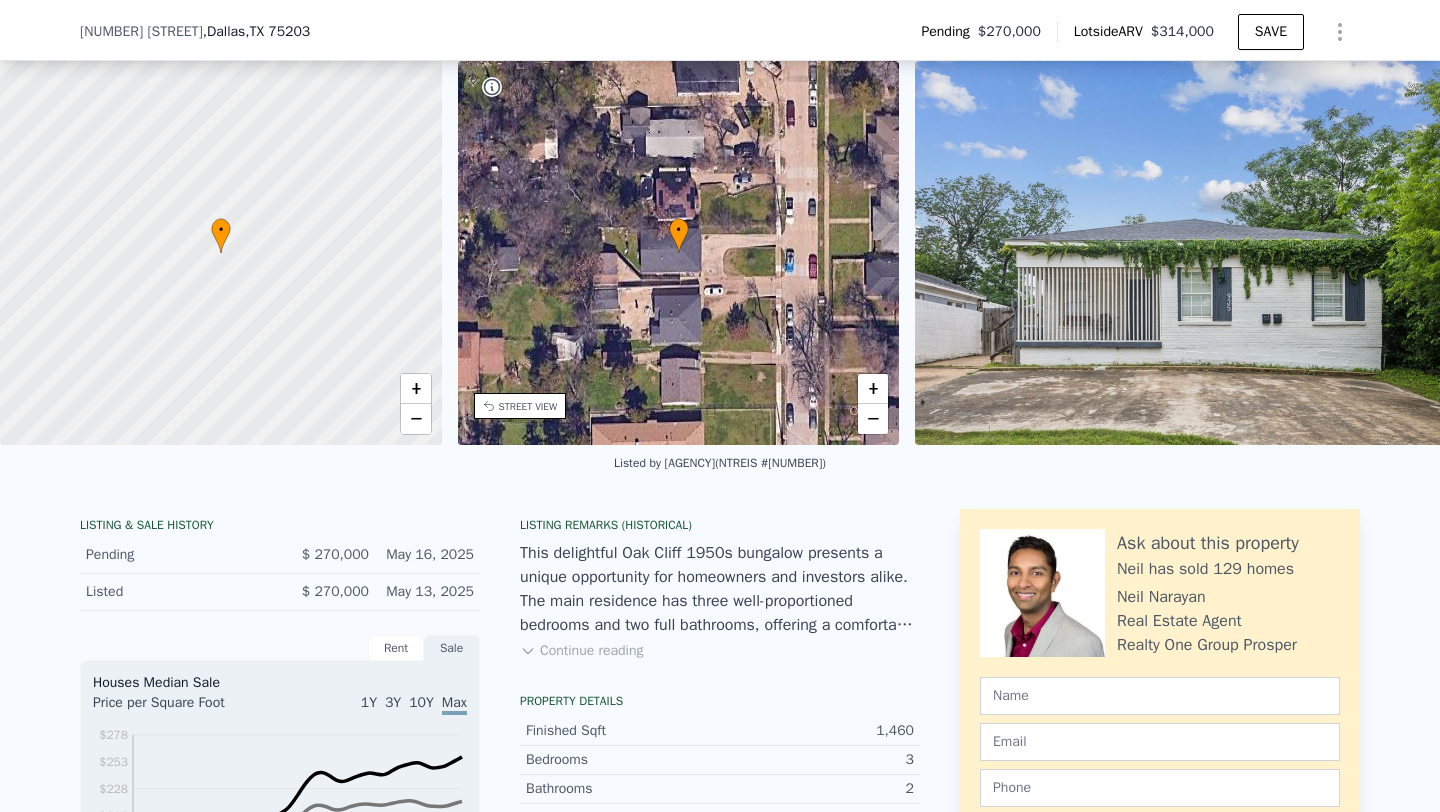 click on "Continue reading" at bounding box center [581, 651] 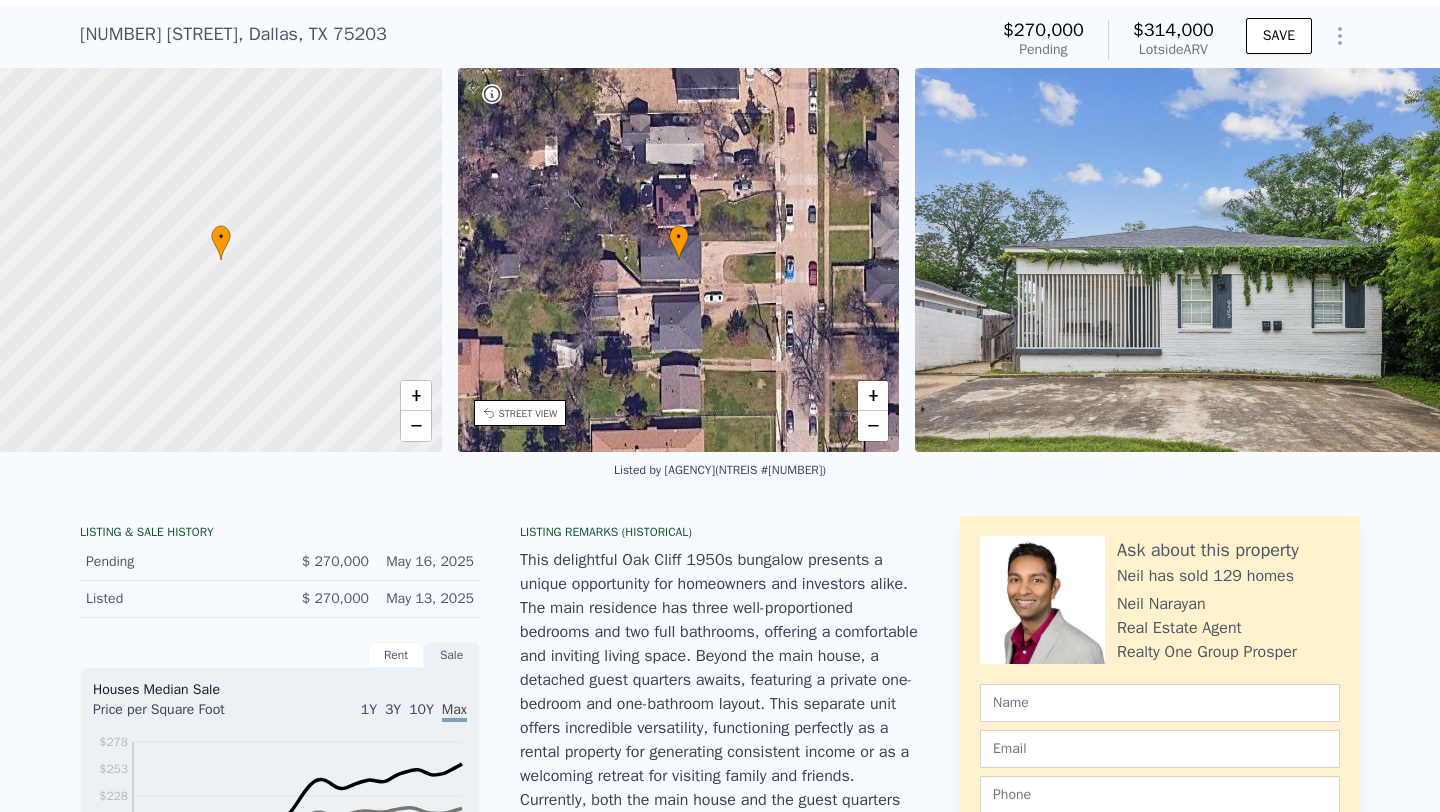 scroll, scrollTop: 7, scrollLeft: 0, axis: vertical 